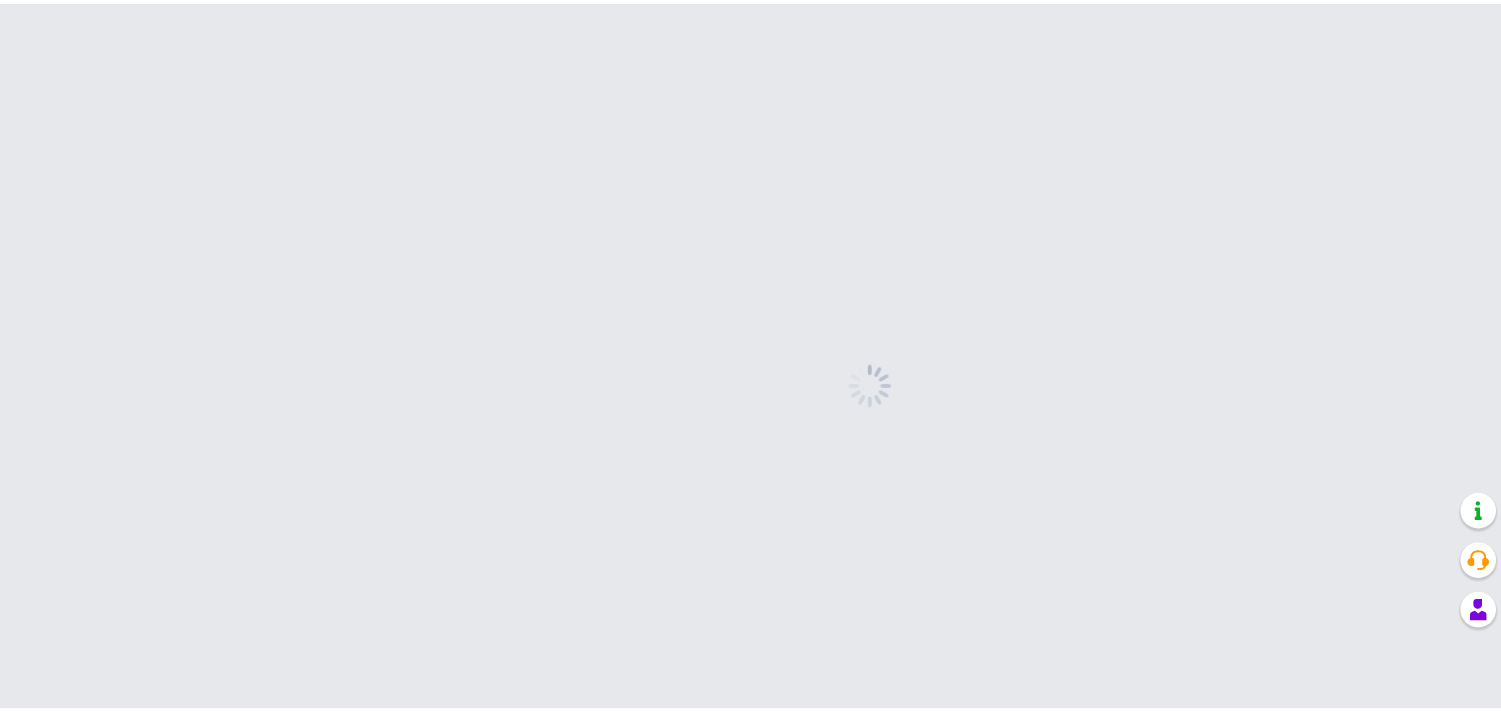 scroll, scrollTop: 0, scrollLeft: 0, axis: both 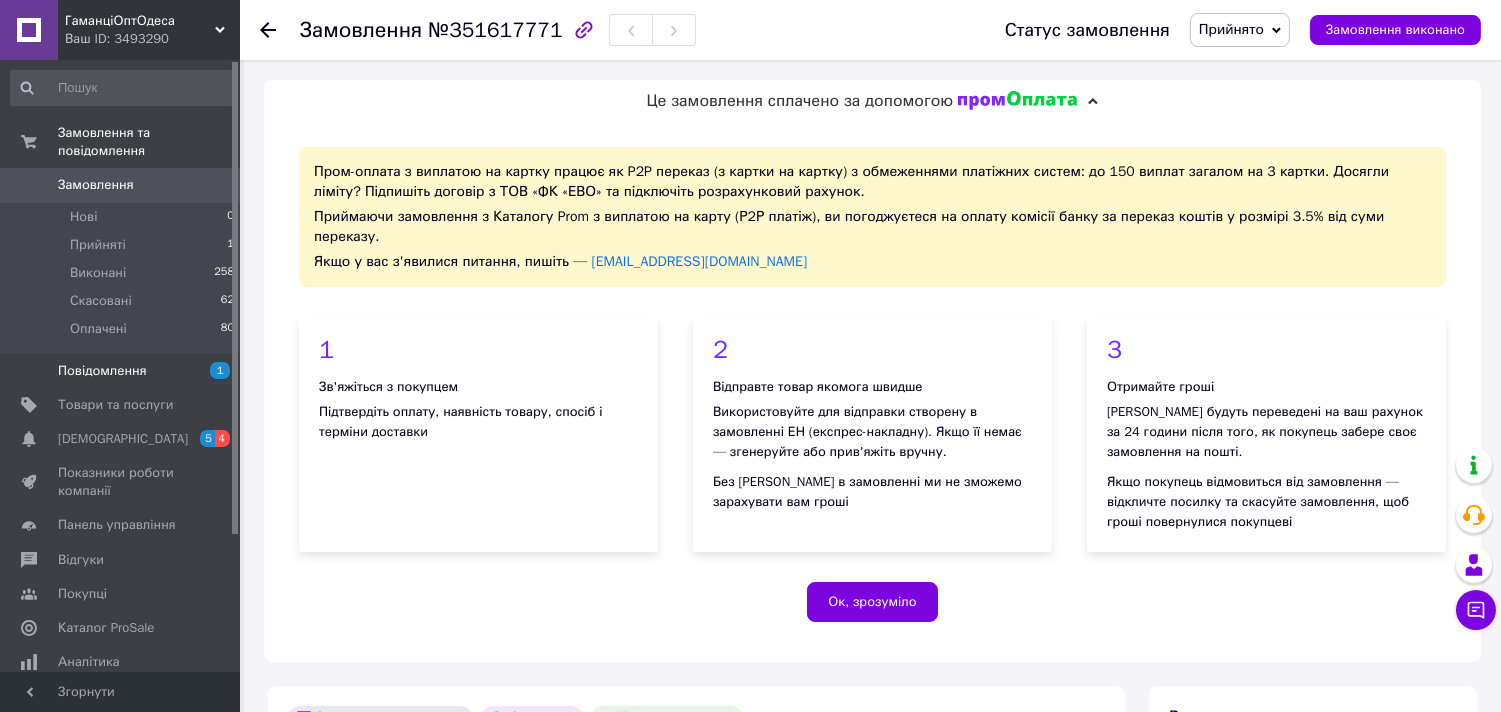 click on "Повідомлення" at bounding box center [102, 371] 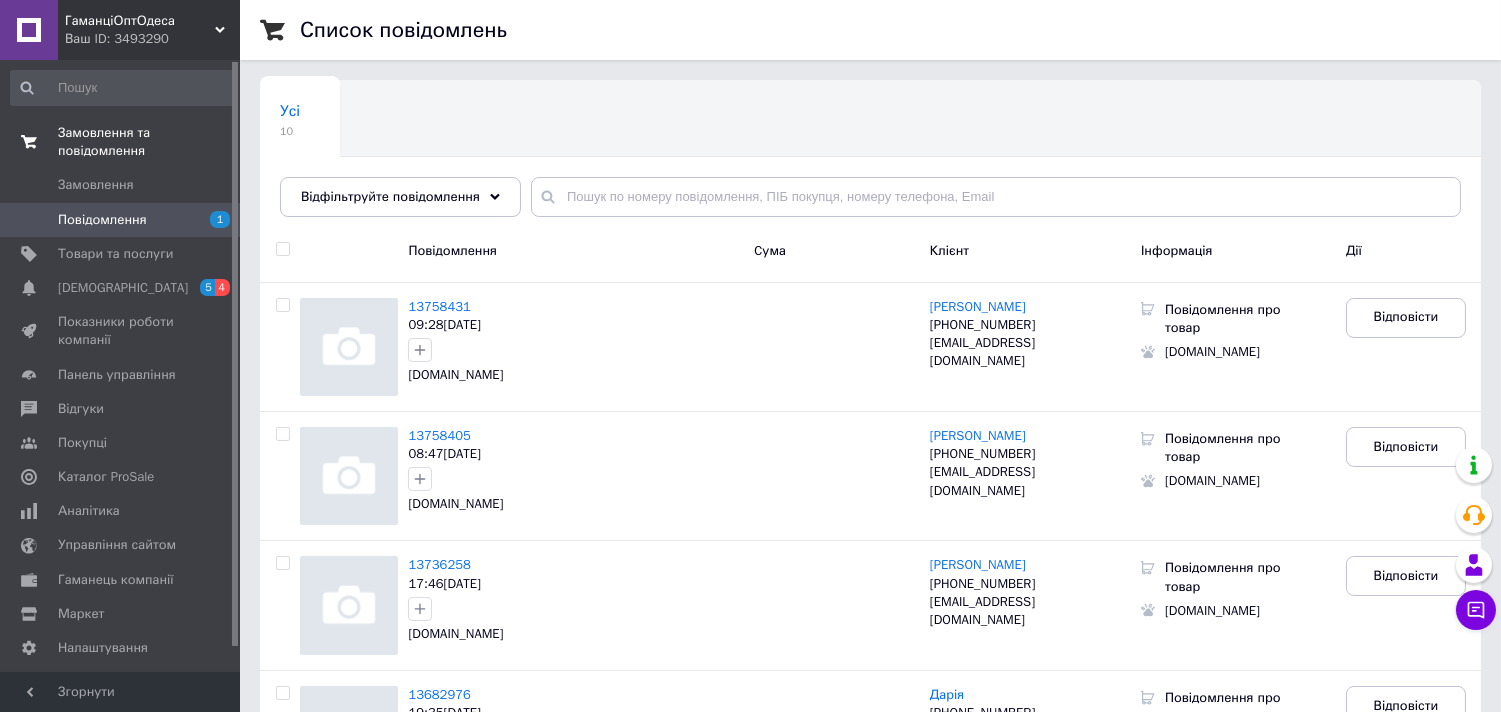 click on "Замовлення та повідомлення" at bounding box center [149, 142] 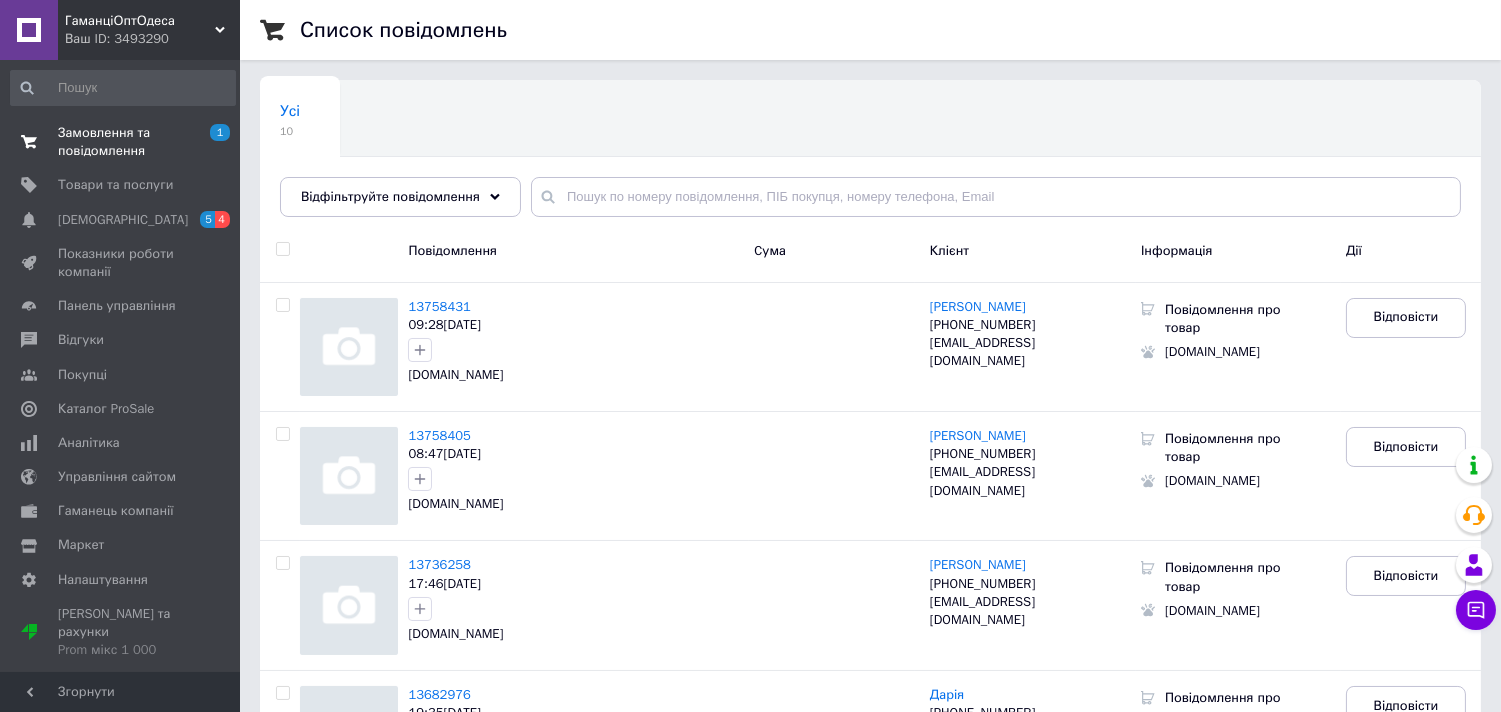click on "Замовлення та повідомлення" at bounding box center (121, 142) 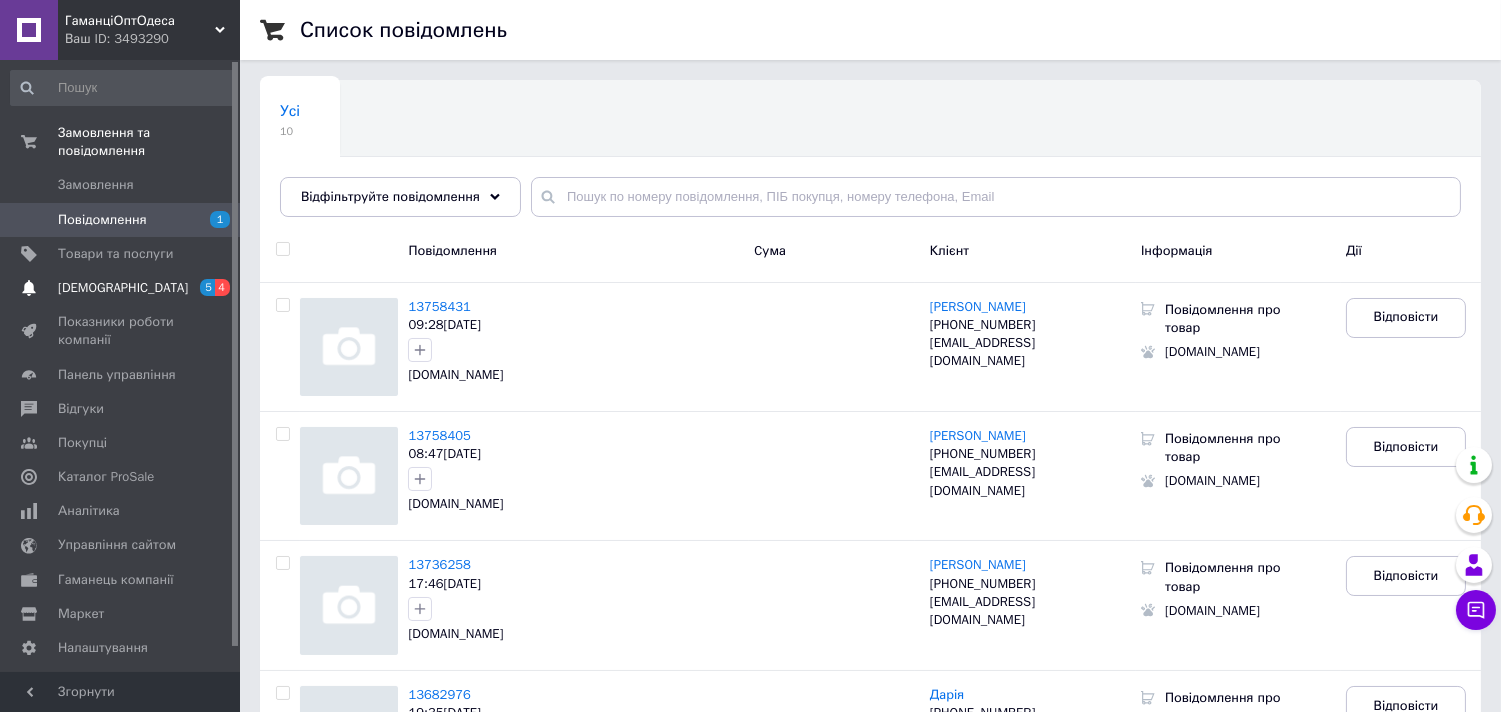 click on "[DEMOGRAPHIC_DATA]" at bounding box center [123, 288] 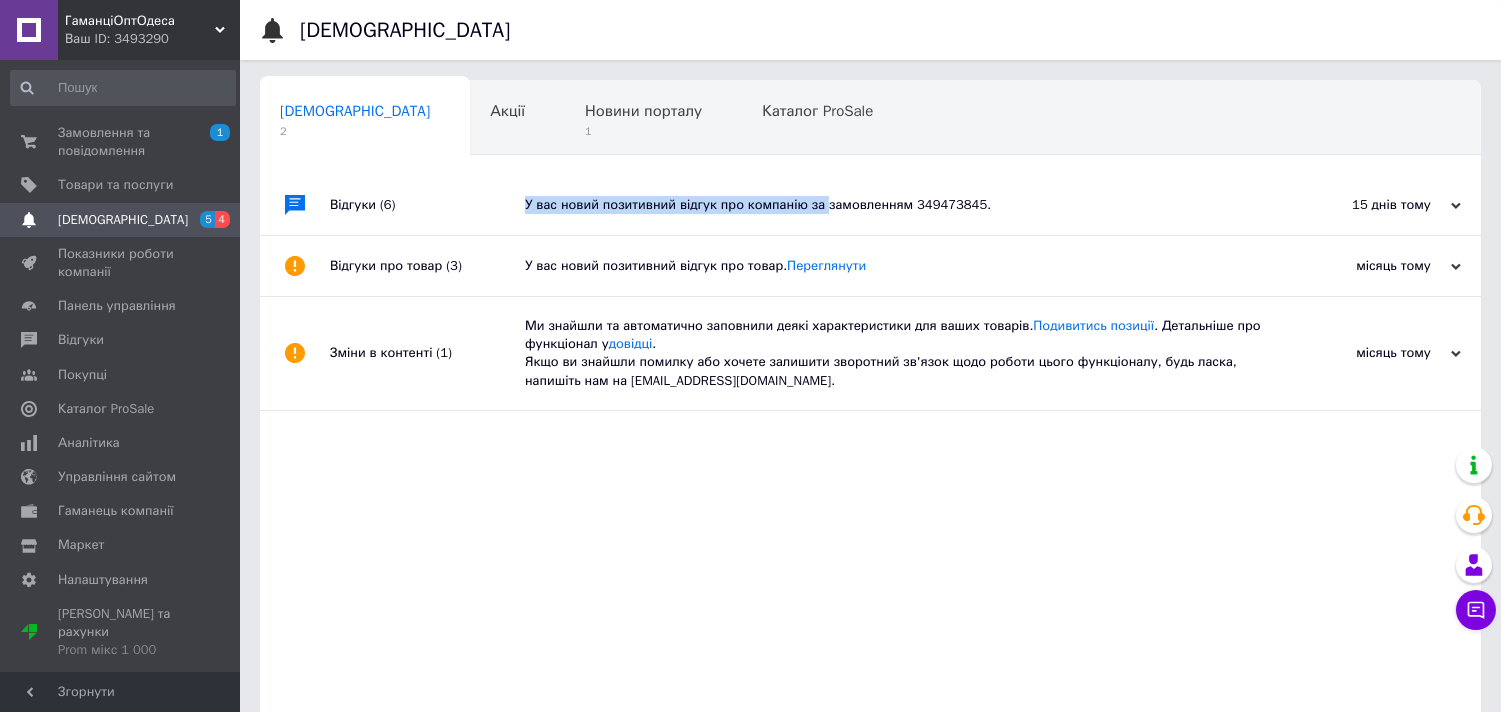 drag, startPoint x: 840, startPoint y: 205, endPoint x: 288, endPoint y: 245, distance: 553.4474 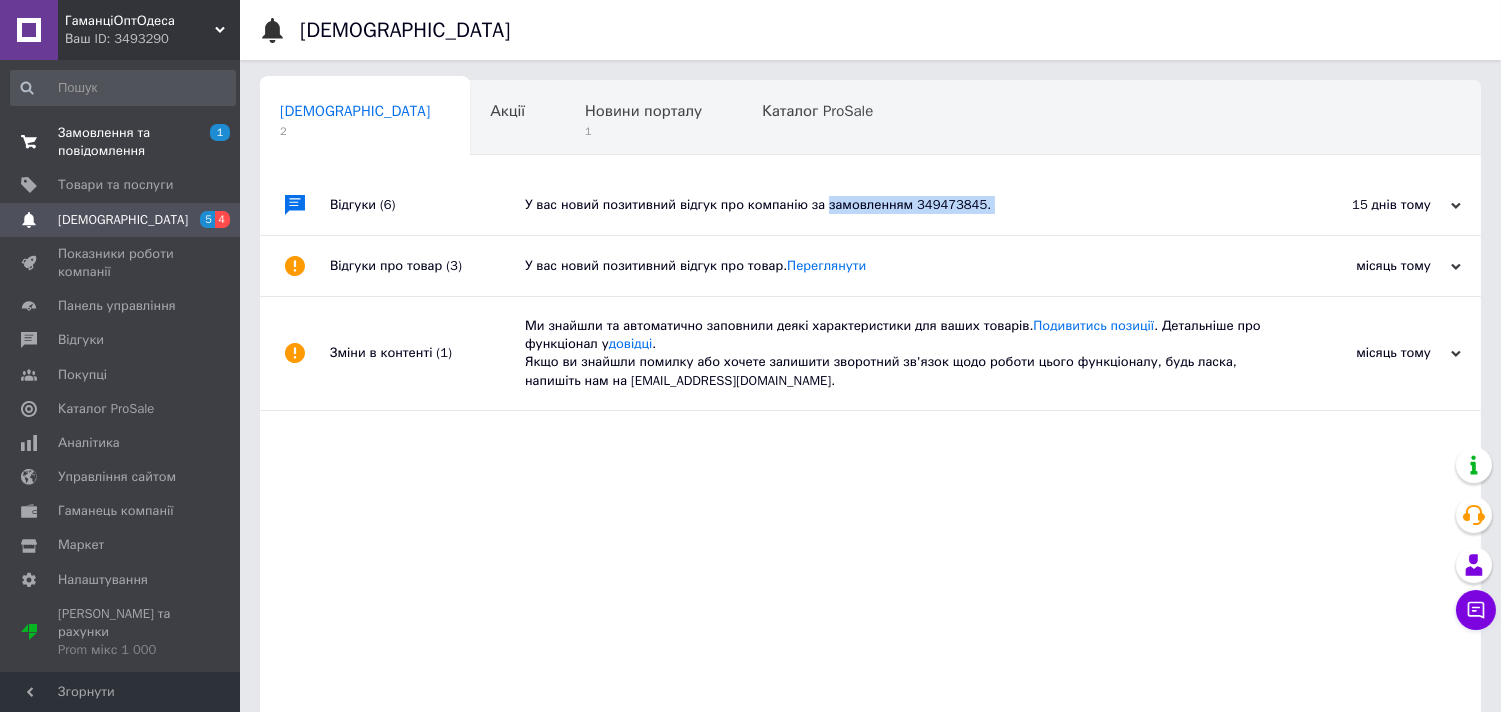 click on "Замовлення та повідомлення" at bounding box center [121, 142] 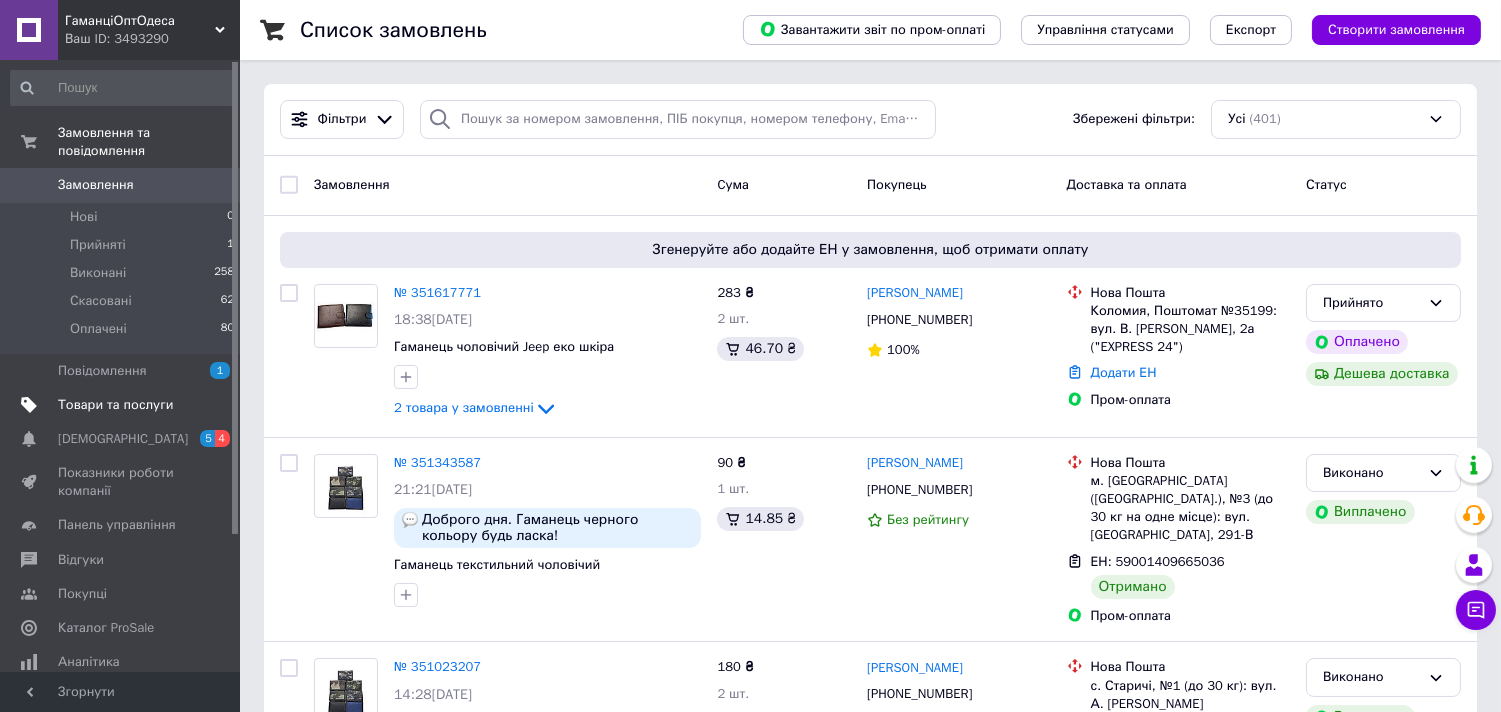 click on "Товари та послуги" at bounding box center (115, 405) 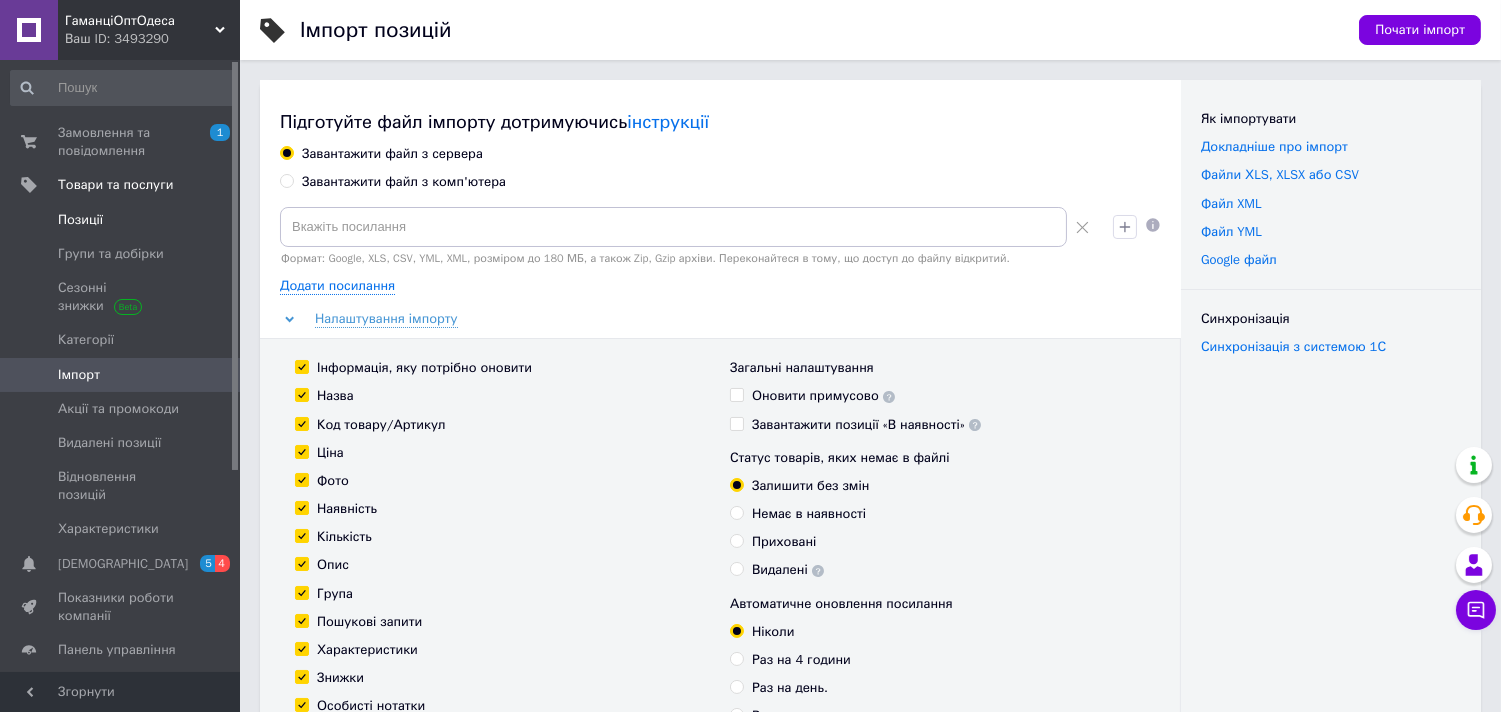 click on "Позиції" at bounding box center [80, 220] 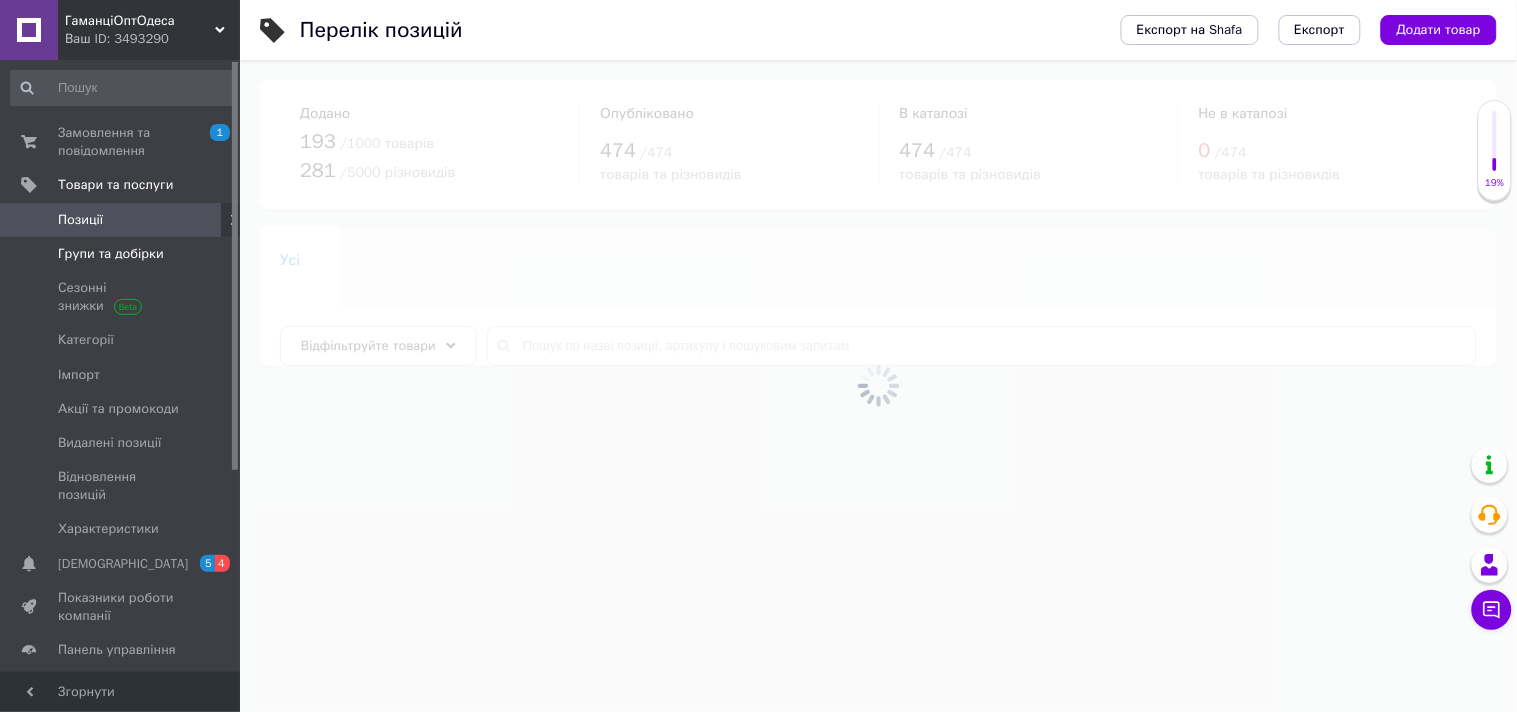 click on "Групи та добірки" at bounding box center [111, 254] 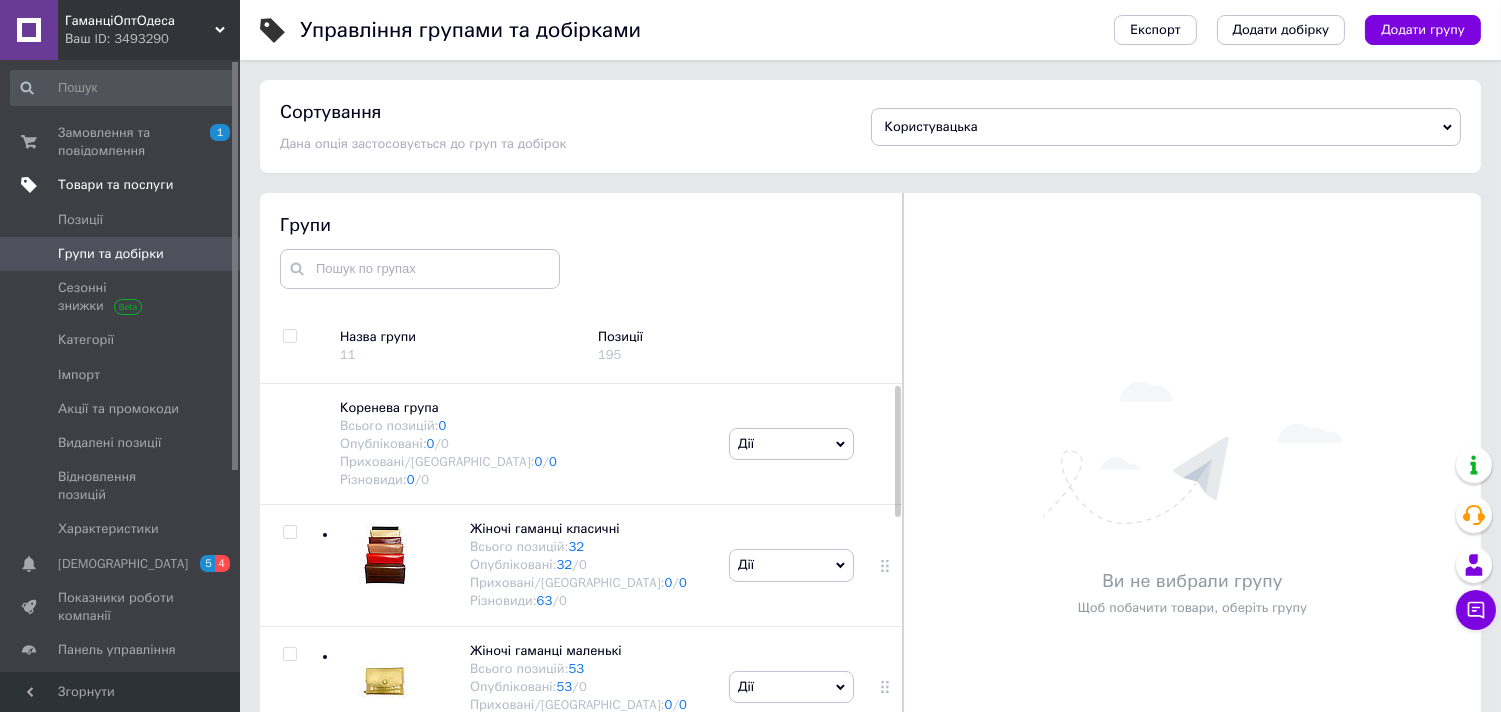 click on "Товари та послуги" at bounding box center [115, 185] 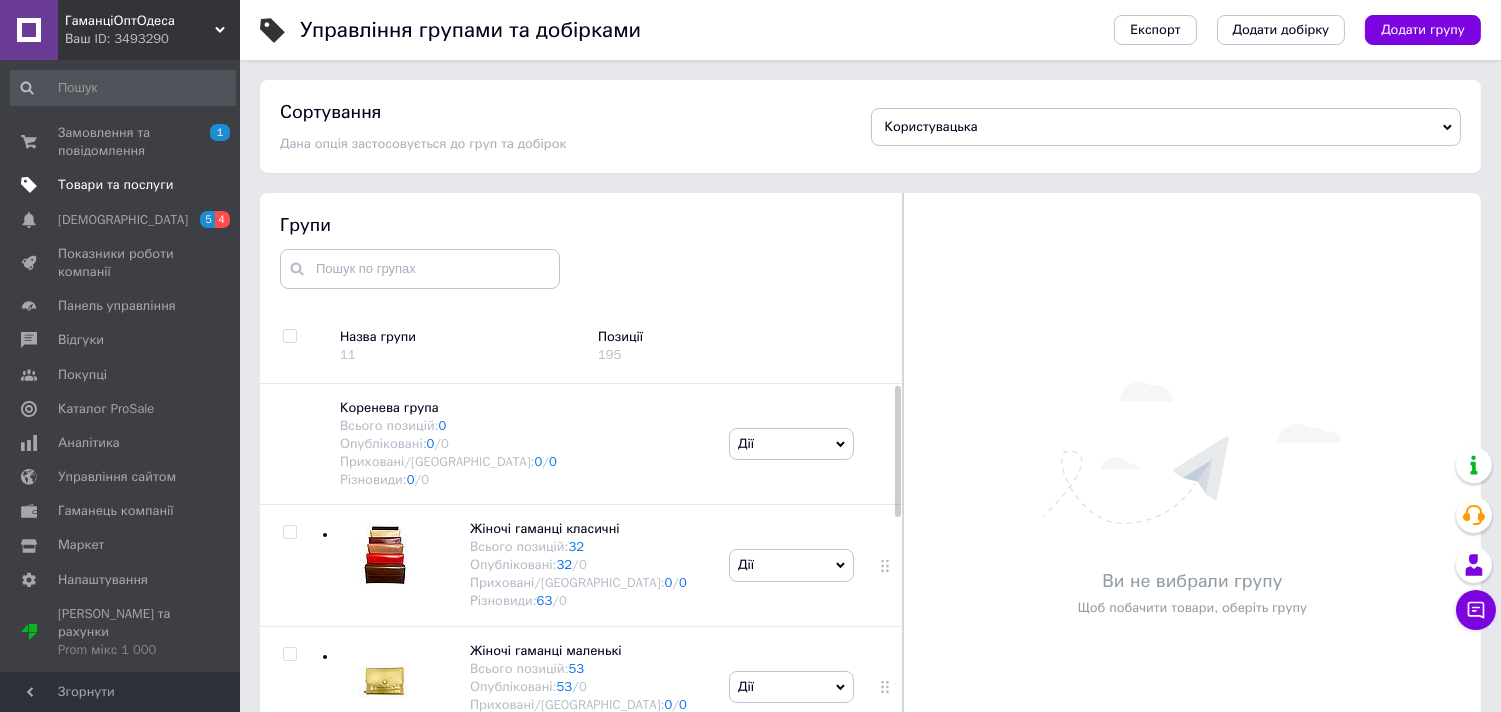 click on "Товари та послуги" at bounding box center [115, 185] 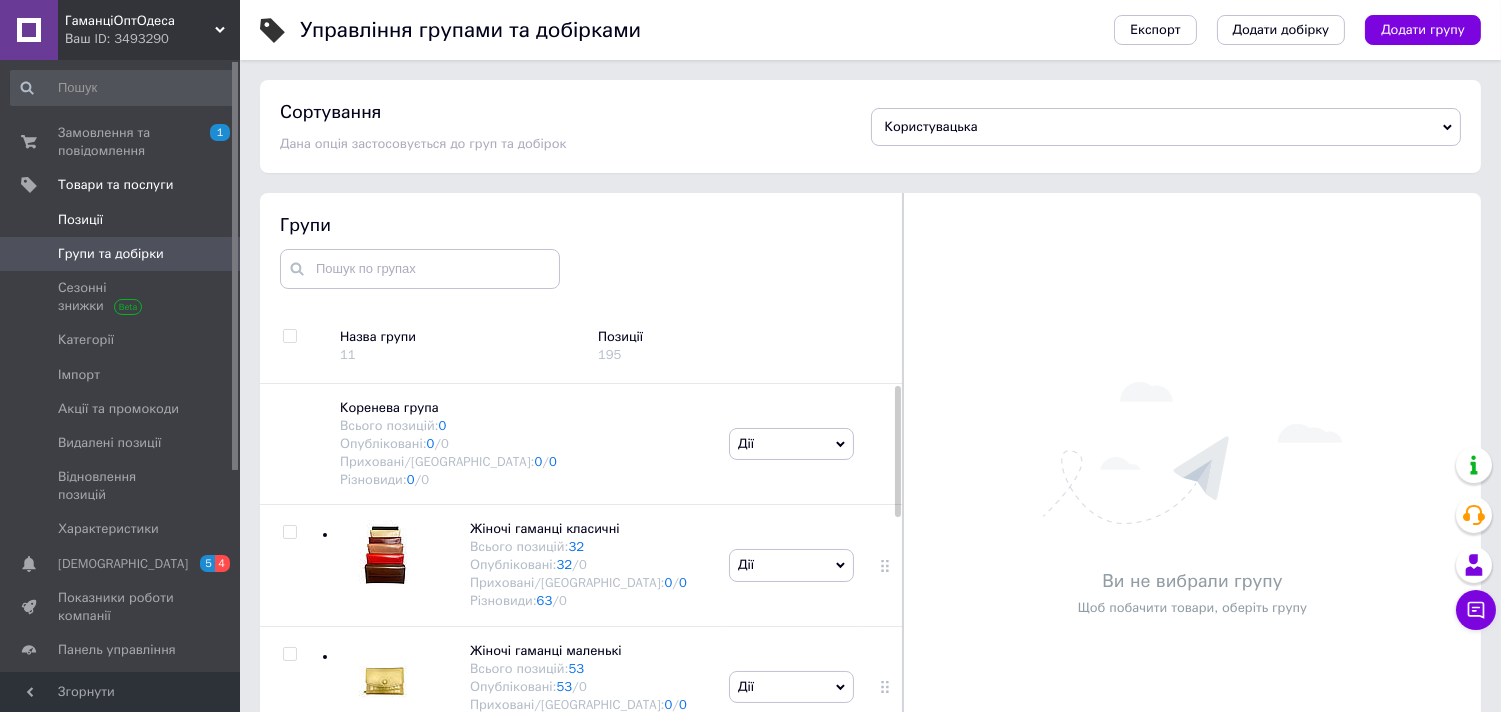 click on "Позиції" at bounding box center (80, 220) 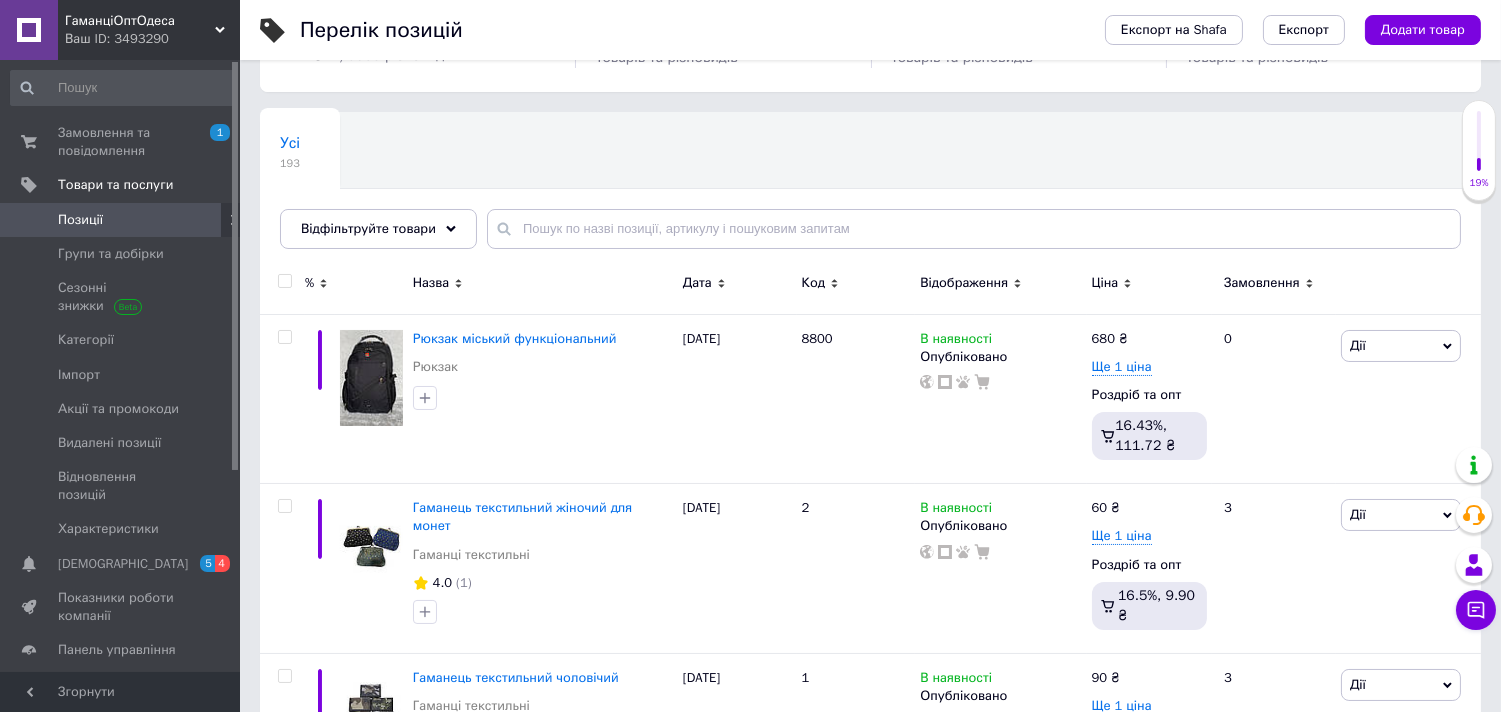 scroll, scrollTop: 97, scrollLeft: 0, axis: vertical 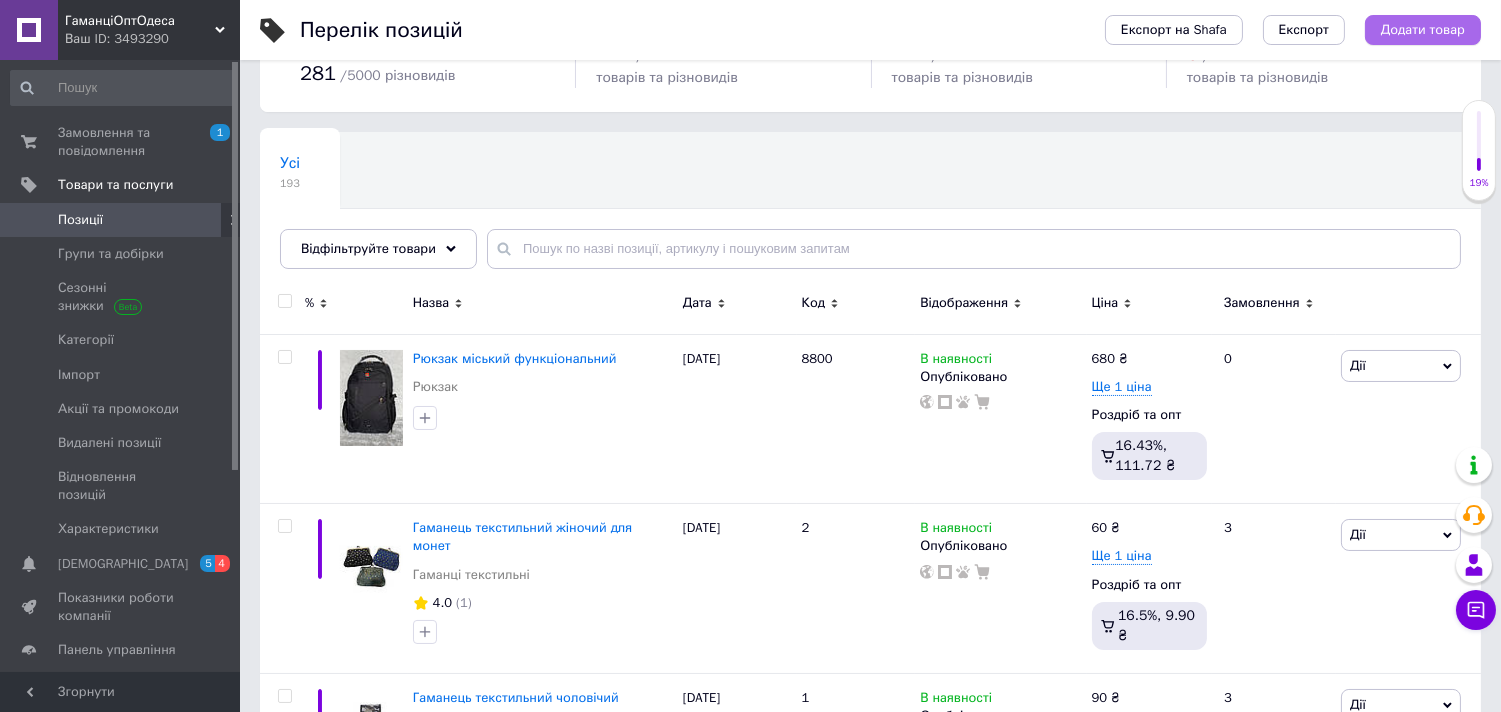 click on "Додати товар" at bounding box center (1423, 30) 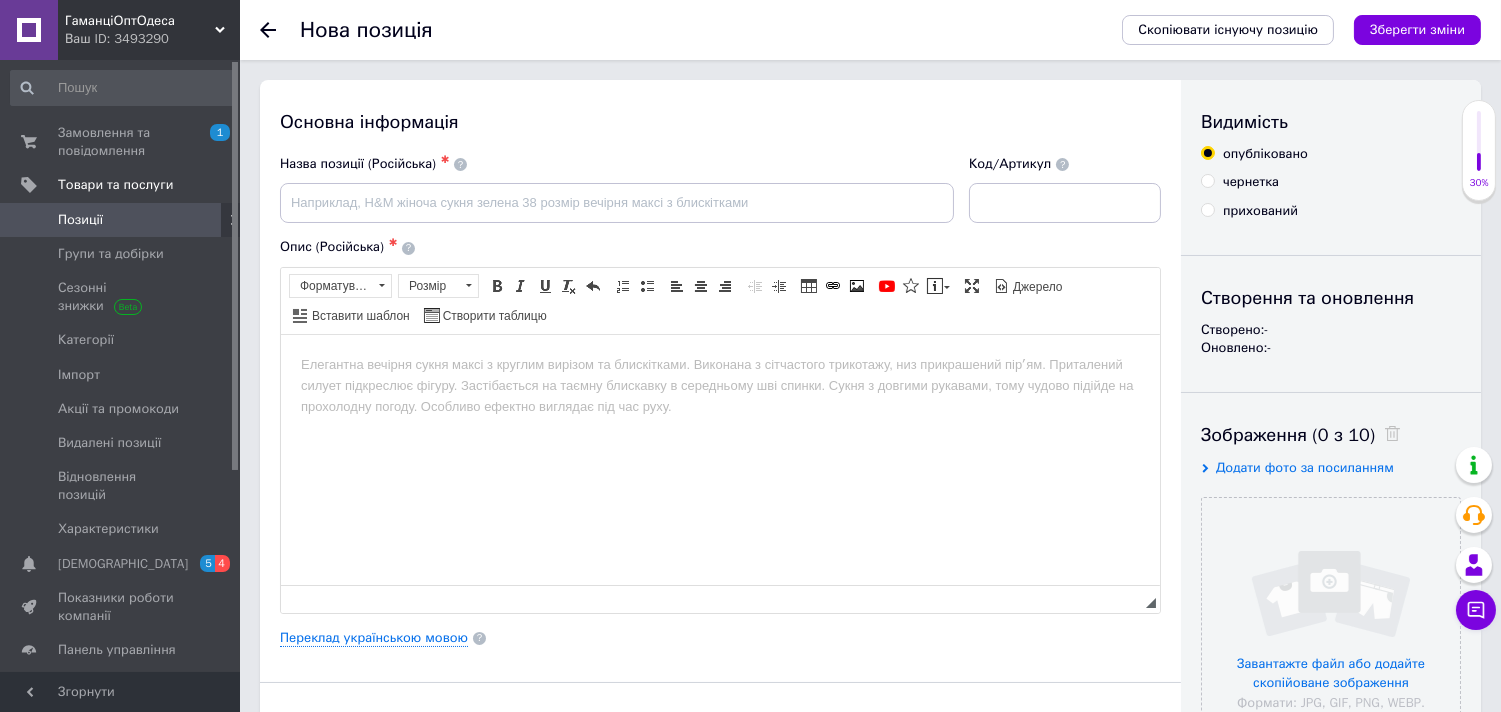 scroll, scrollTop: 0, scrollLeft: 0, axis: both 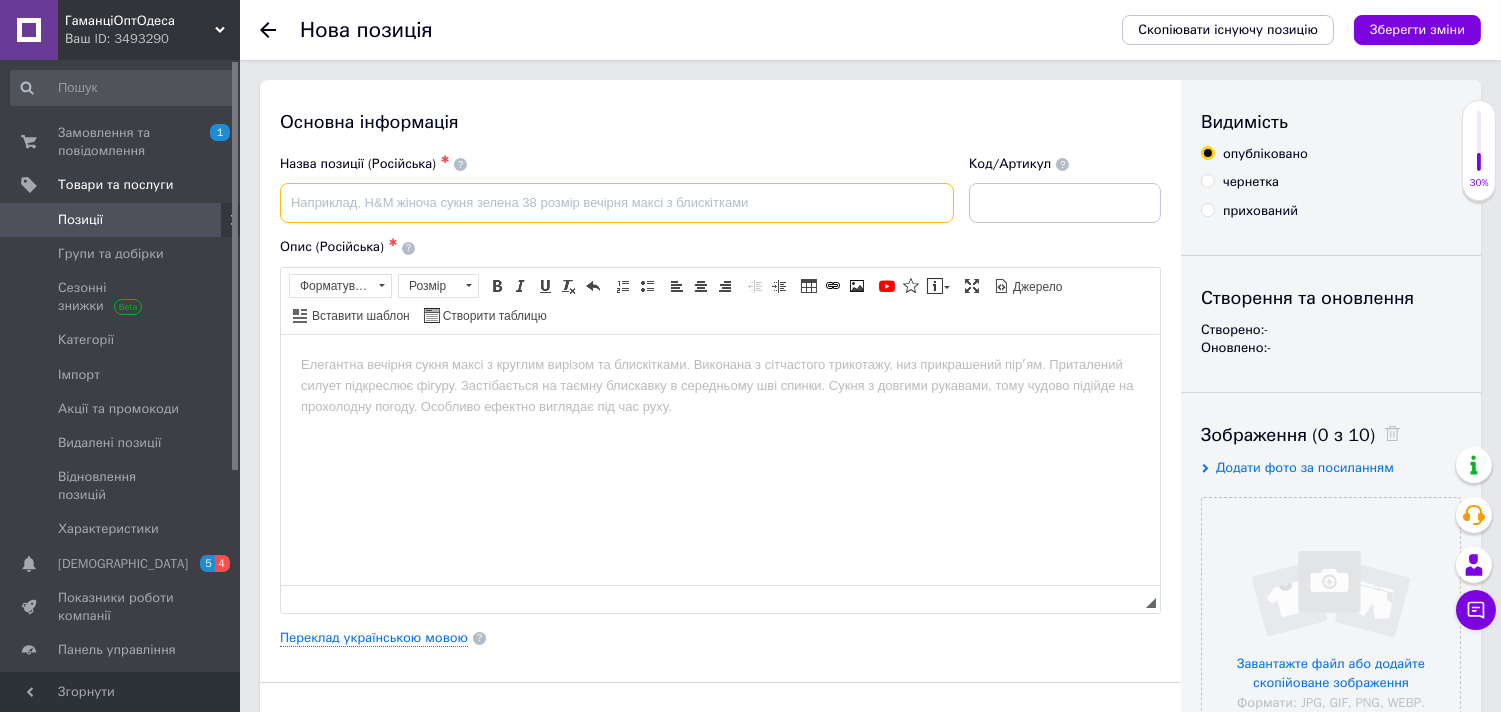click at bounding box center (617, 203) 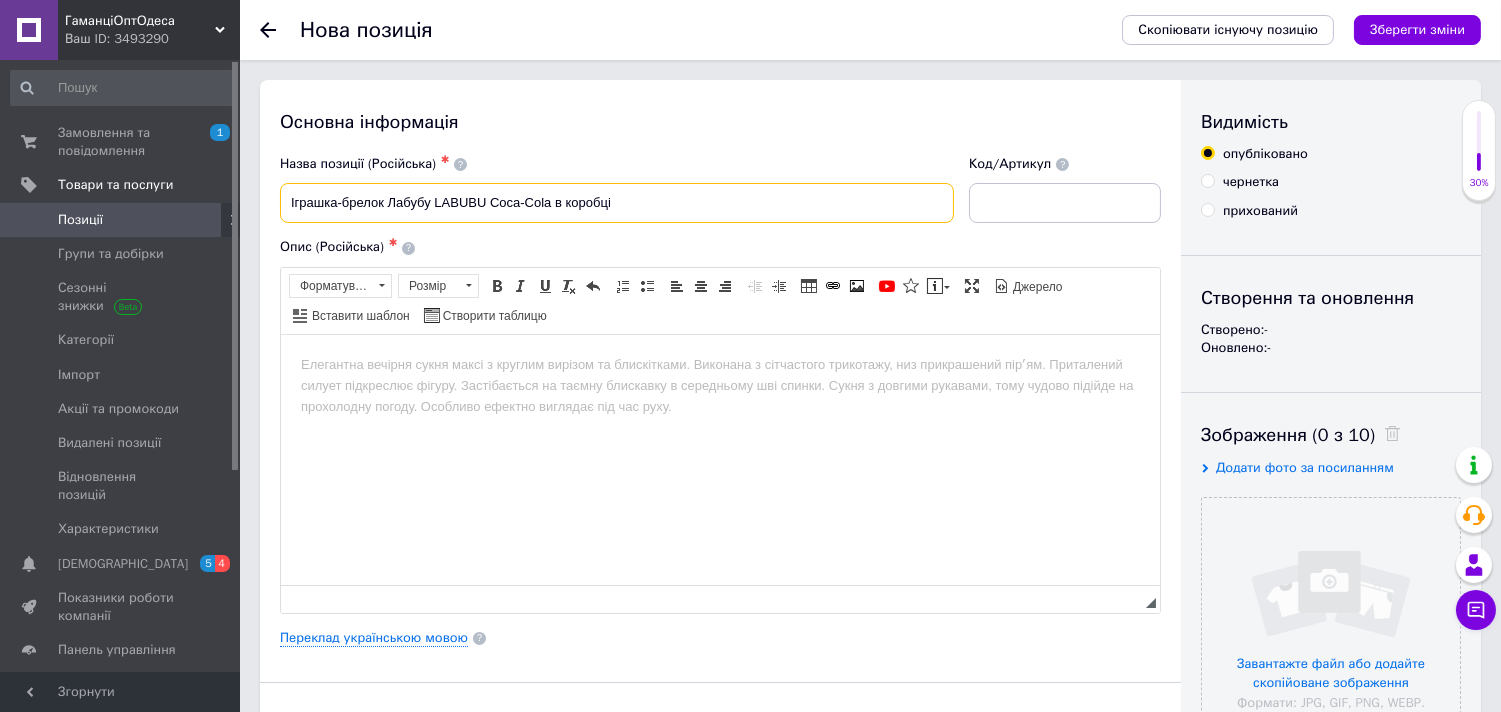 type on "Іграшка-брелок Лабубу LABUBU Coca-Cola в коробці" 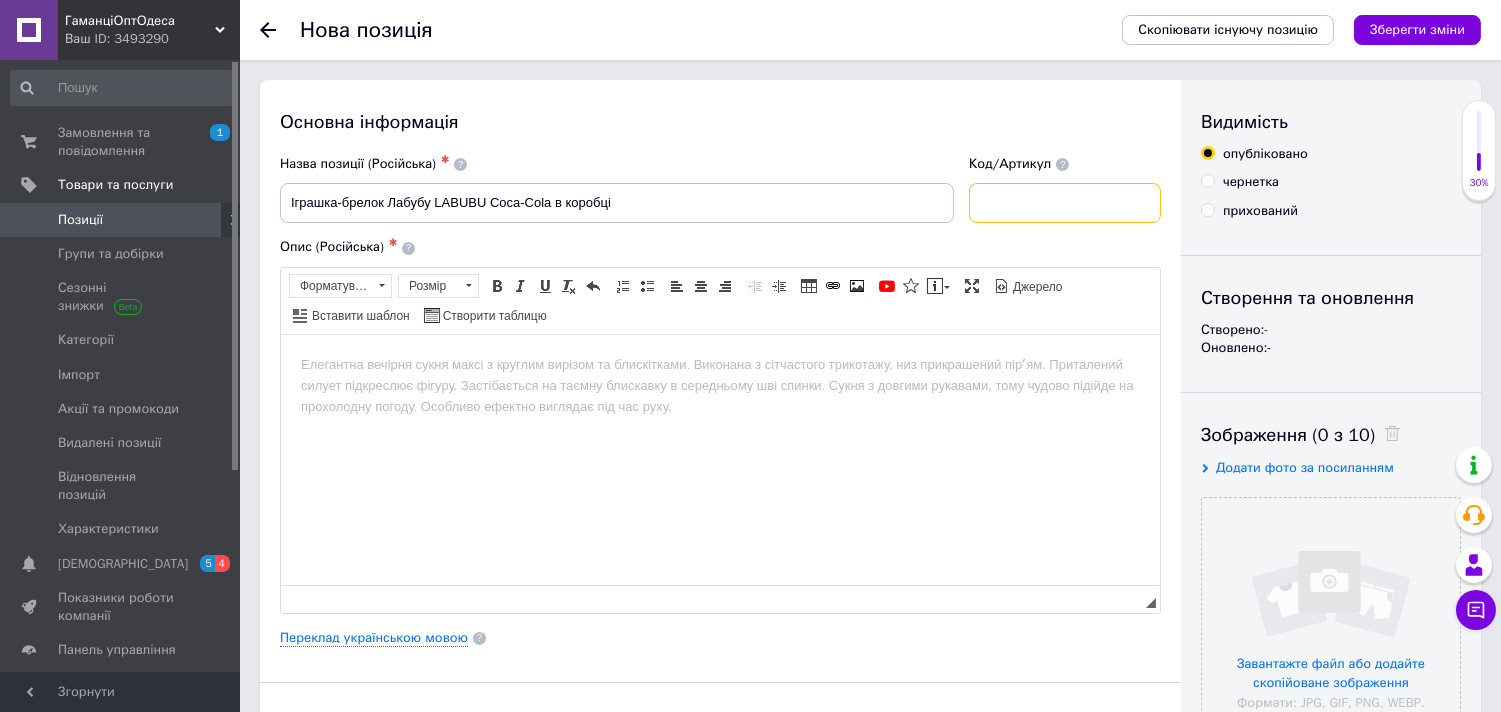 click at bounding box center [1065, 203] 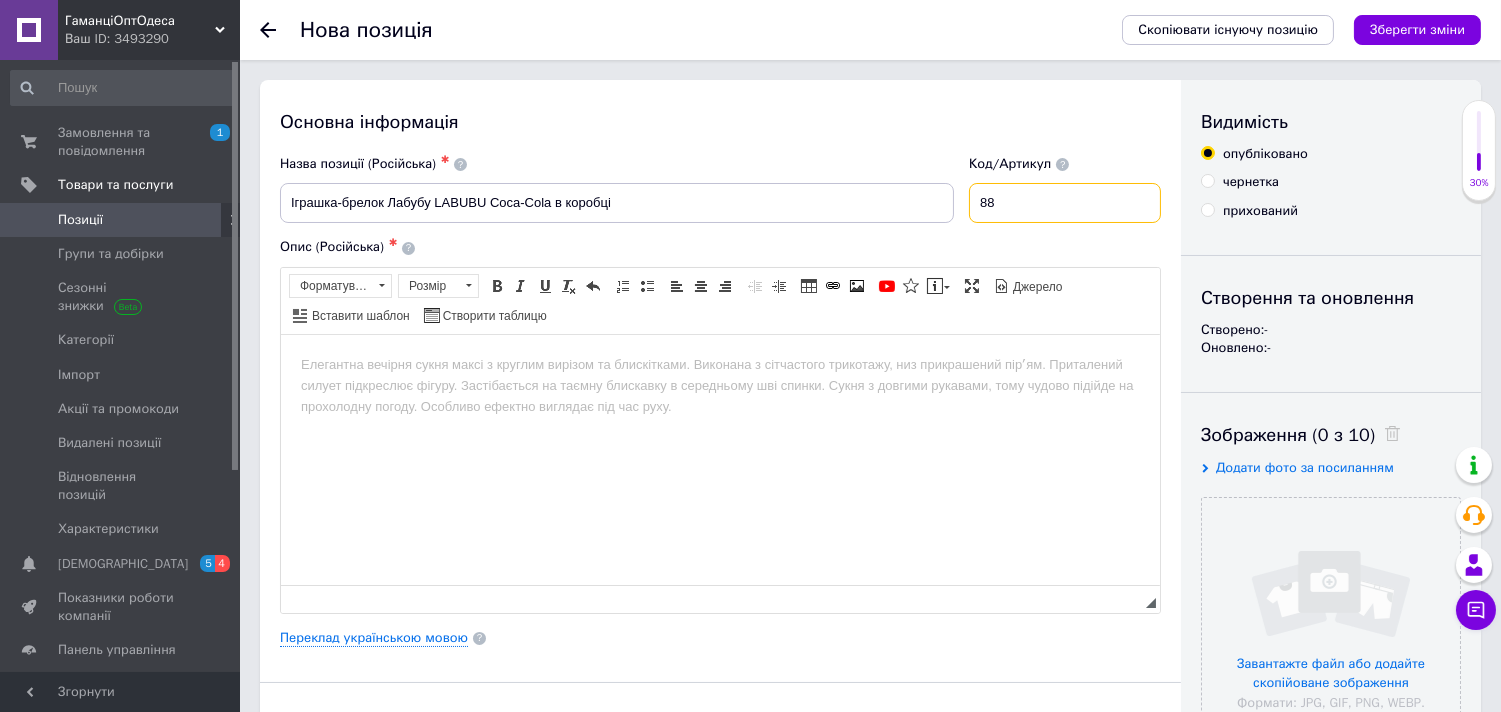 type on "8" 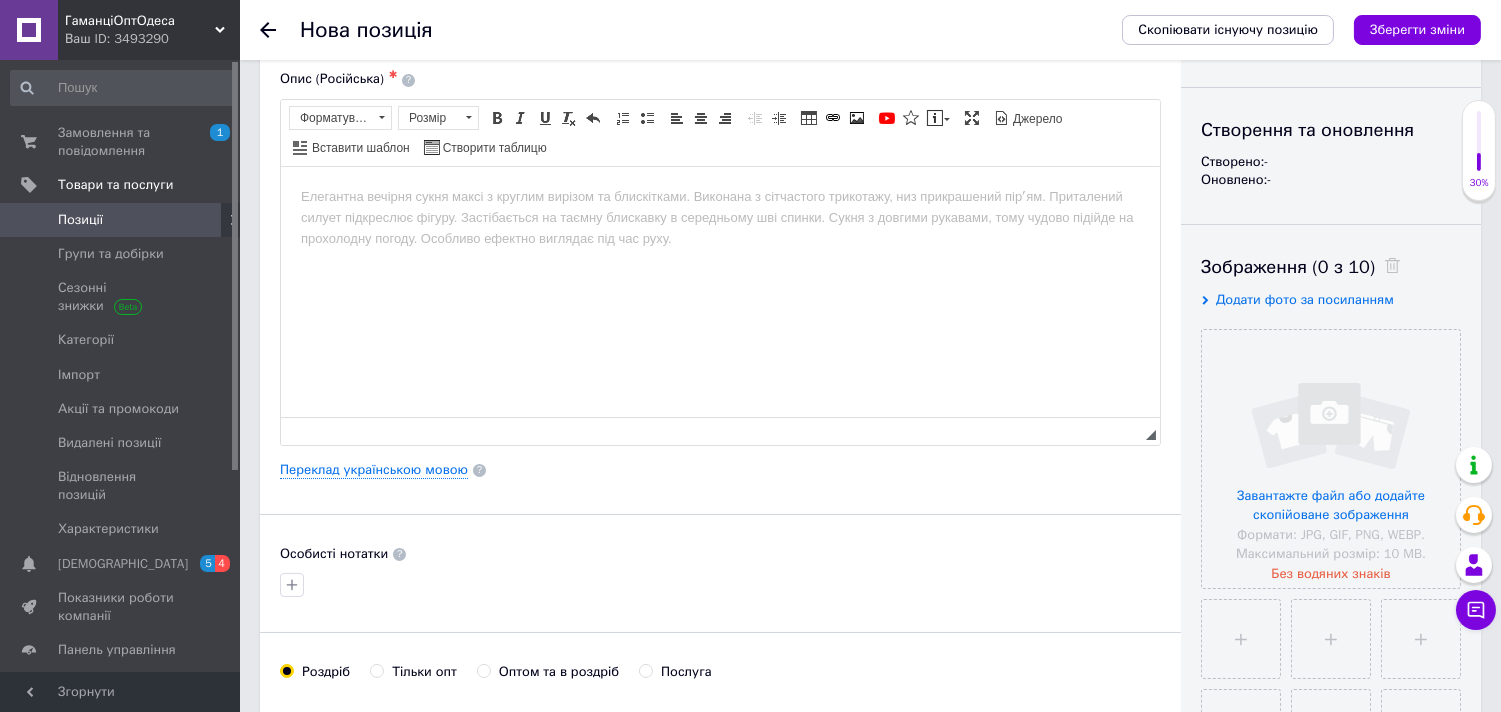 scroll, scrollTop: 172, scrollLeft: 0, axis: vertical 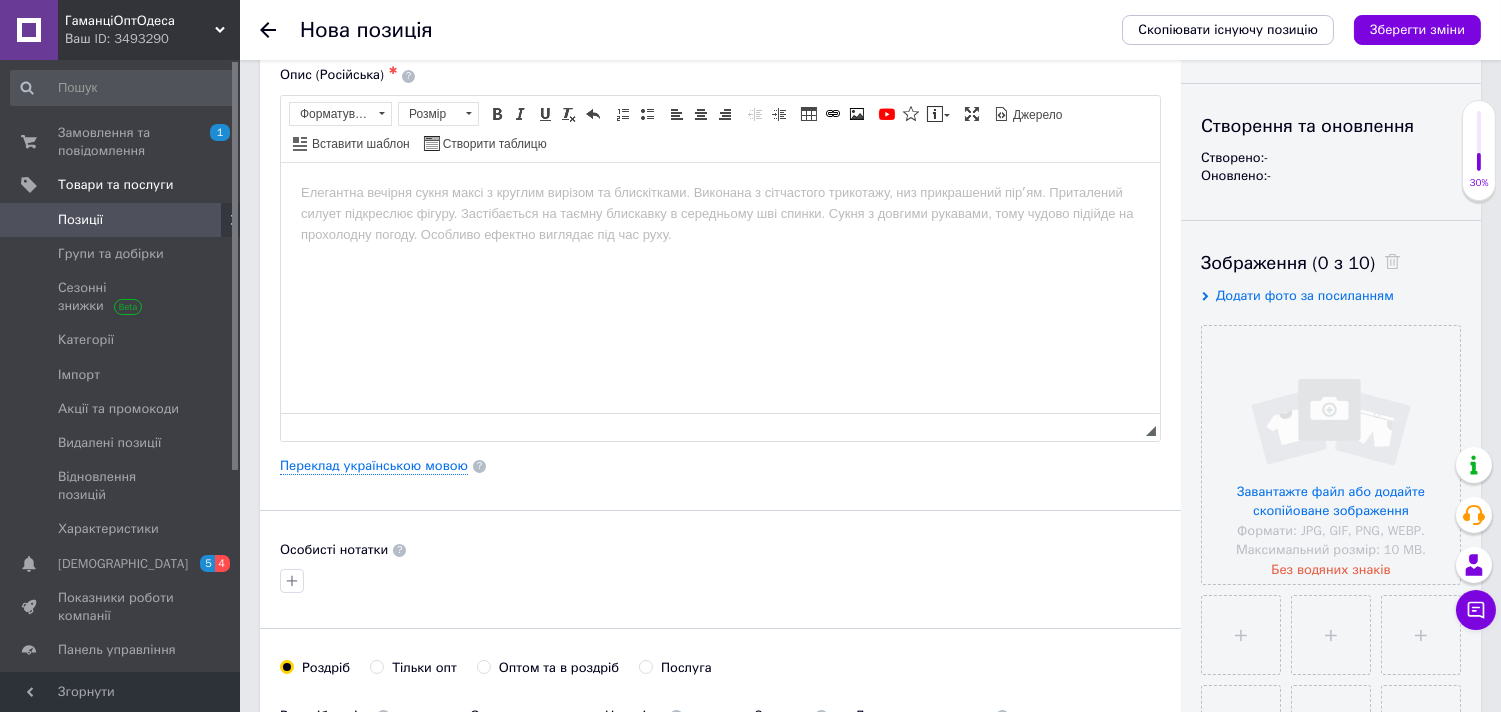 type on "777" 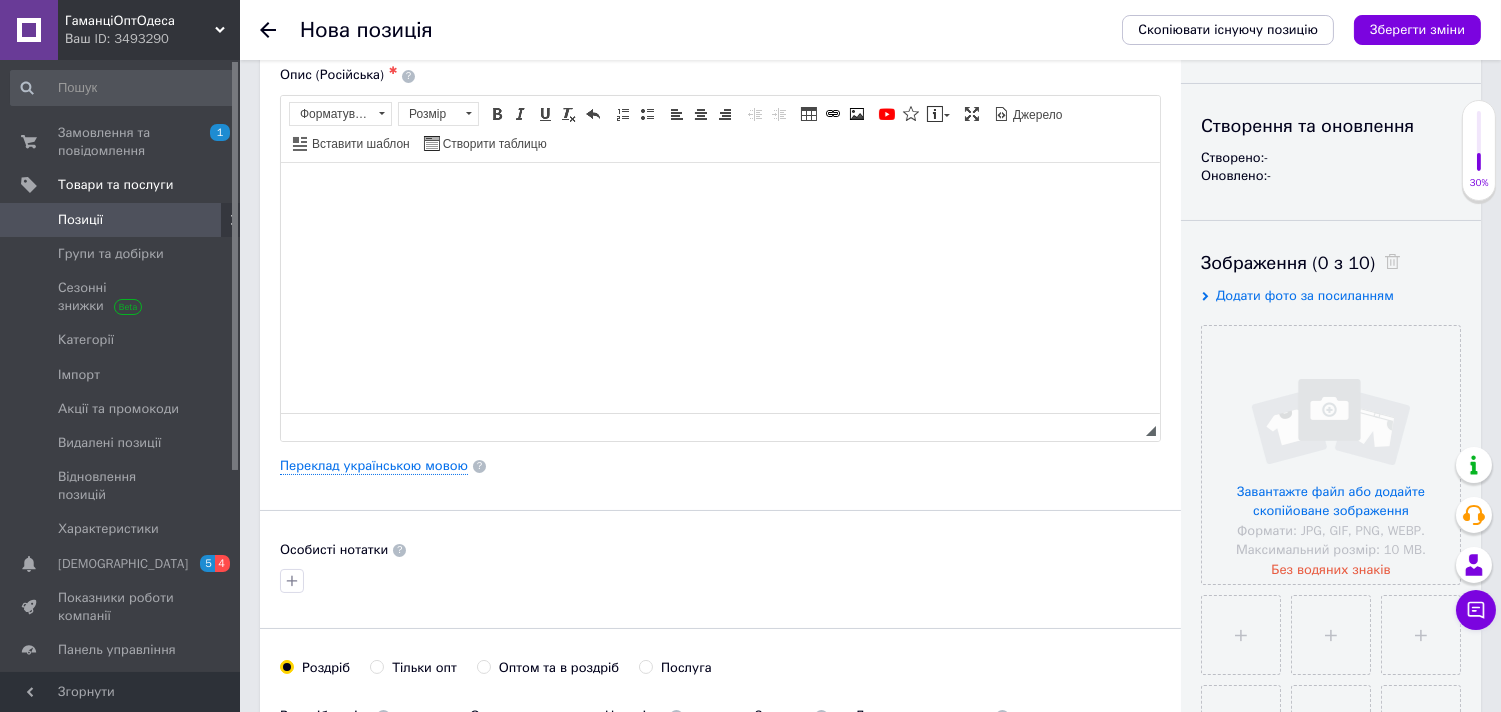 click at bounding box center (719, 192) 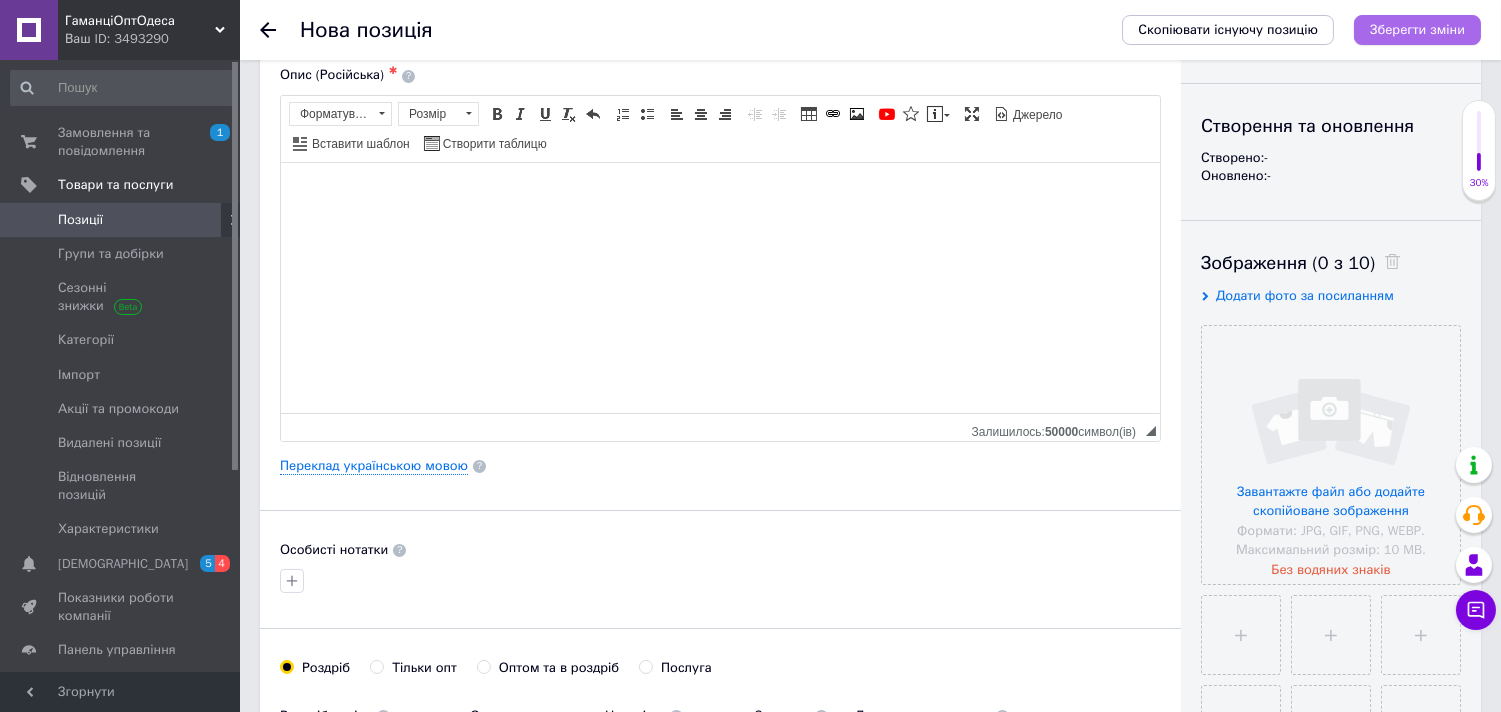 click on "Зберегти зміни" at bounding box center (1417, 29) 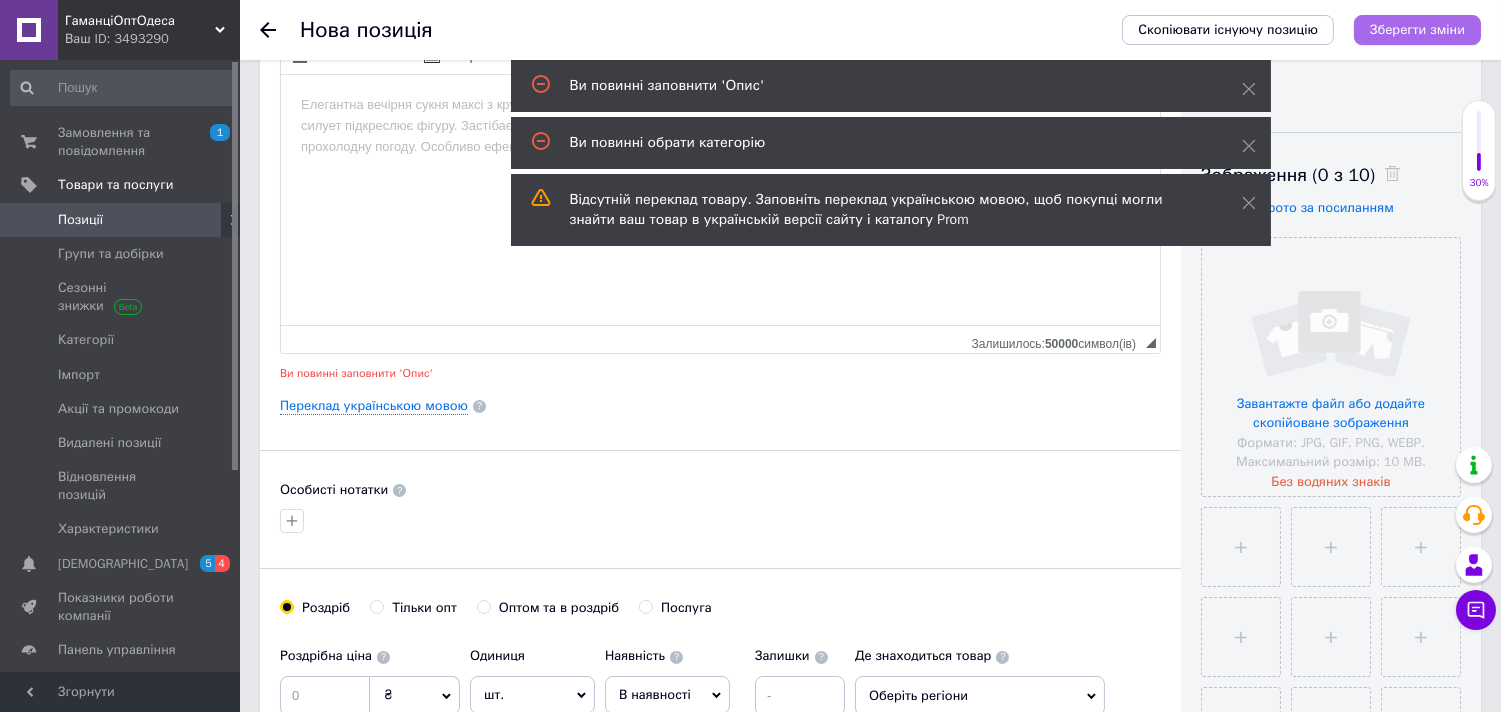 scroll, scrollTop: 277, scrollLeft: 0, axis: vertical 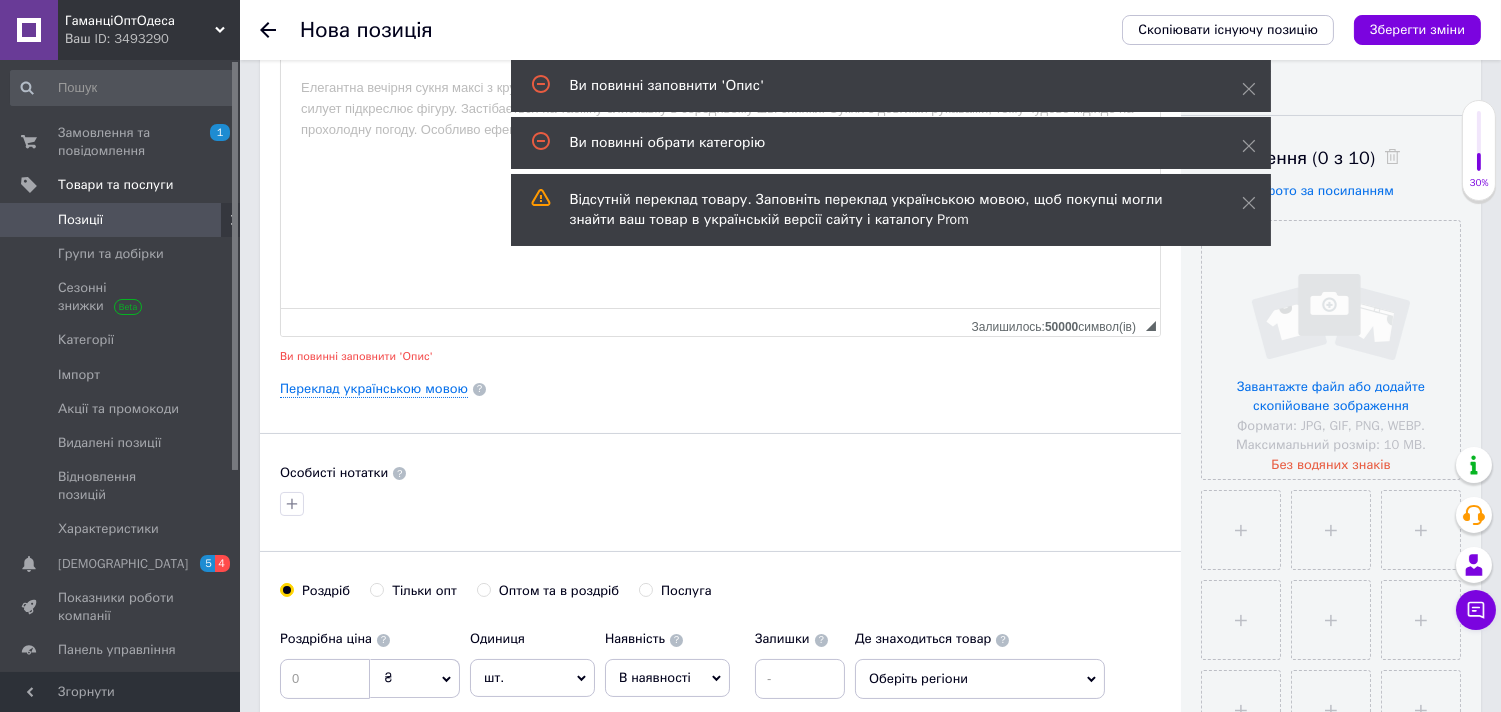 click at bounding box center (719, 87) 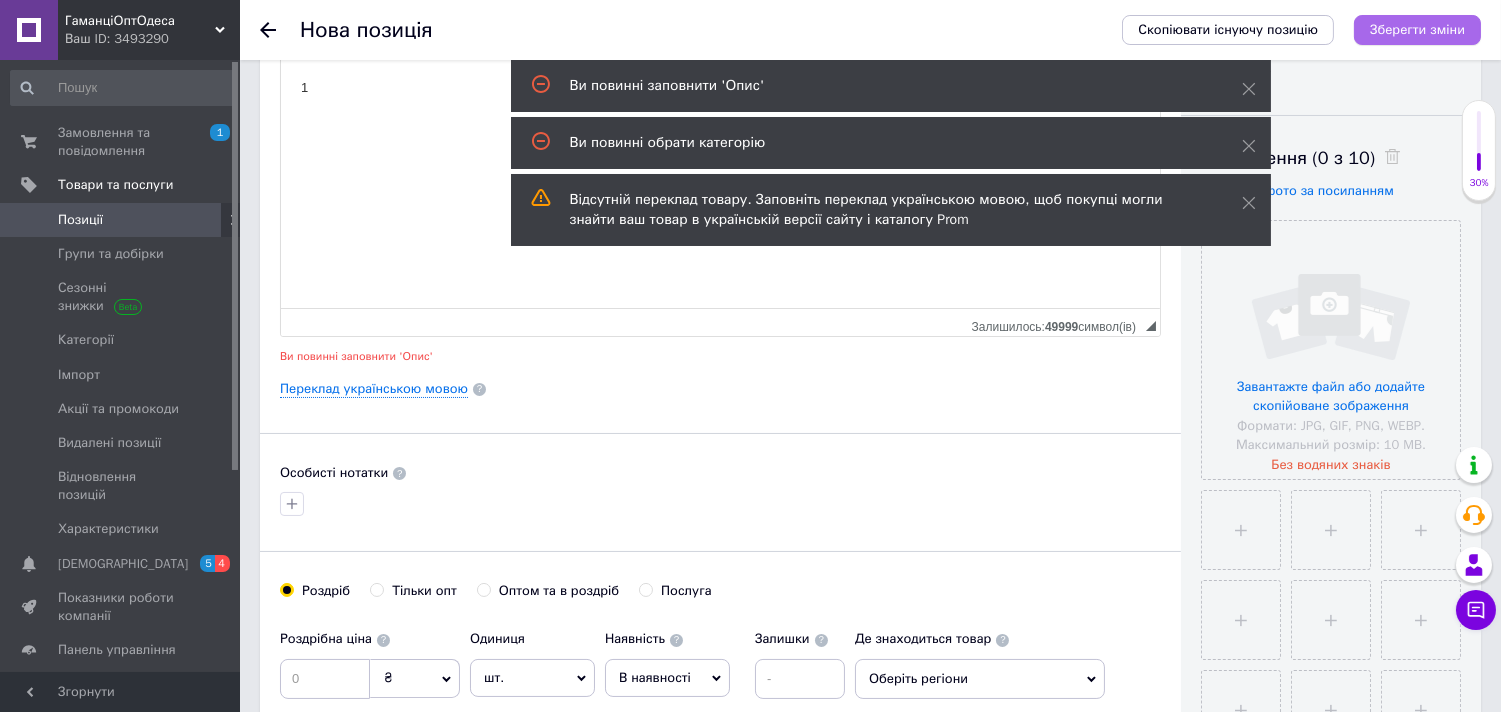 click on "Зберегти зміни" at bounding box center (1417, 29) 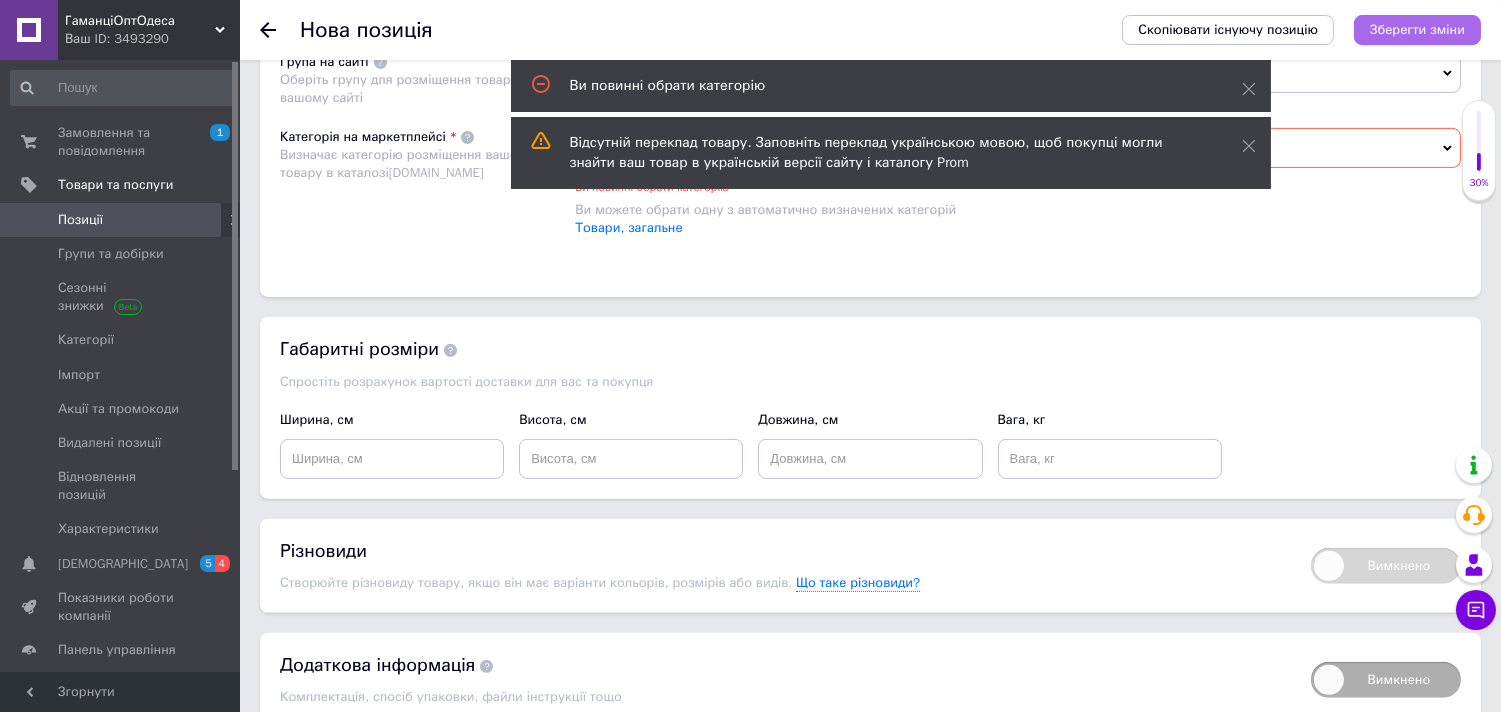 scroll, scrollTop: 1376, scrollLeft: 0, axis: vertical 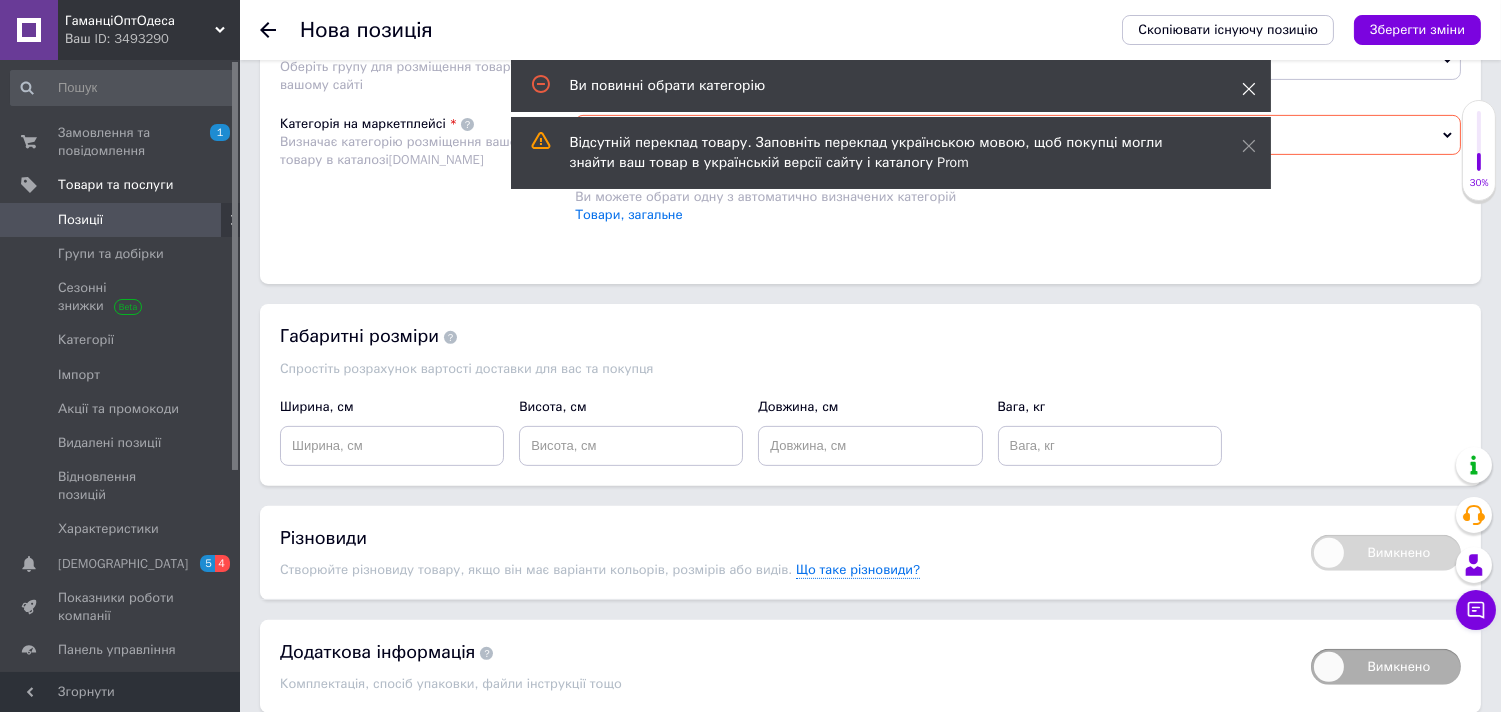click 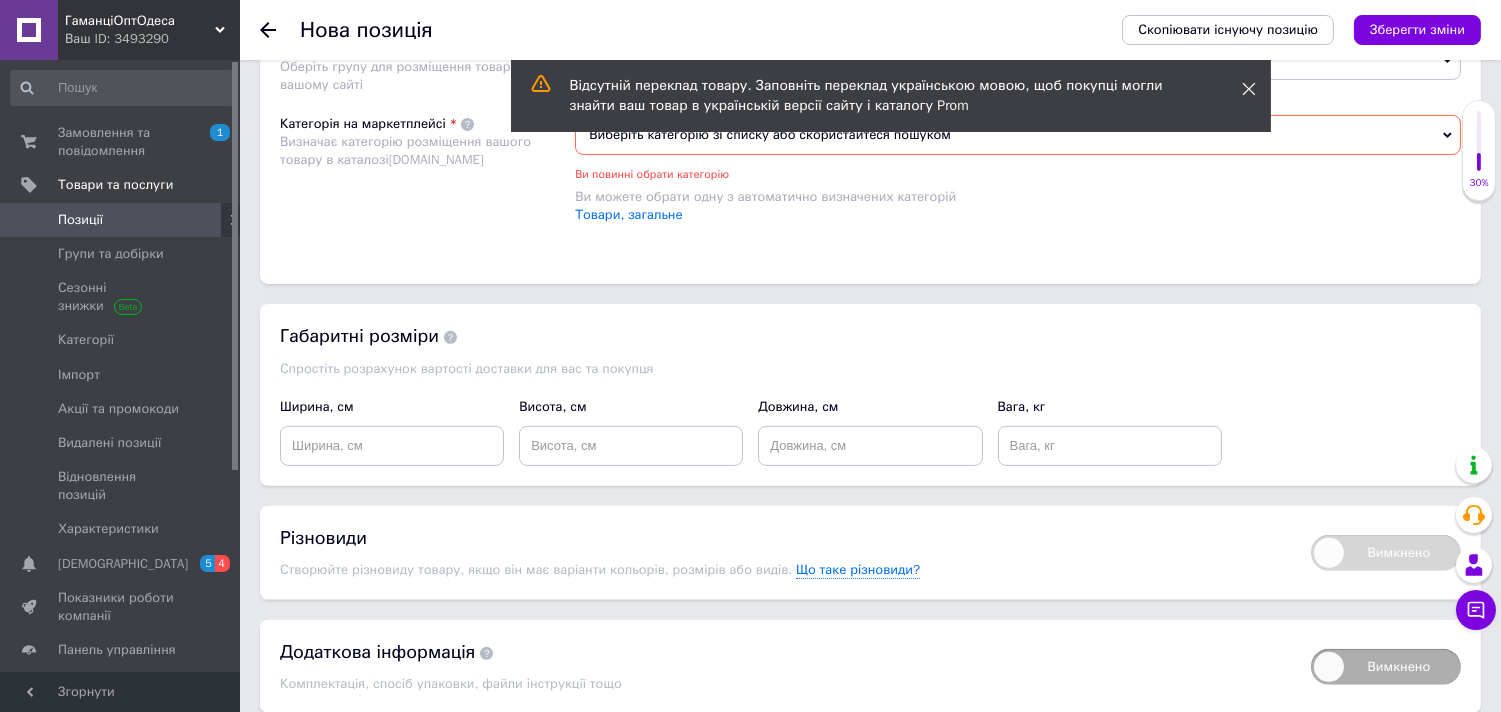 click 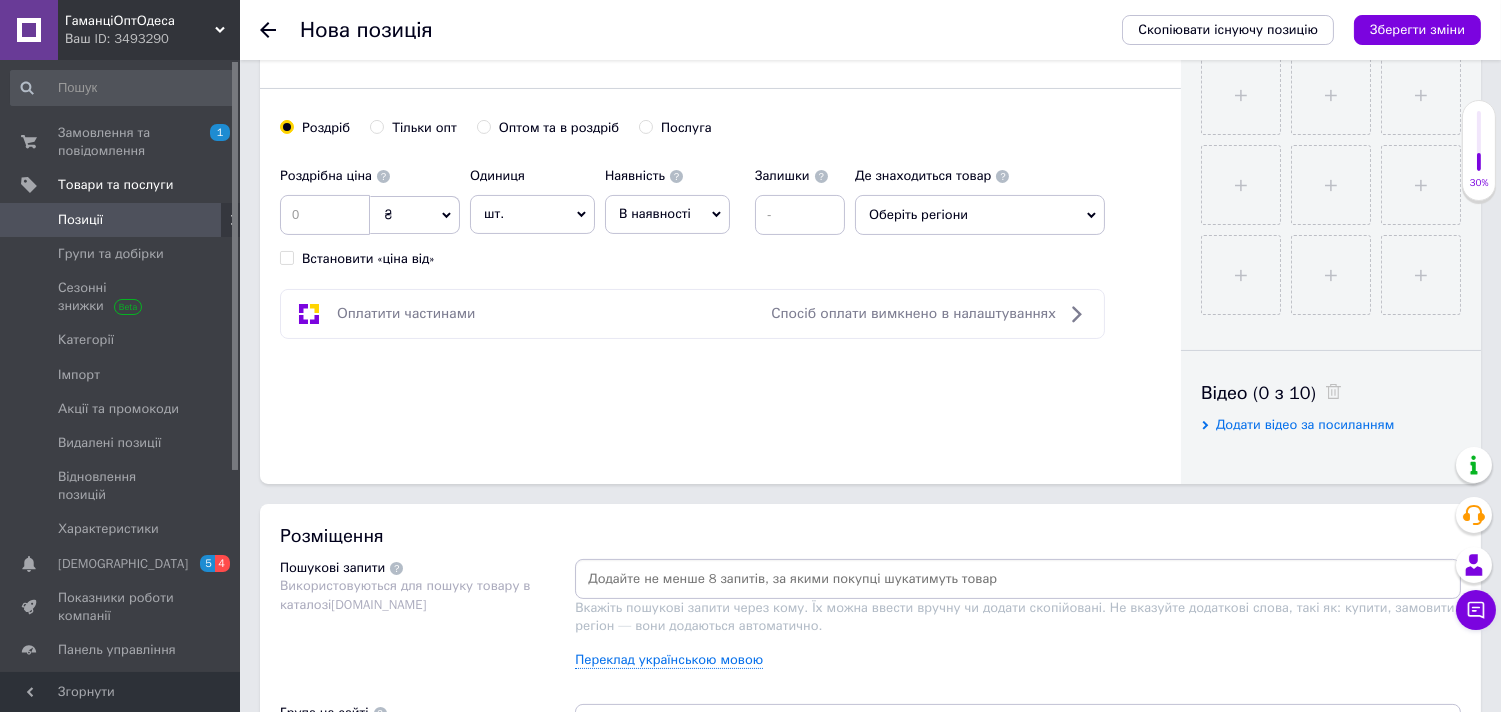 scroll, scrollTop: 716, scrollLeft: 0, axis: vertical 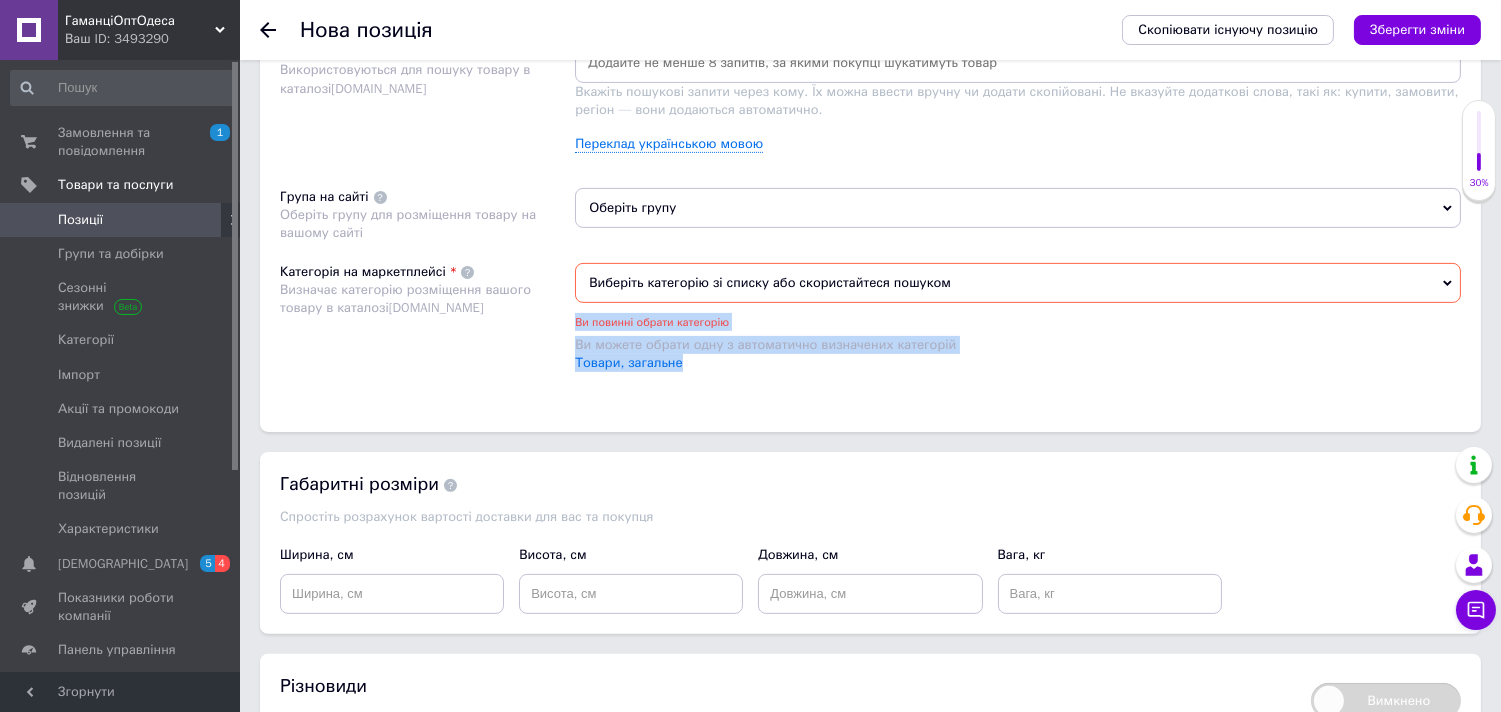 drag, startPoint x: 1414, startPoint y: 433, endPoint x: 1443, endPoint y: 463, distance: 41.725292 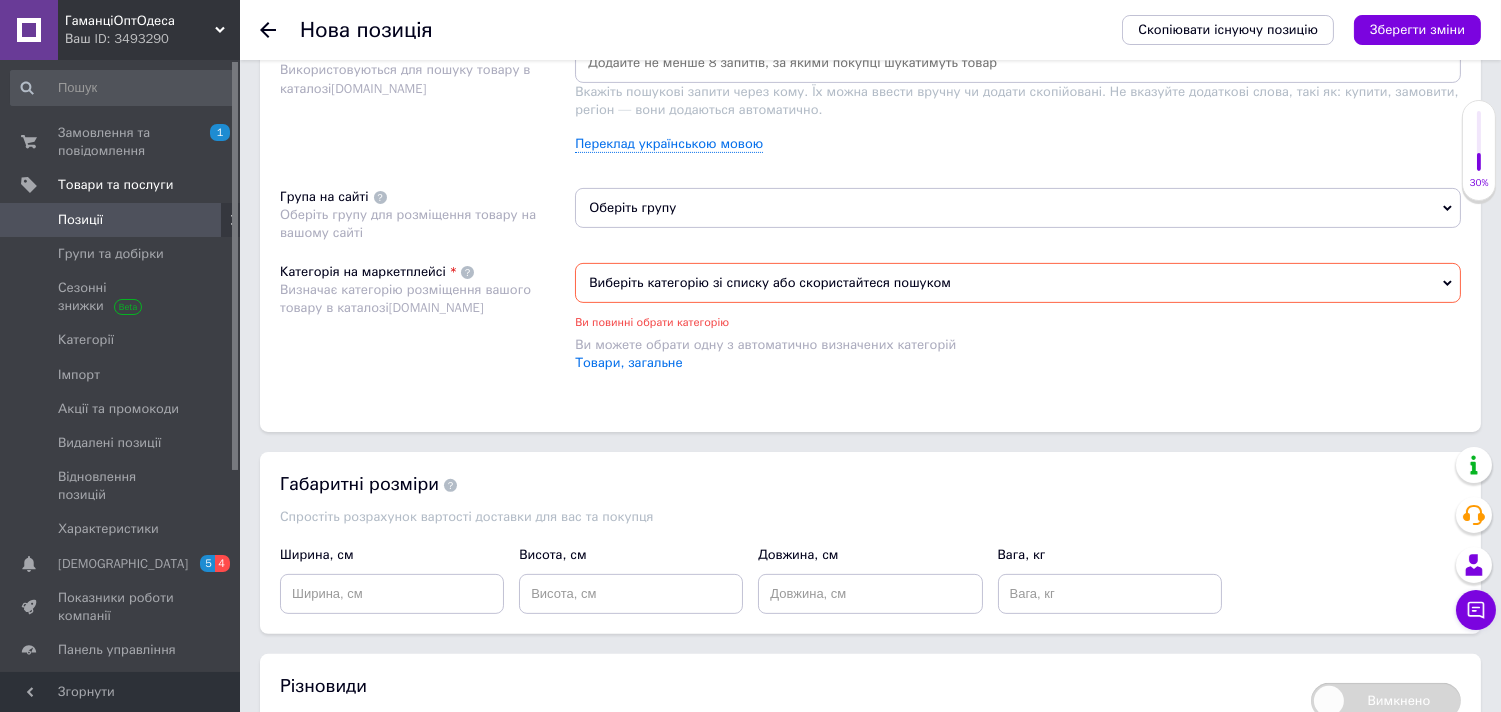 click 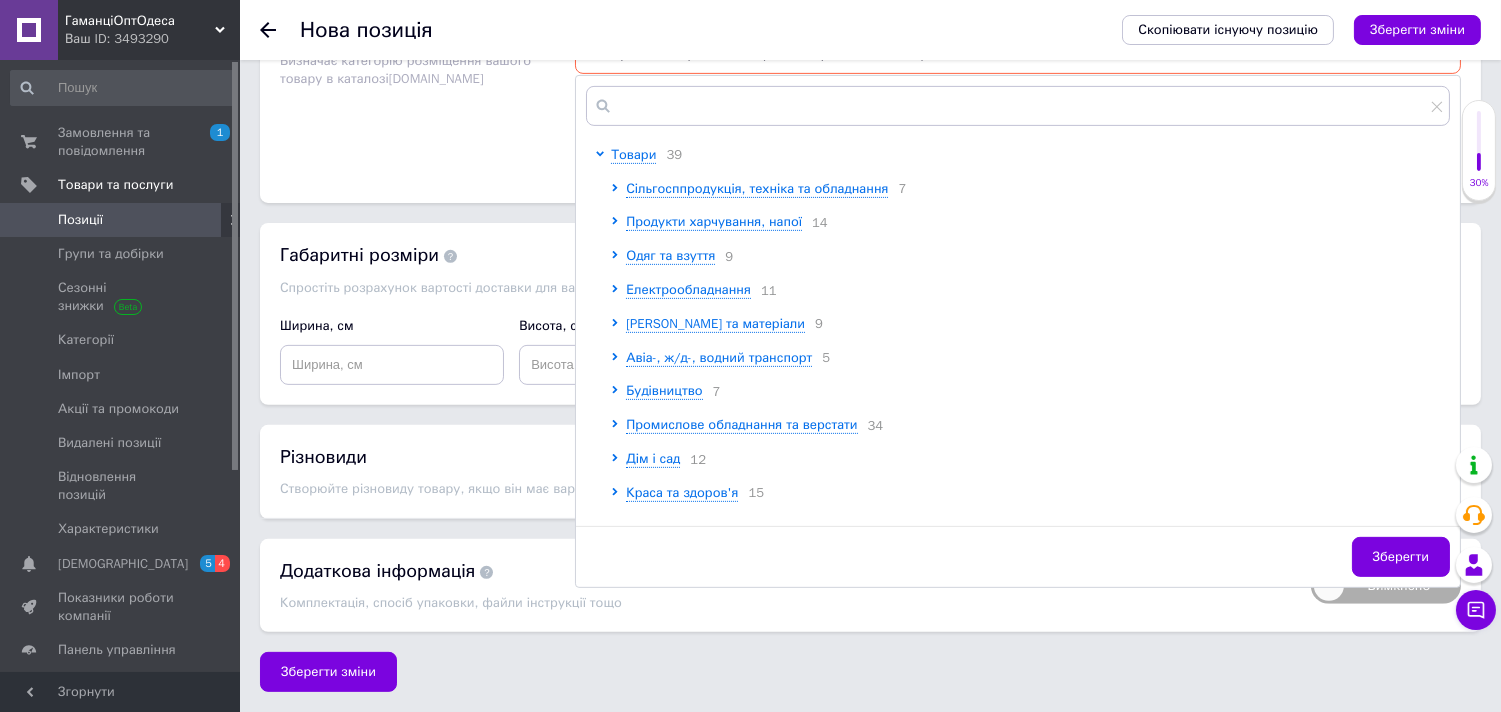scroll, scrollTop: 1543, scrollLeft: 0, axis: vertical 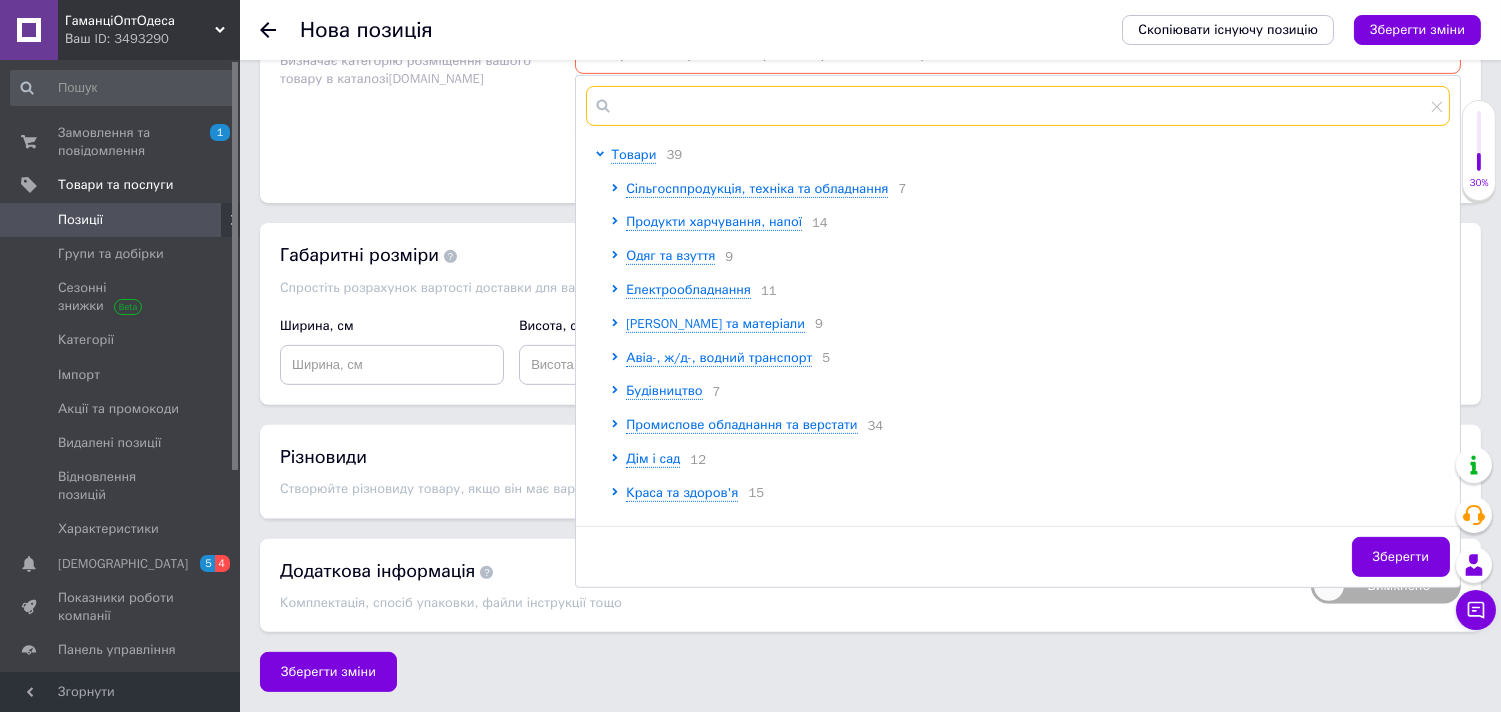 click at bounding box center [1018, 106] 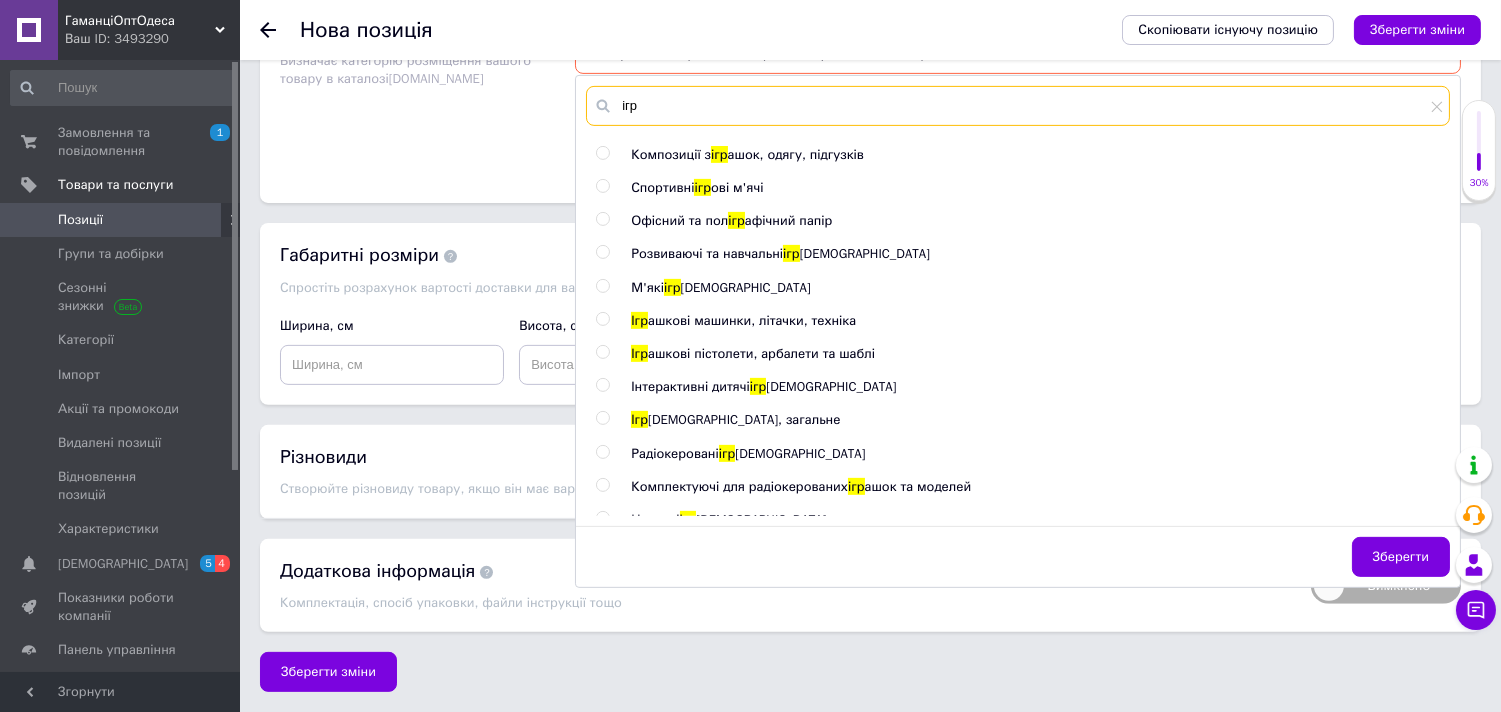 type on "ігр" 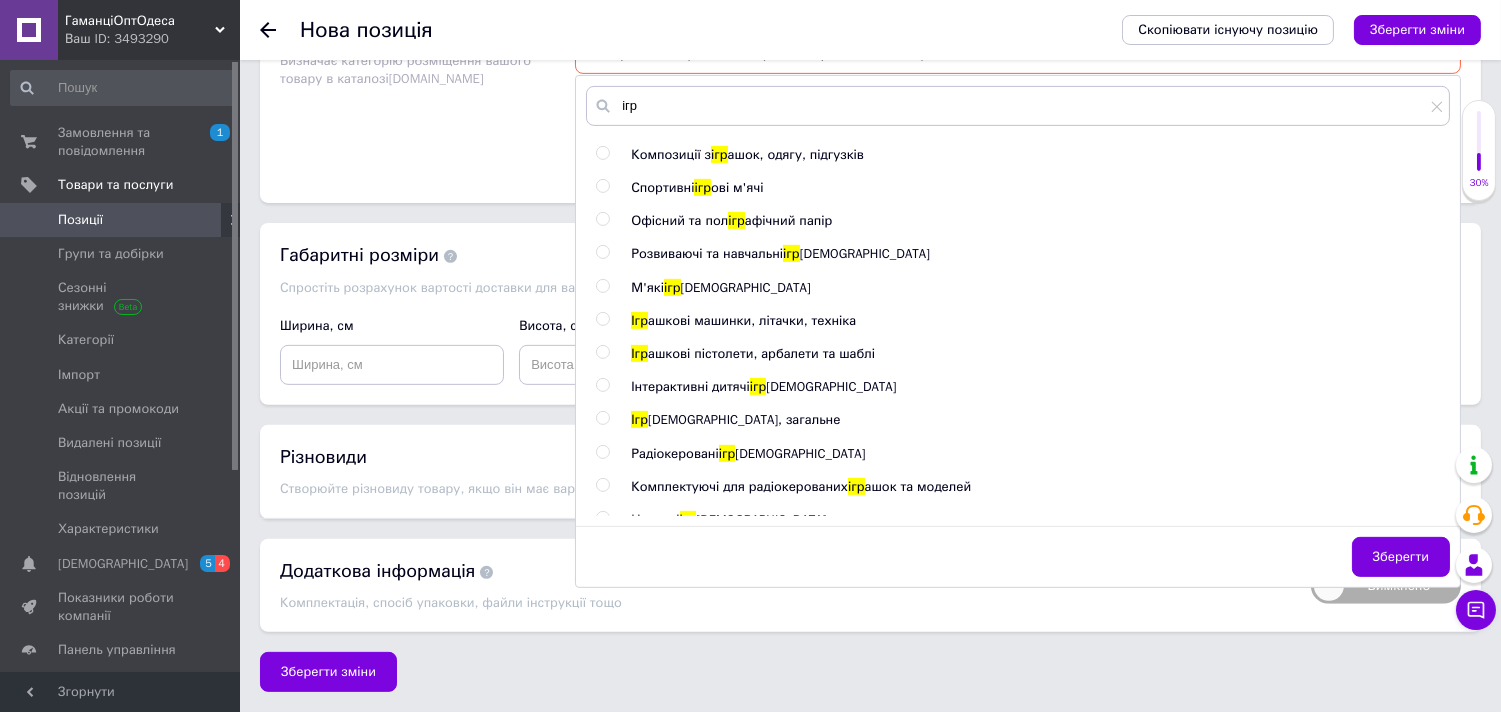 click on "[DEMOGRAPHIC_DATA]" at bounding box center (746, 287) 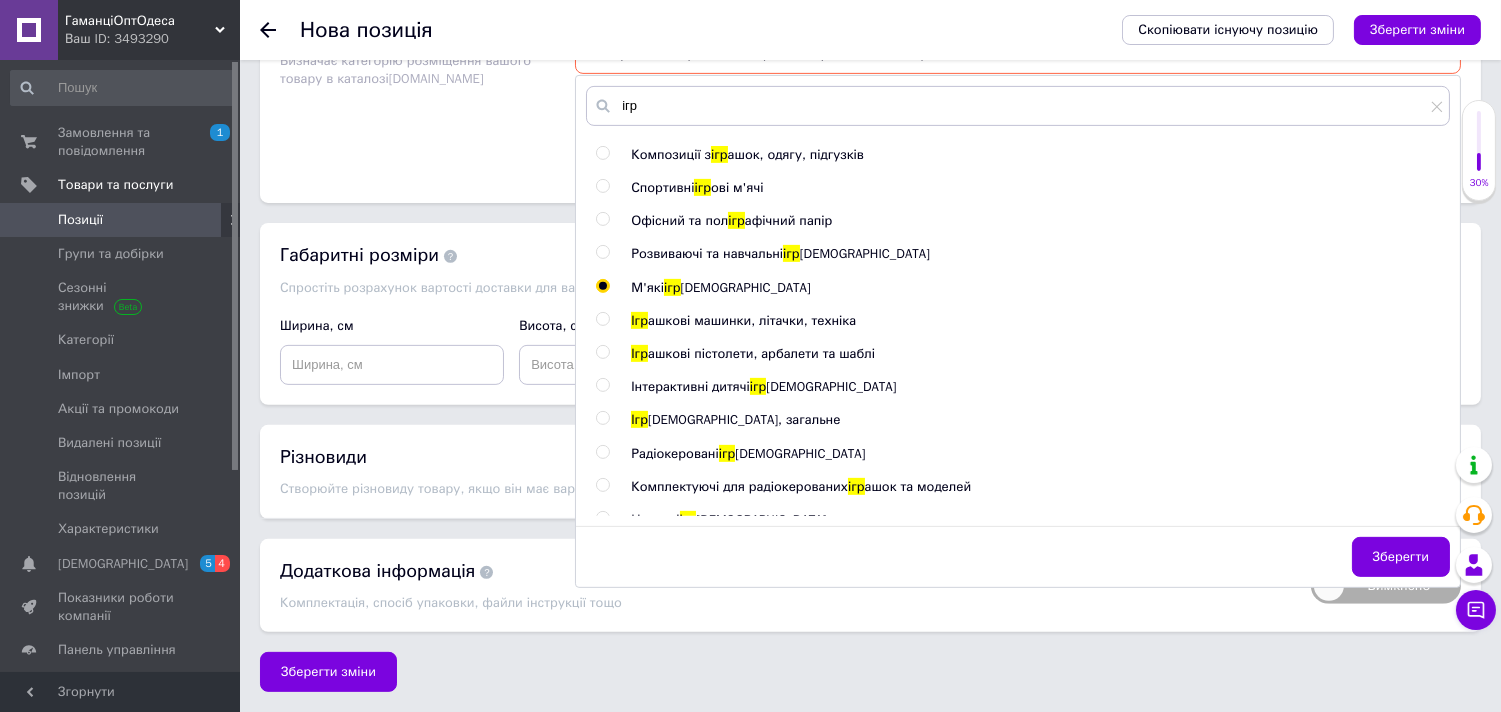 radio on "true" 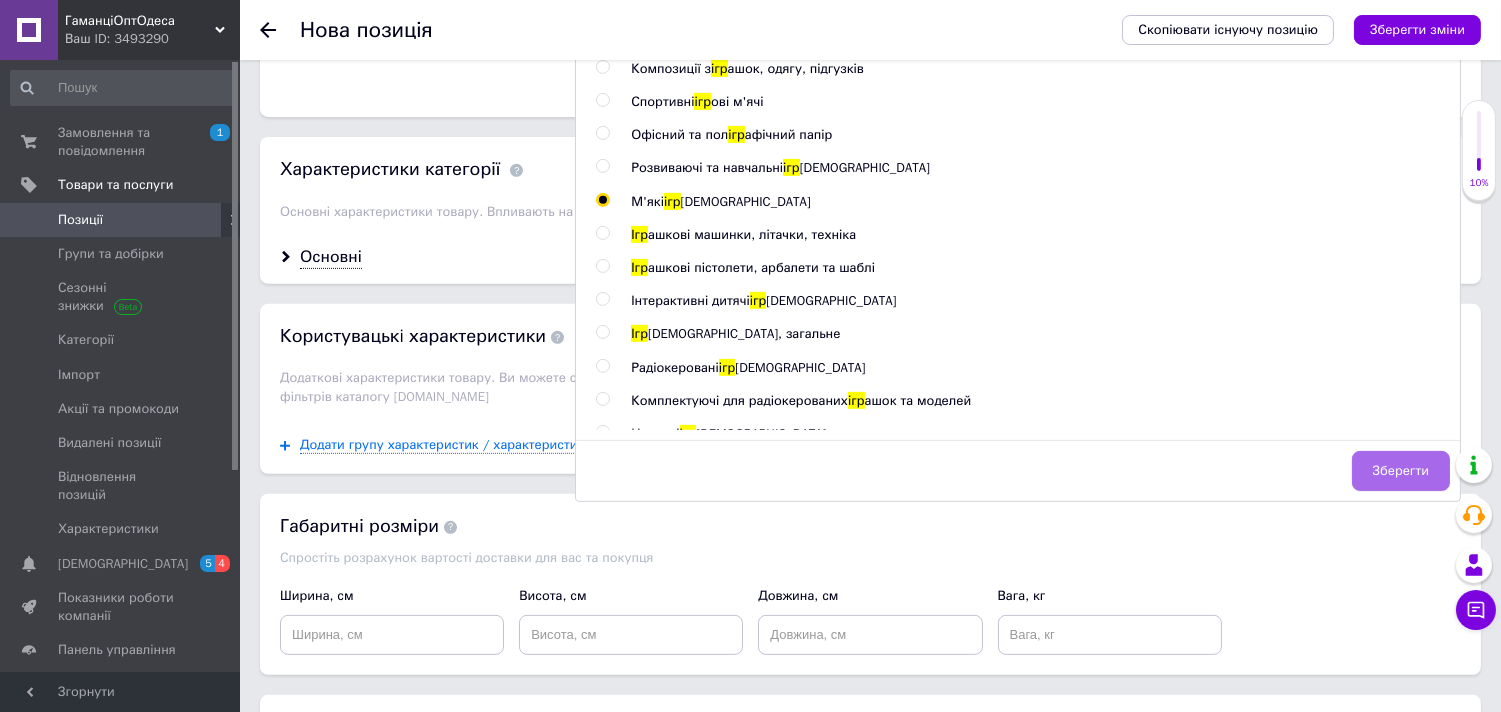 click on "Зберегти" at bounding box center [1401, 471] 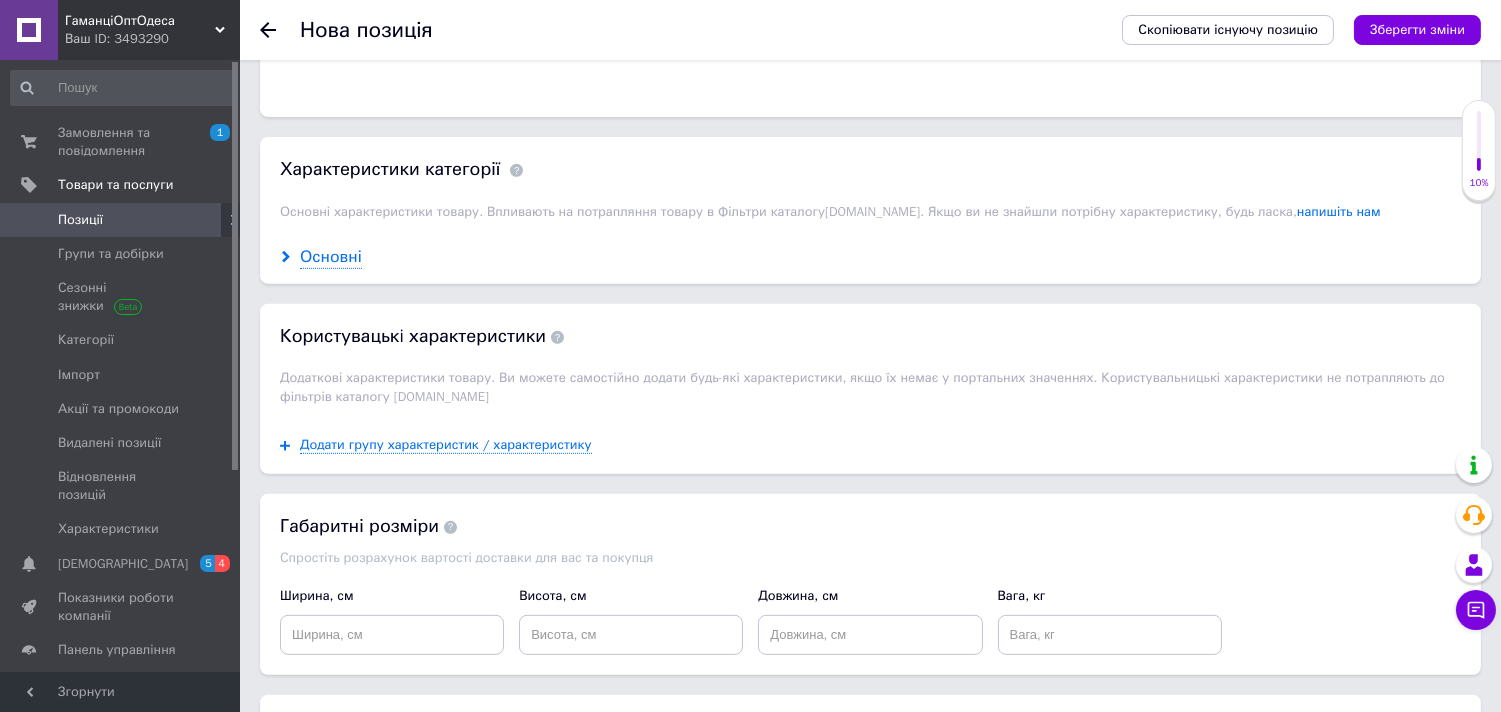 click on "Основні" at bounding box center (331, 257) 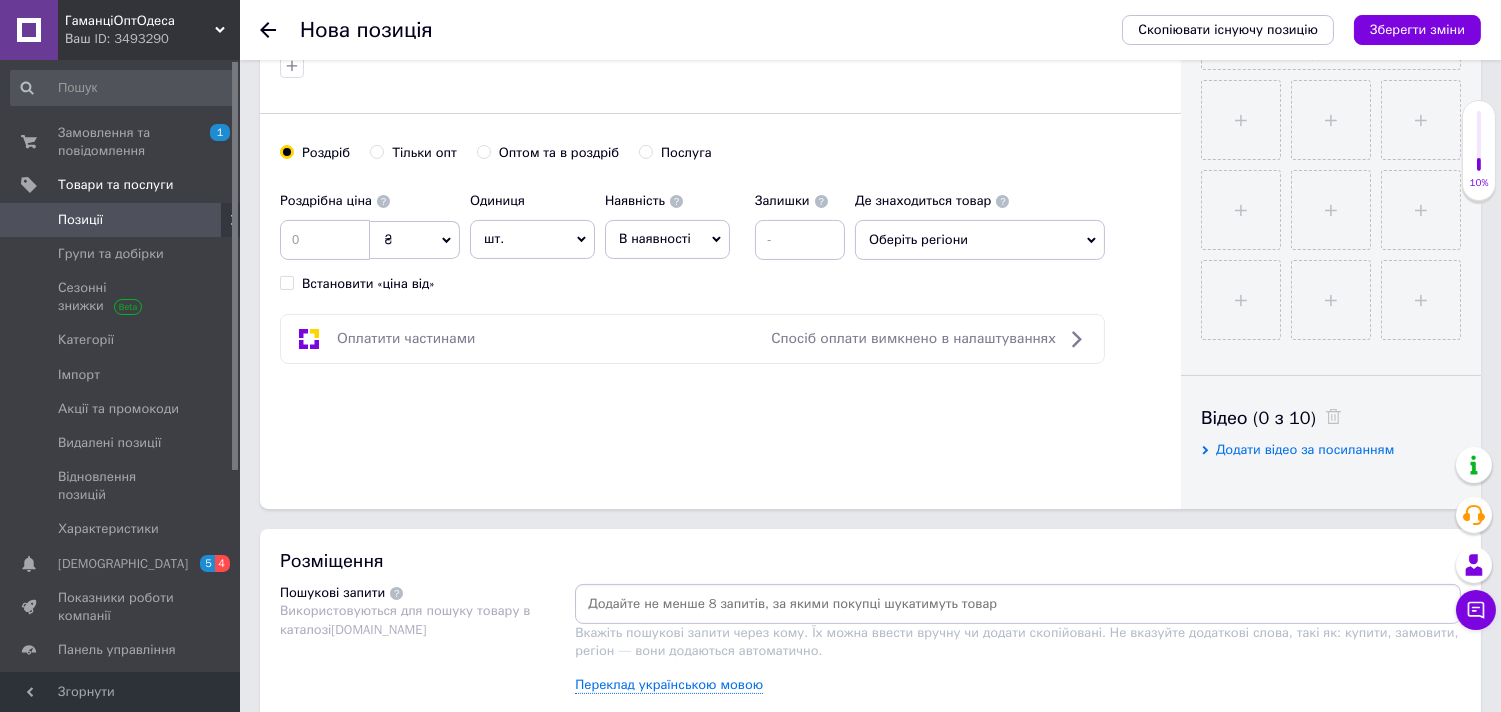scroll, scrollTop: 717, scrollLeft: 0, axis: vertical 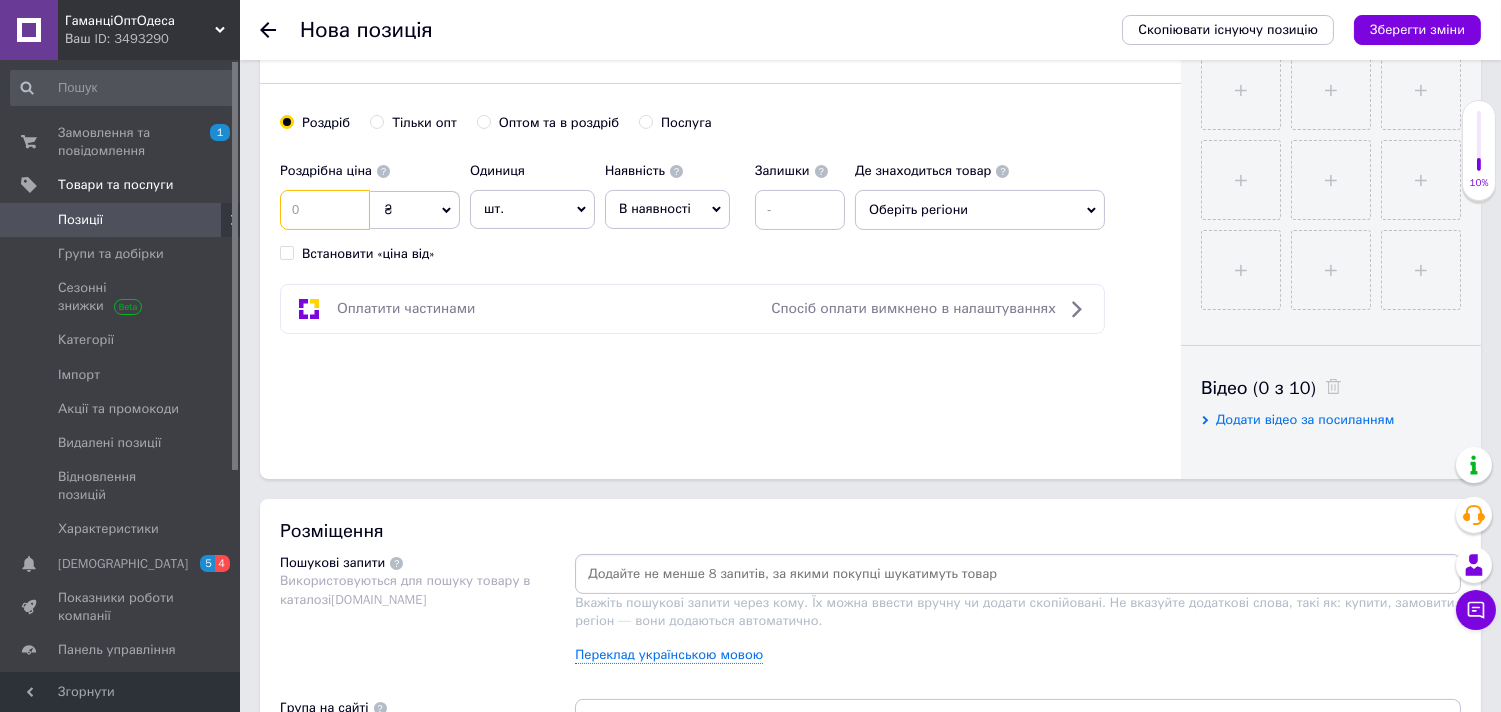 click at bounding box center (325, 210) 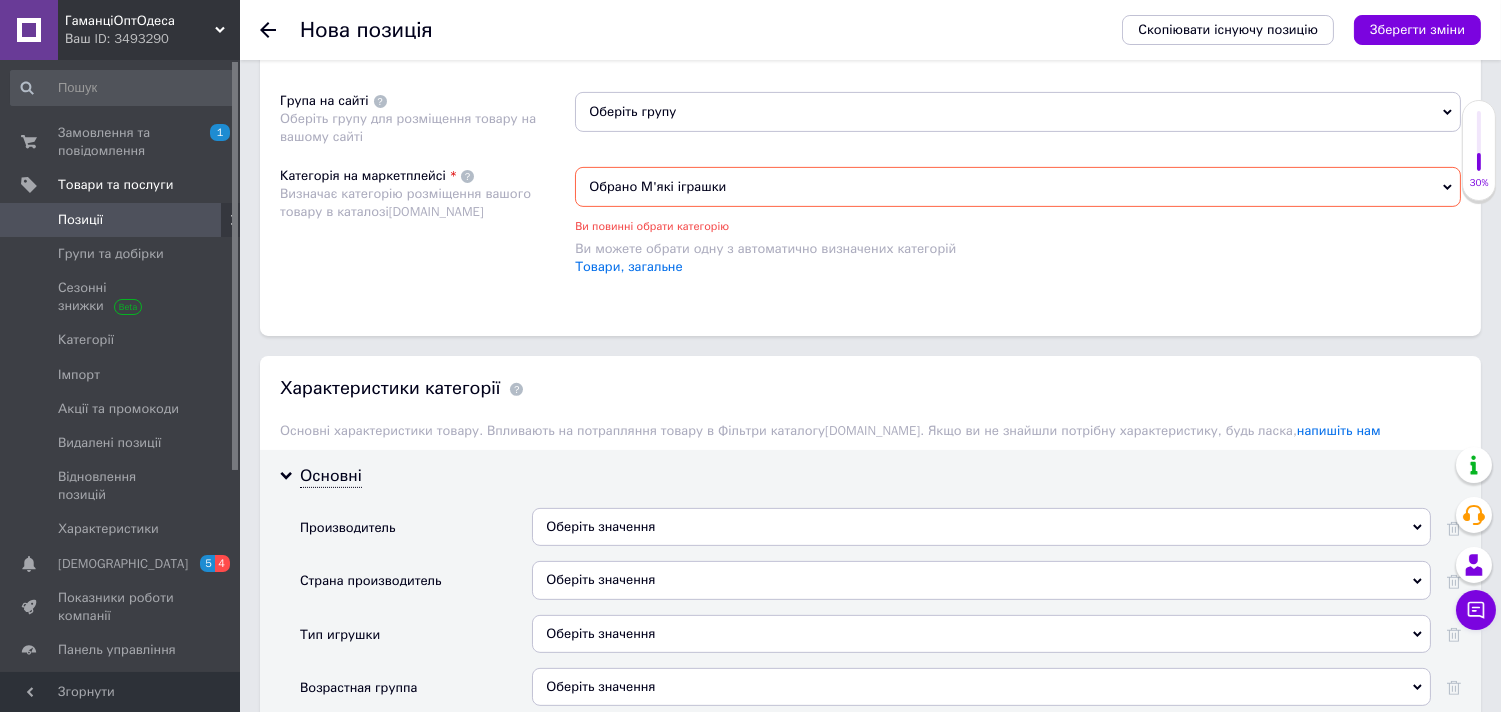 scroll, scrollTop: 1348, scrollLeft: 0, axis: vertical 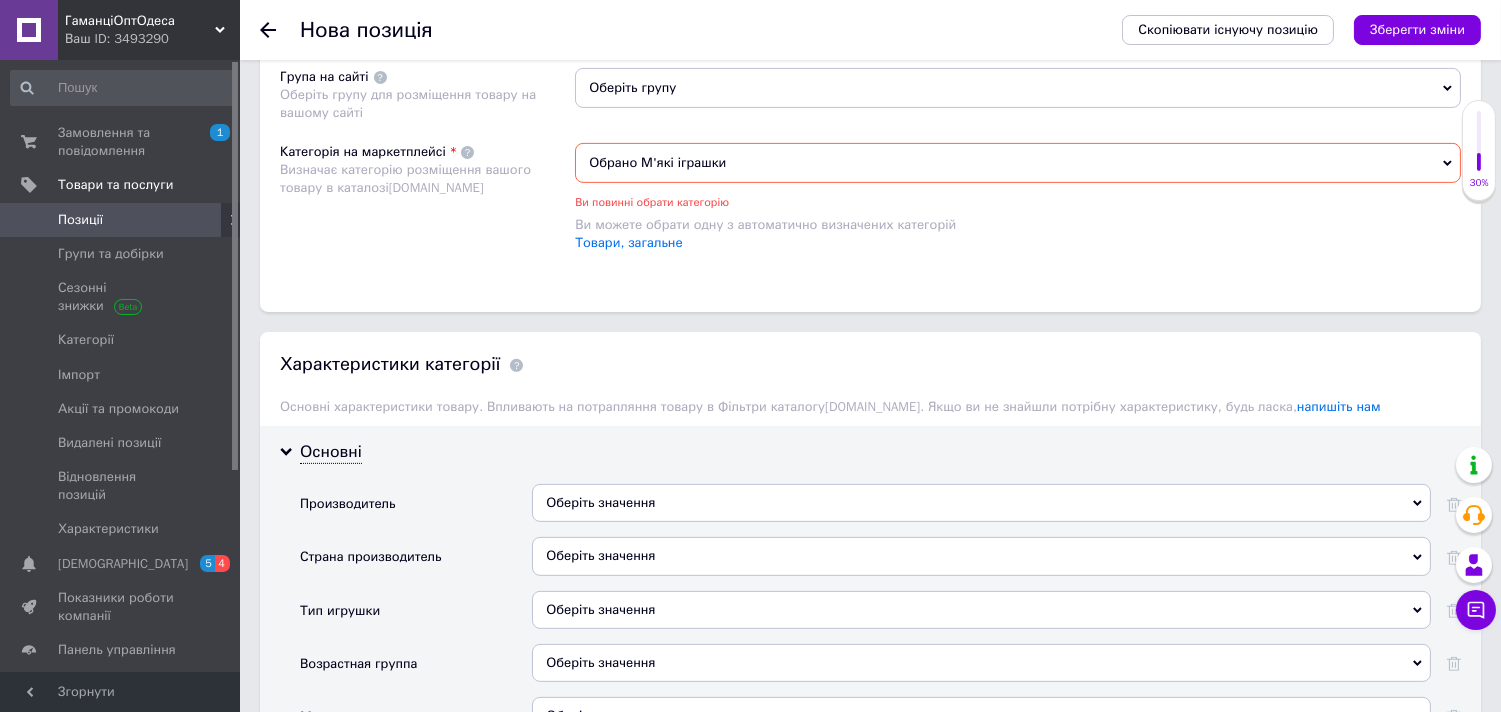type on "470" 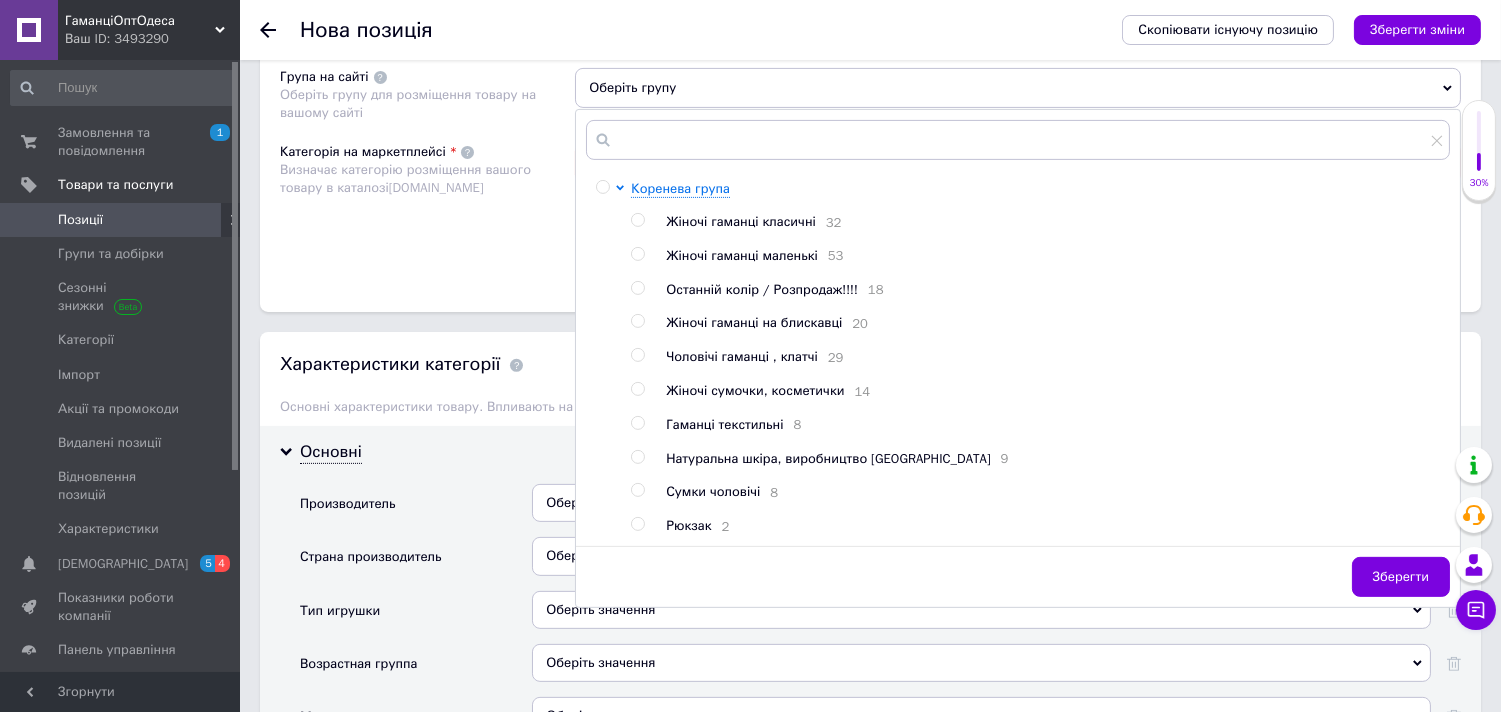 click on "Оберіть групу" at bounding box center [1018, 88] 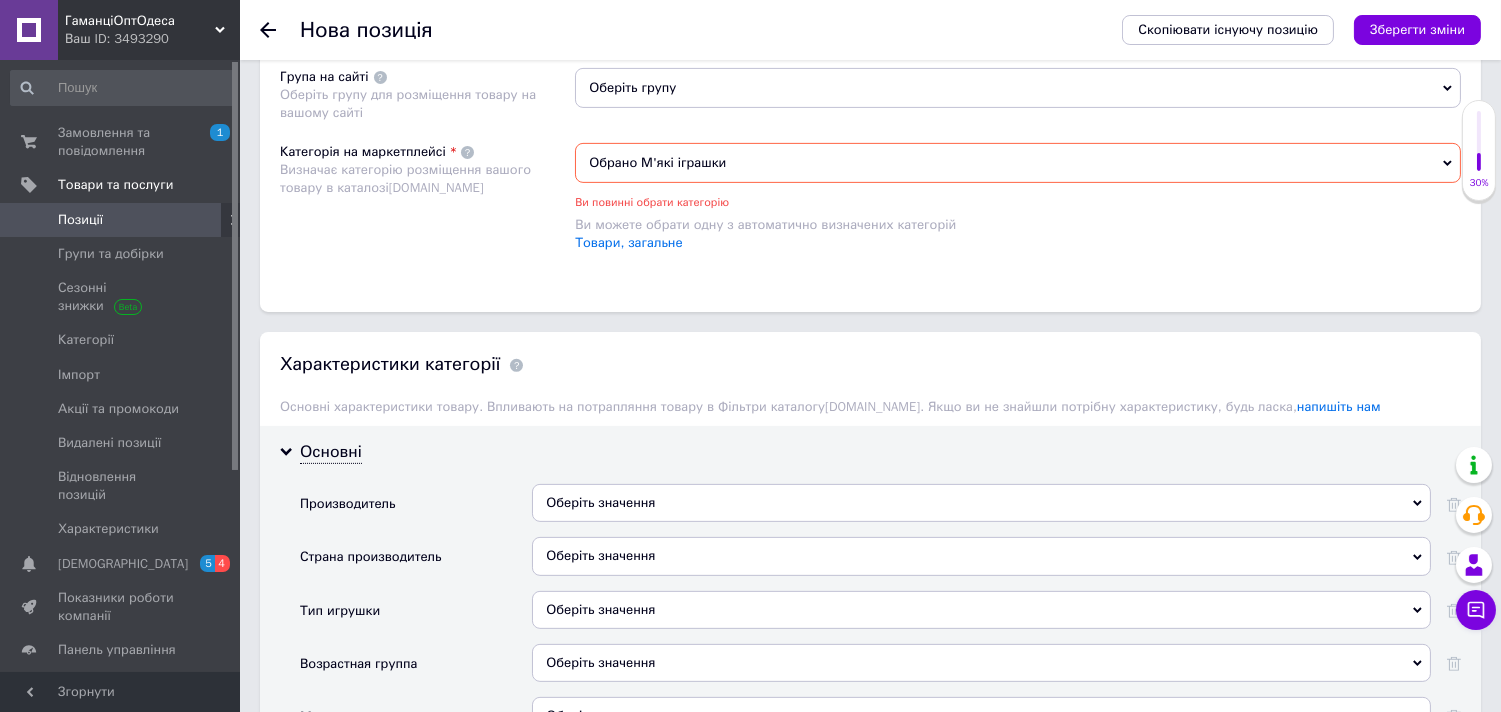 drag, startPoint x: 1445, startPoint y: 284, endPoint x: 906, endPoint y: 253, distance: 539.89075 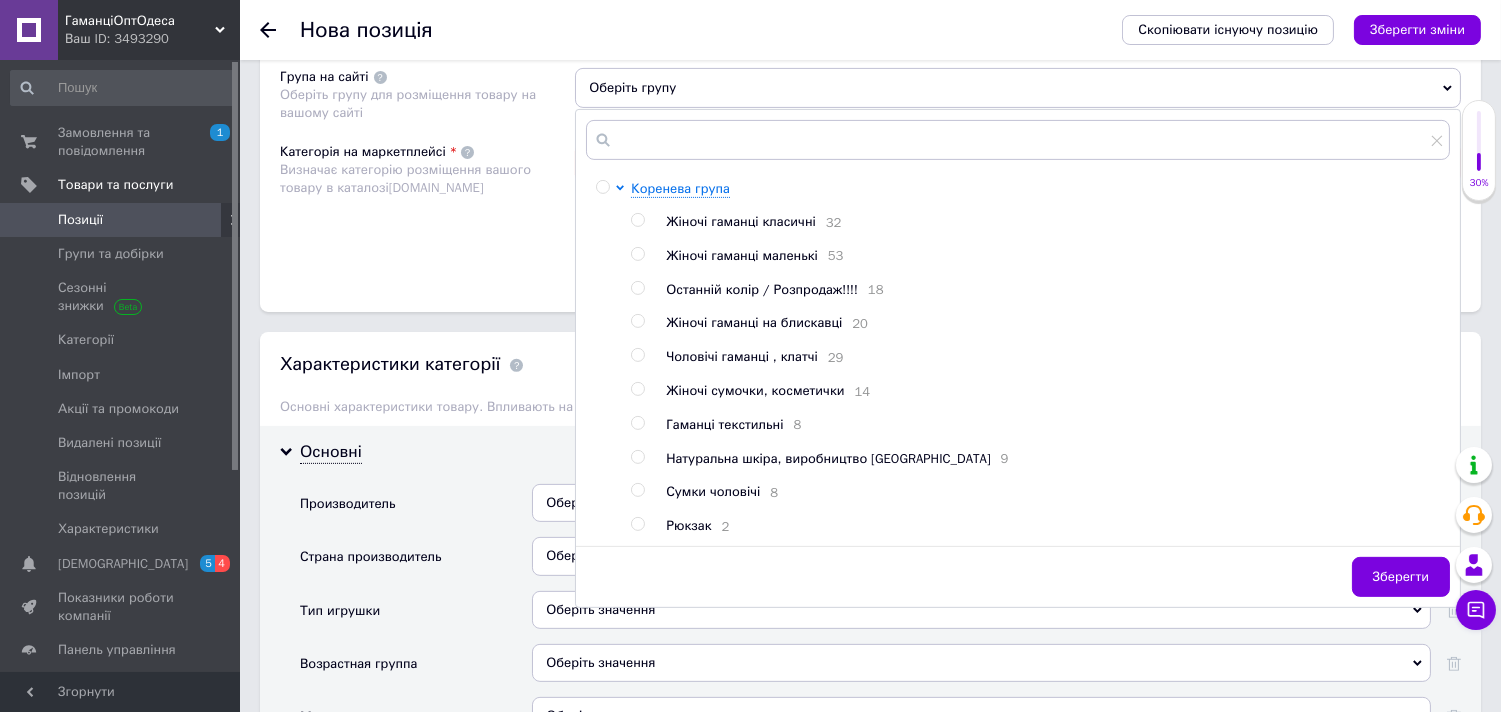 click on "Переклад українською мовою" at bounding box center [1018, 24] 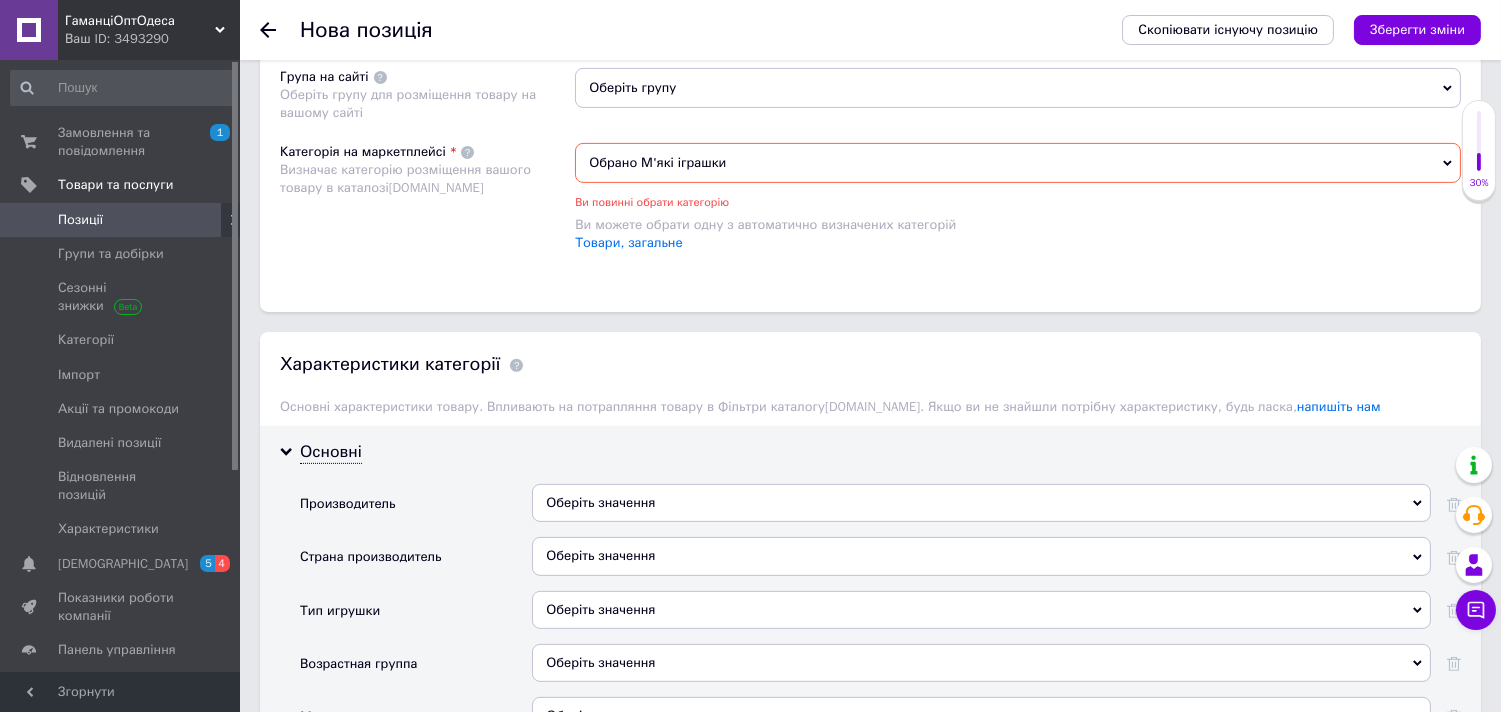 click at bounding box center (1018, -57) 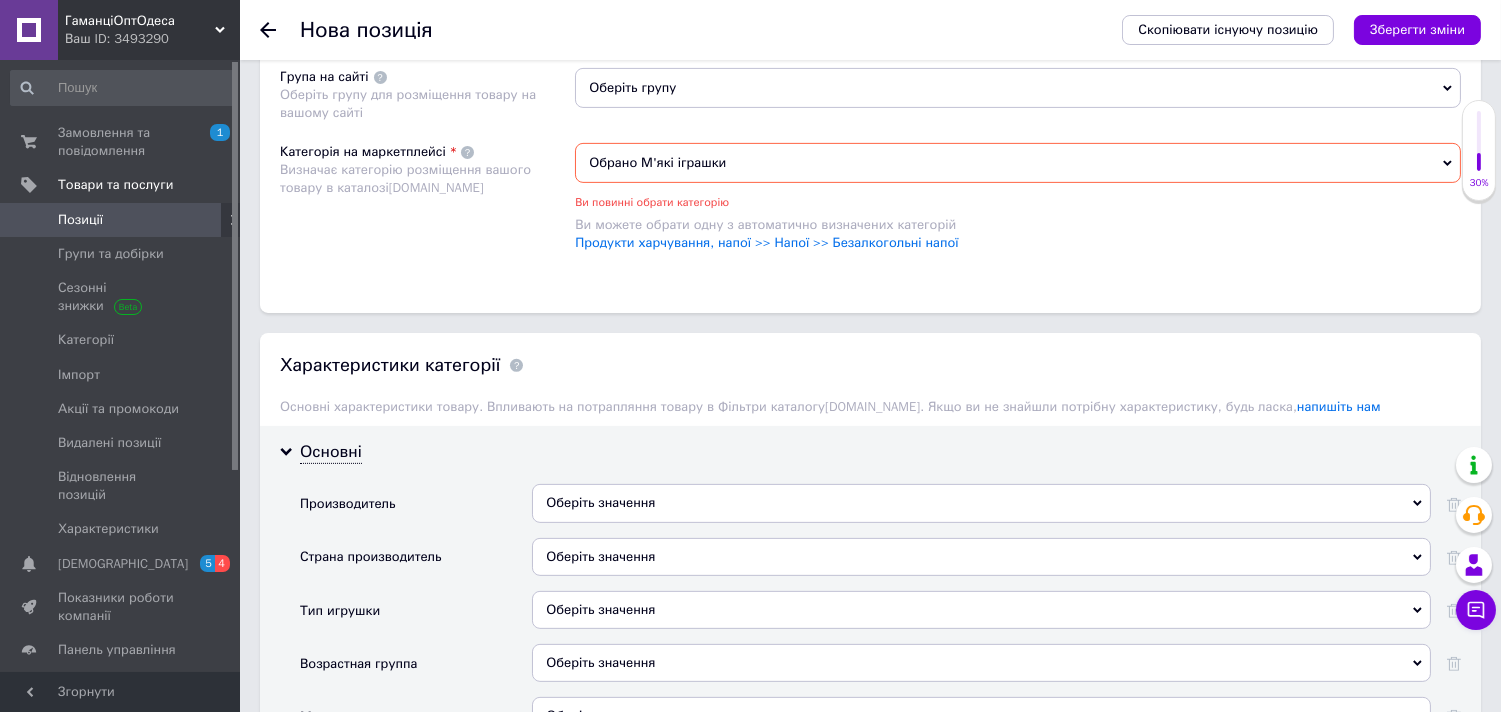 click 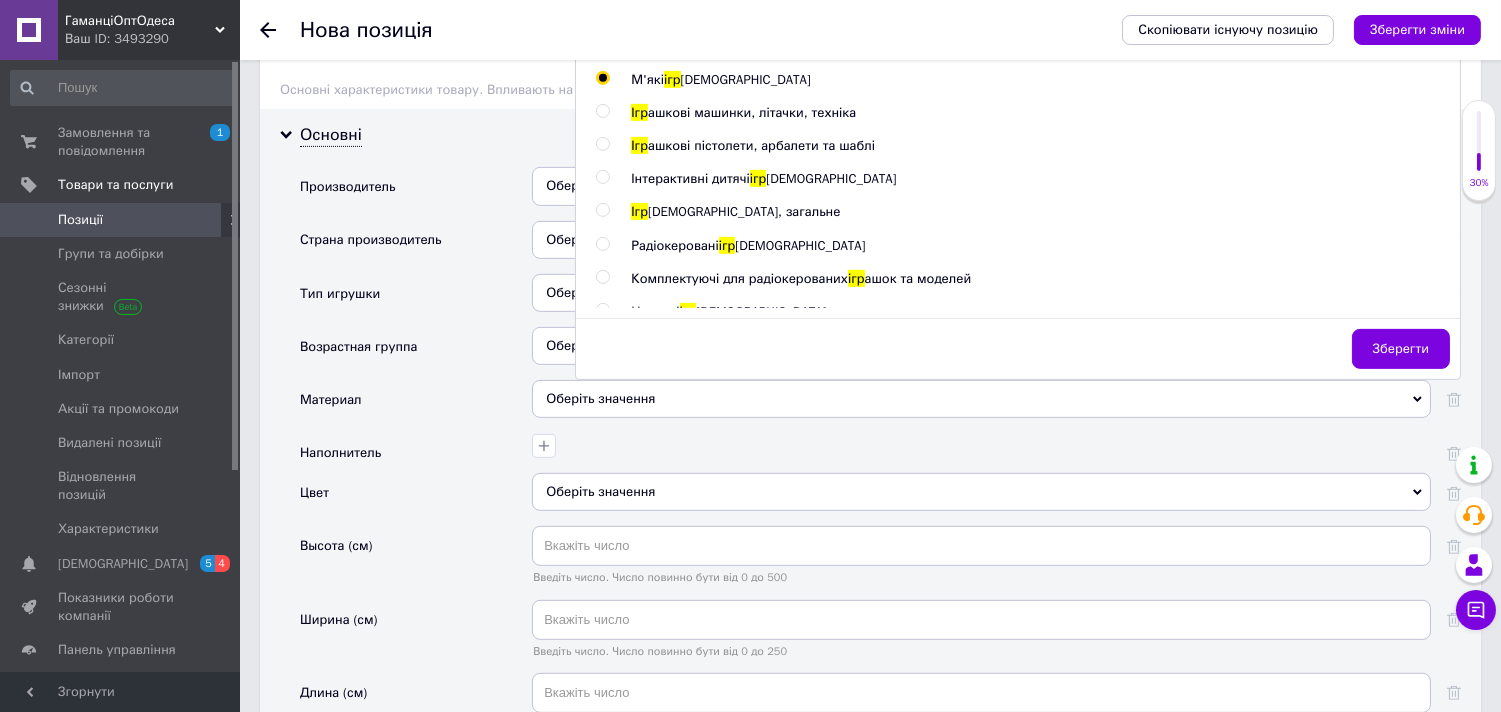 scroll, scrollTop: 1676, scrollLeft: 0, axis: vertical 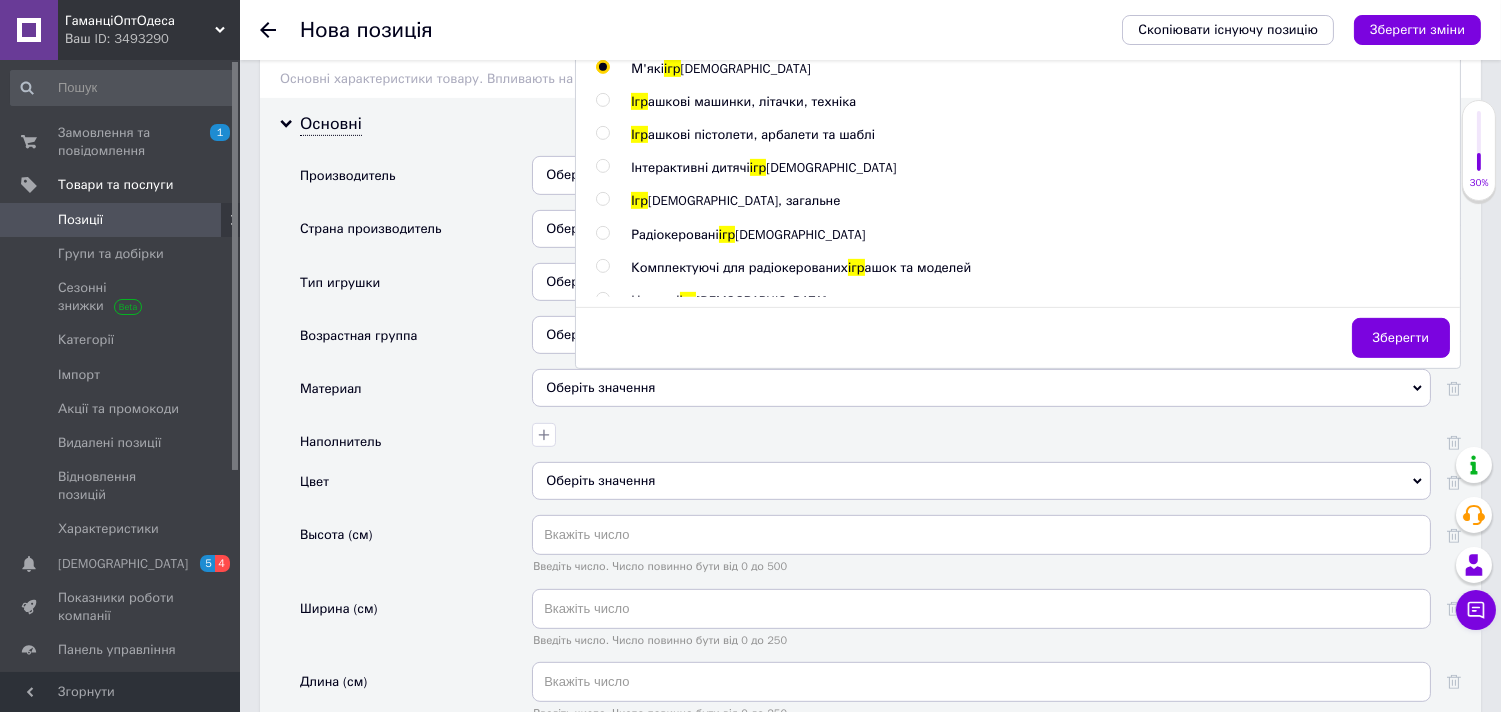 click at bounding box center [602, 199] 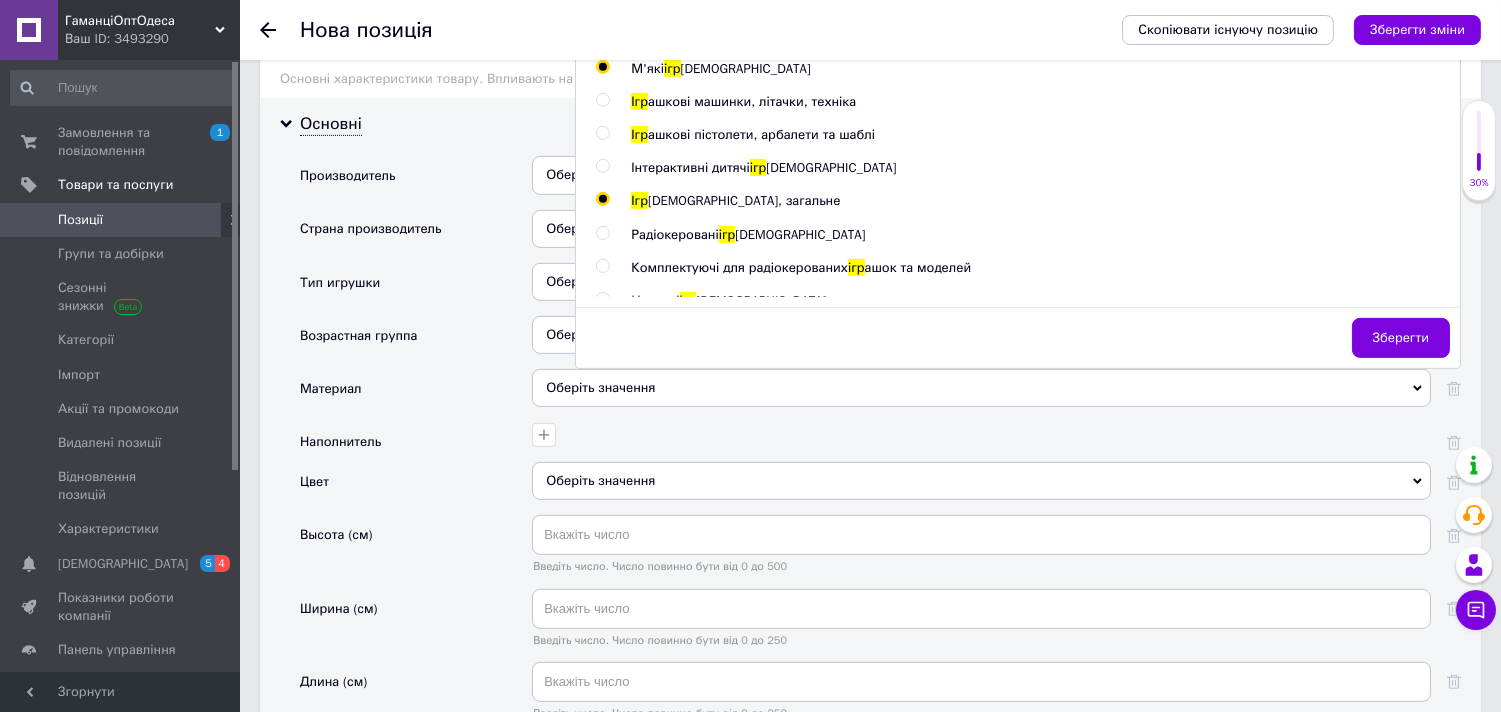 radio on "true" 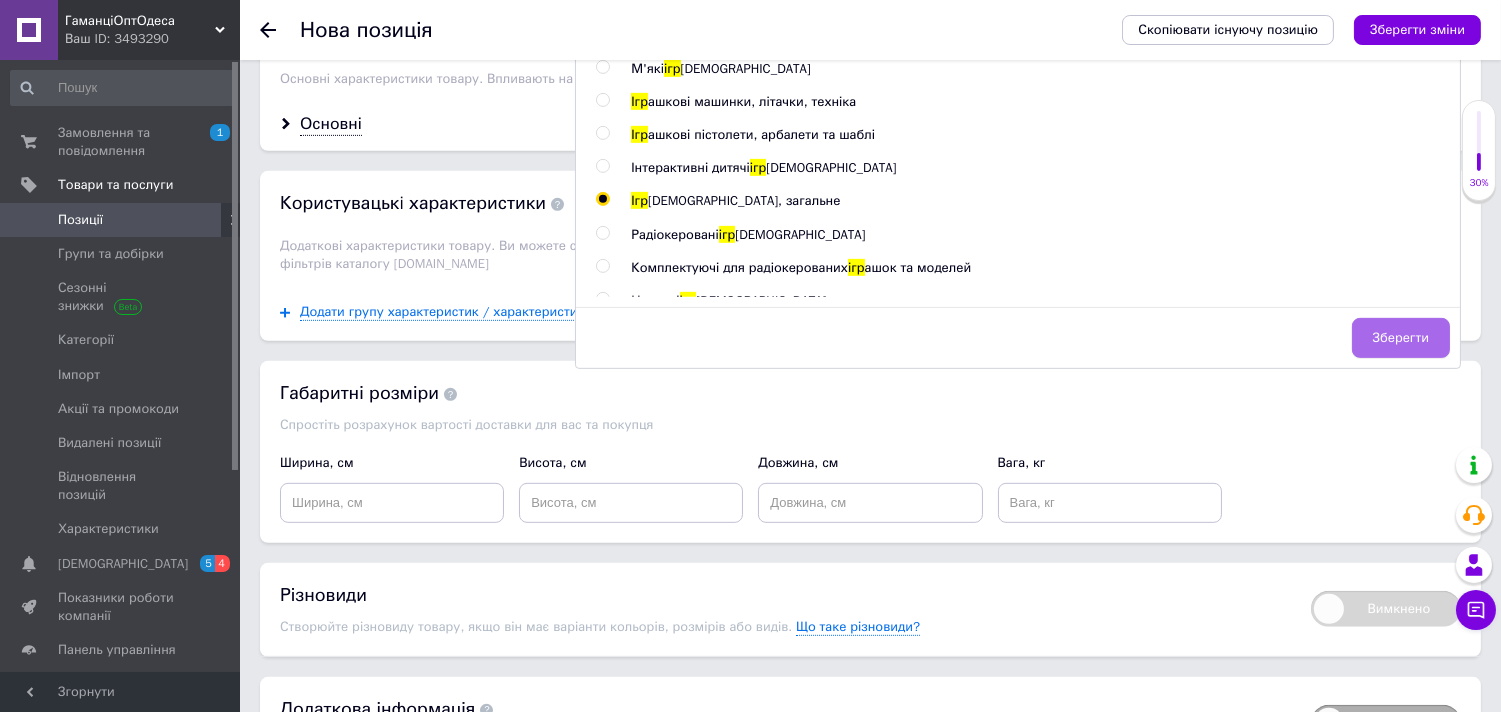 click on "Зберегти" at bounding box center [1401, 338] 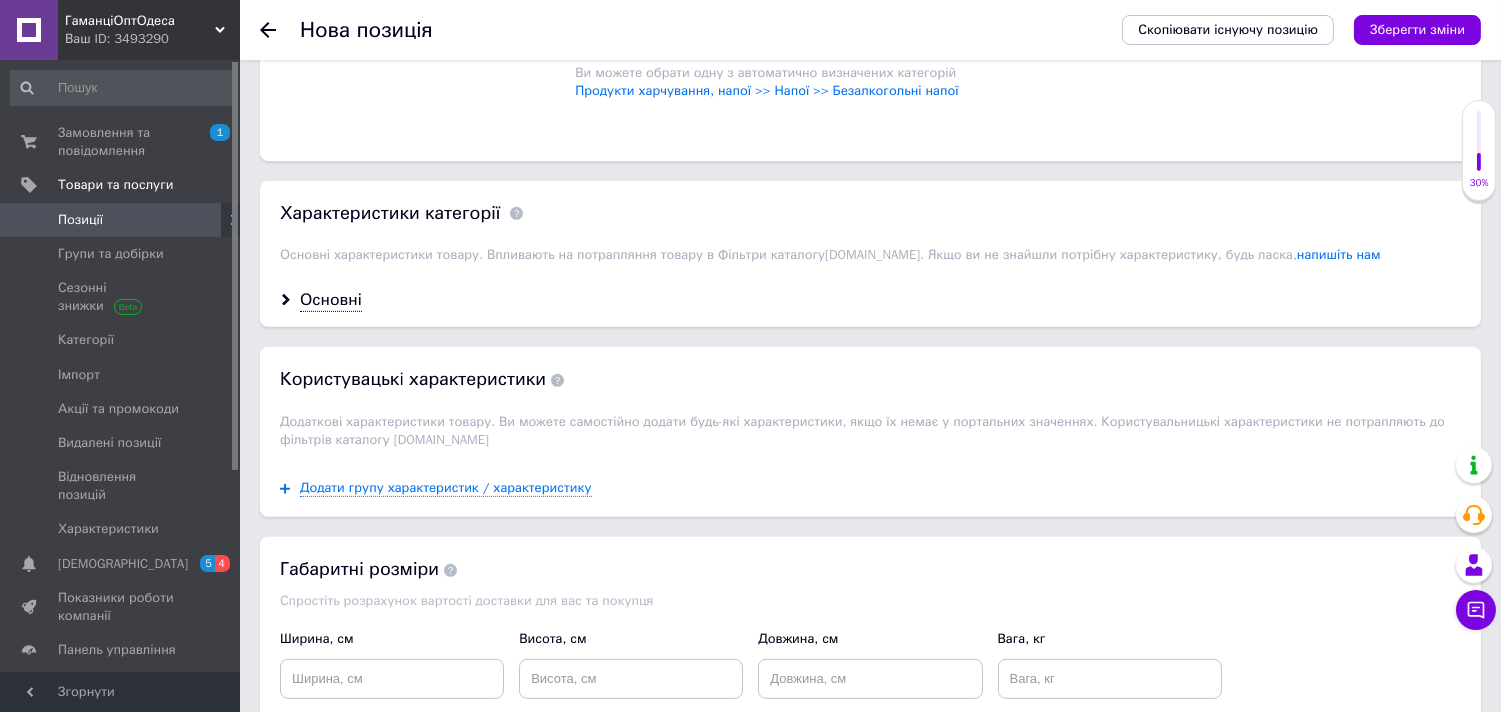 scroll, scrollTop: 1498, scrollLeft: 0, axis: vertical 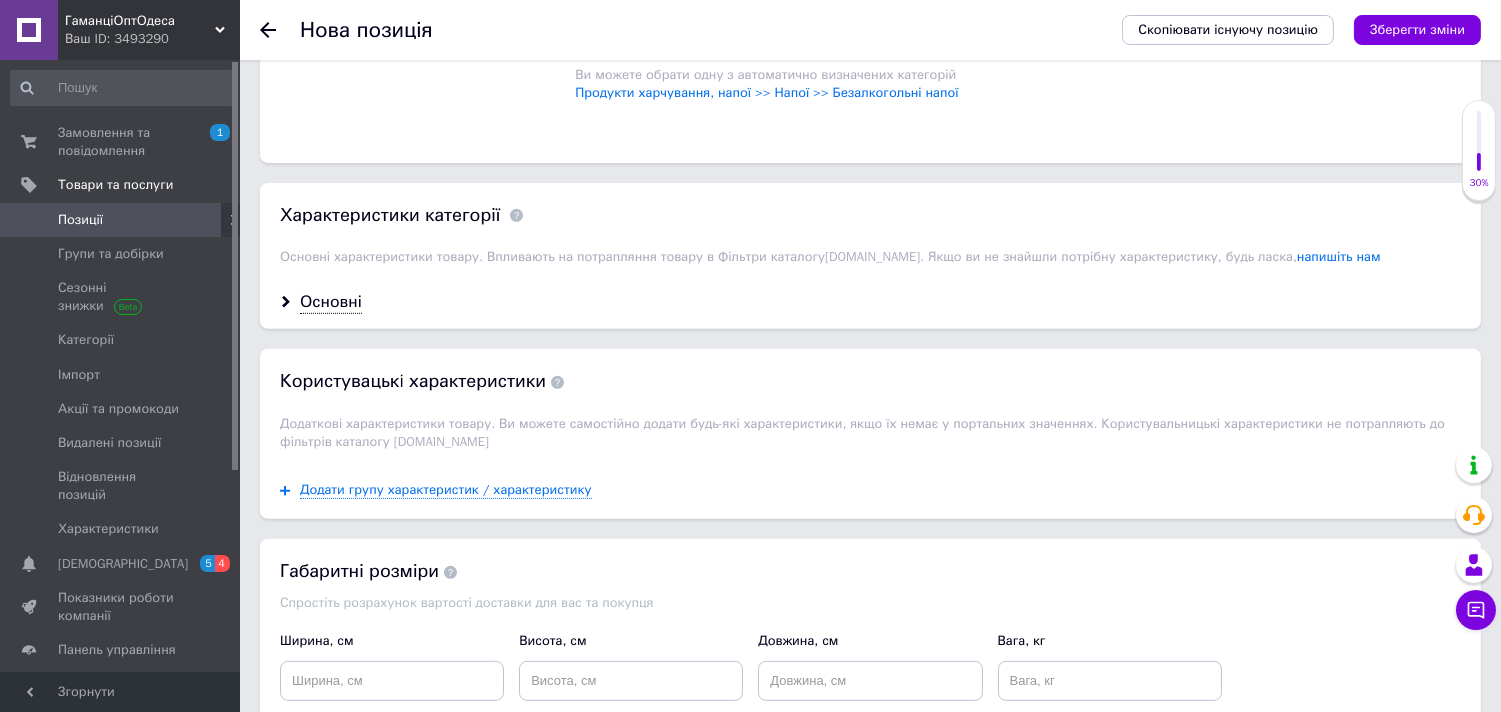 click at bounding box center (467, 2) 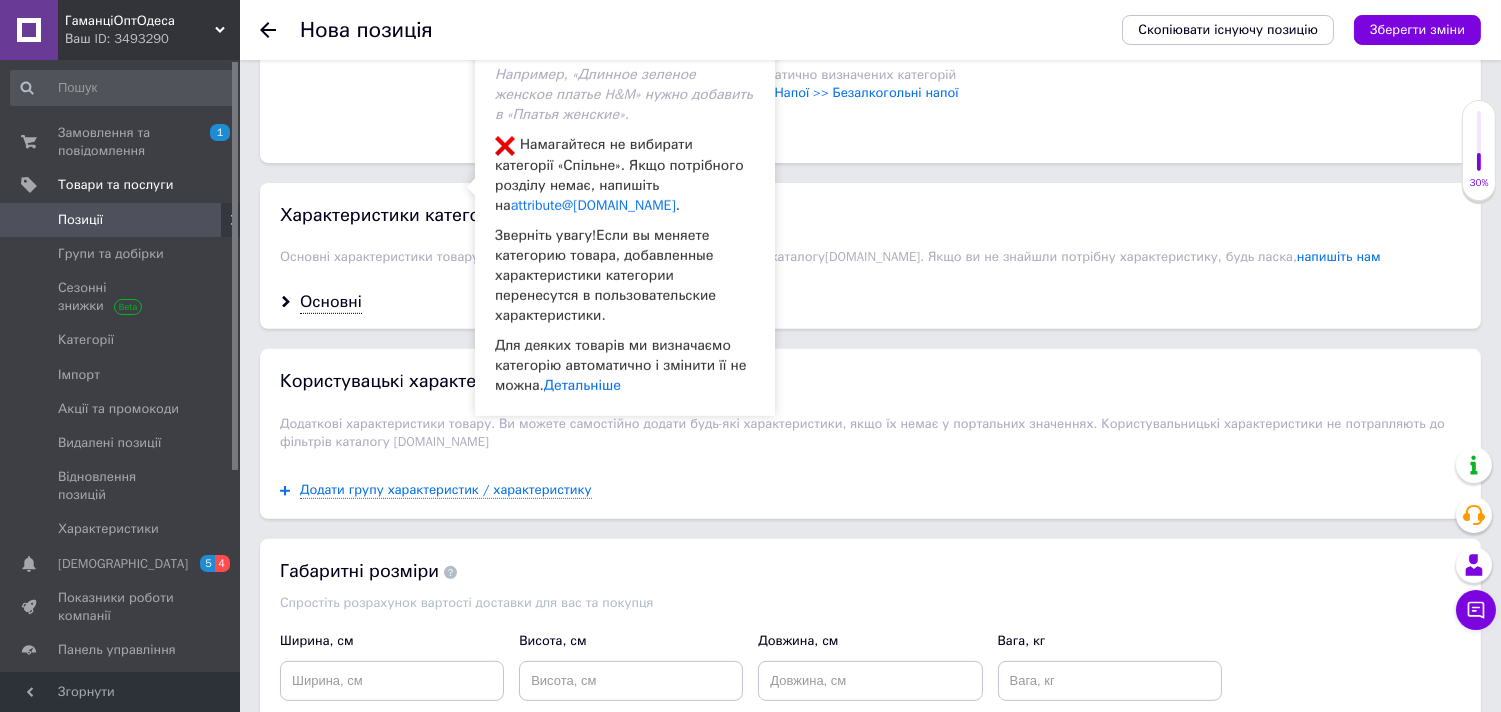 click on "лабубу кока кола × Вкажіть пошукові запити через кому. Їх можна ввести вручну чи додати скопійовані. Не вказуйте додаткові слова, такі як: купити, замовити, регіон — вони додаються автоматично. Переклад українською мовою" at bounding box center [1018, -165] 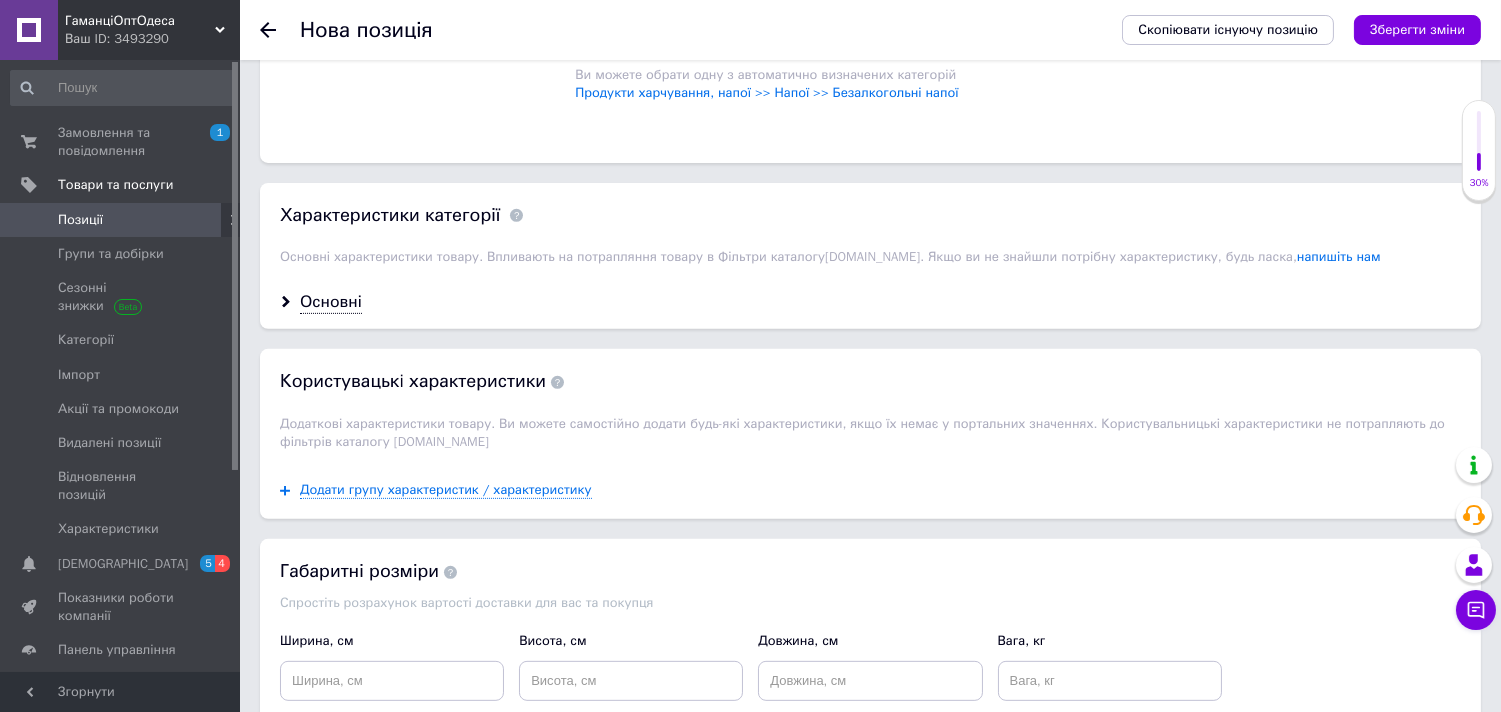click 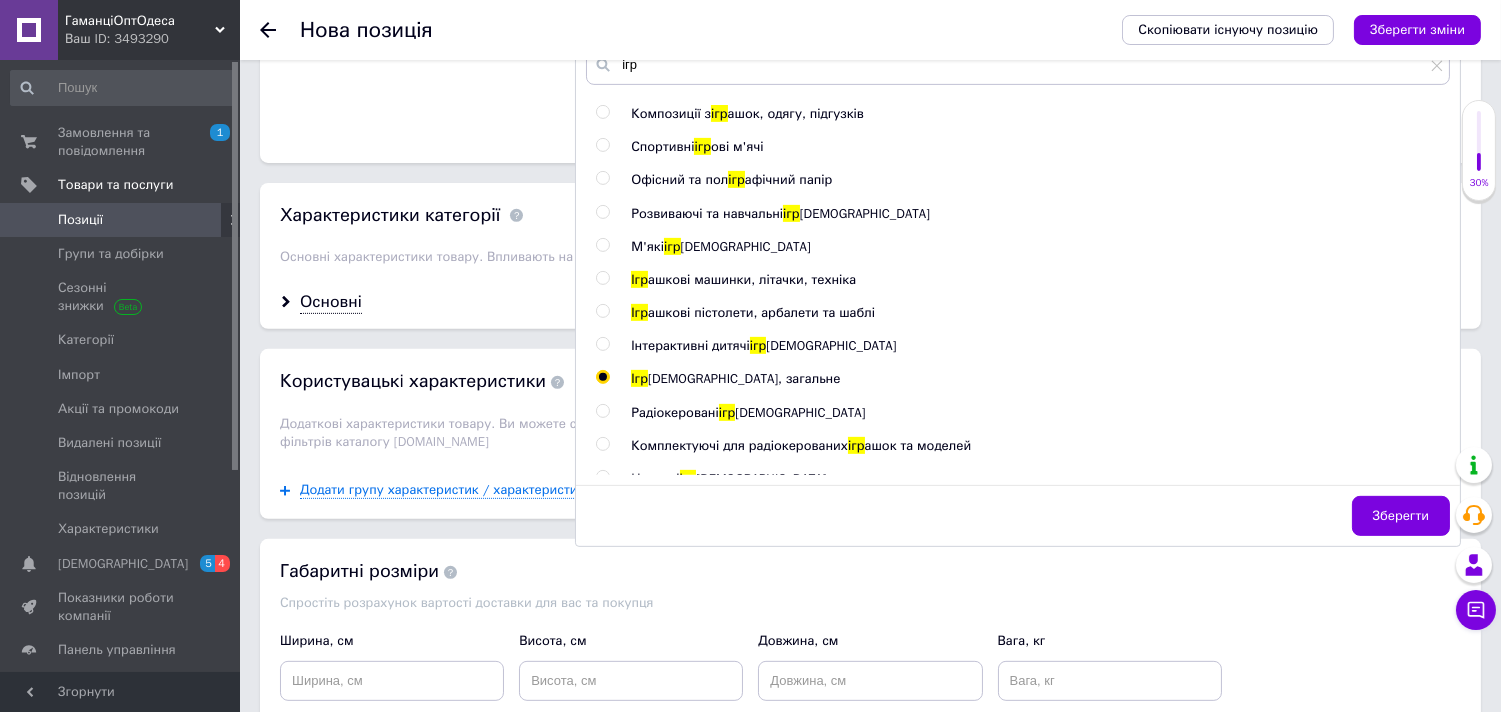 click at bounding box center [602, 245] 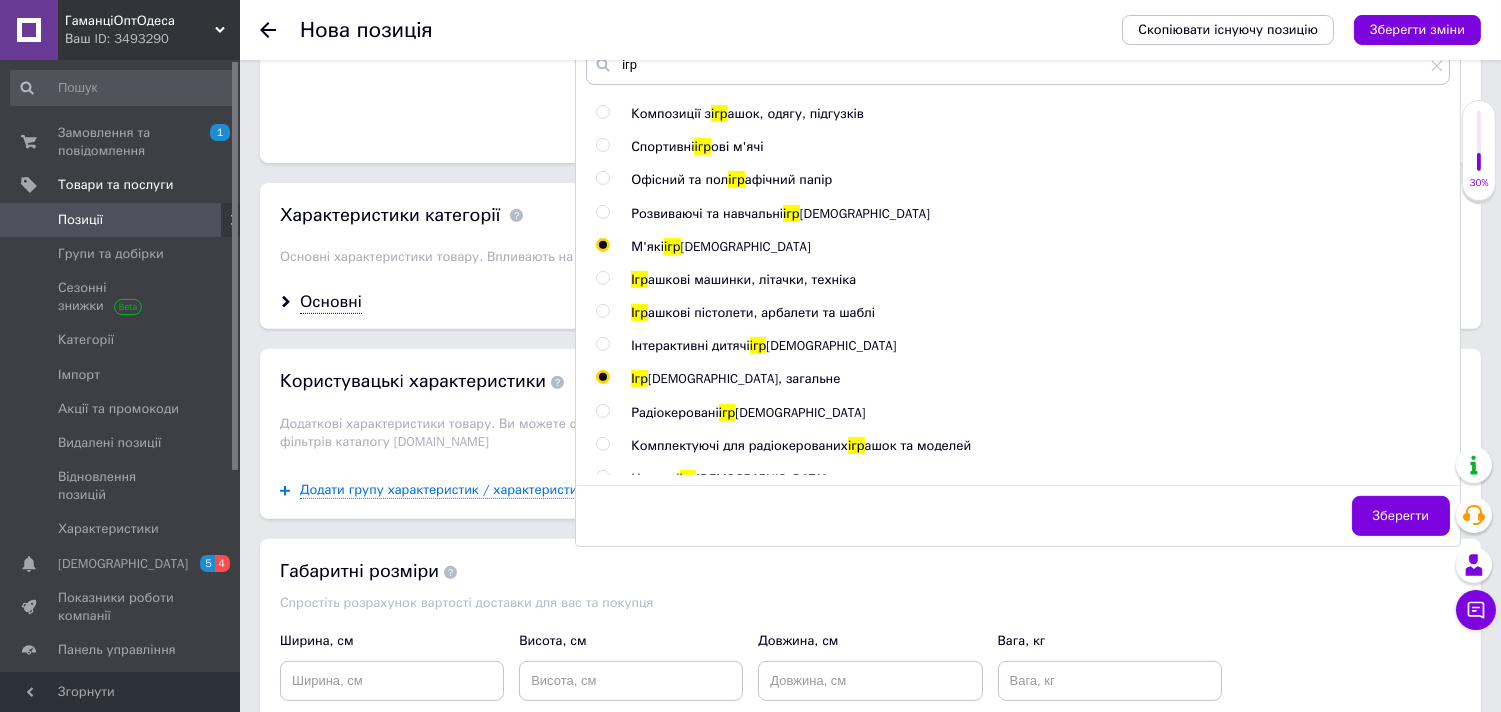 radio on "true" 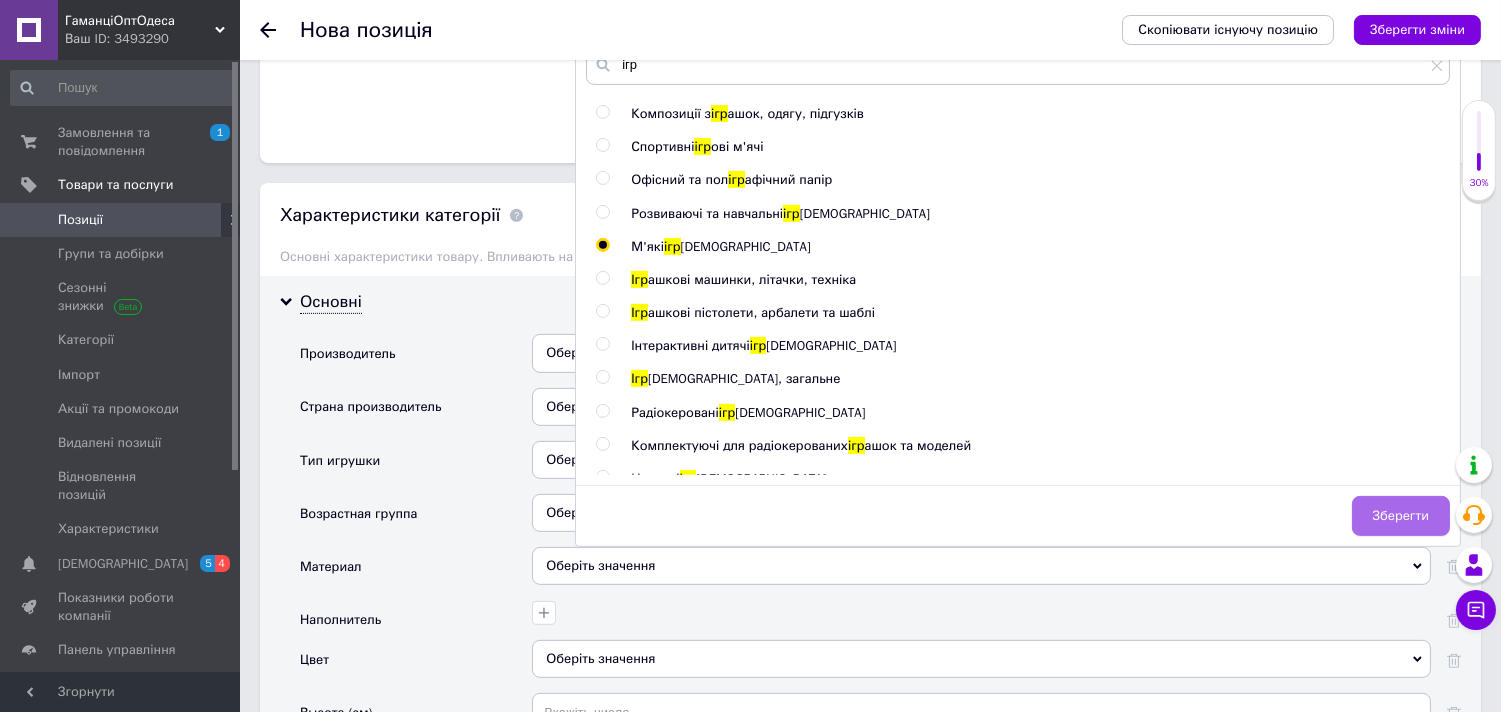 click on "Зберегти" at bounding box center (1401, 516) 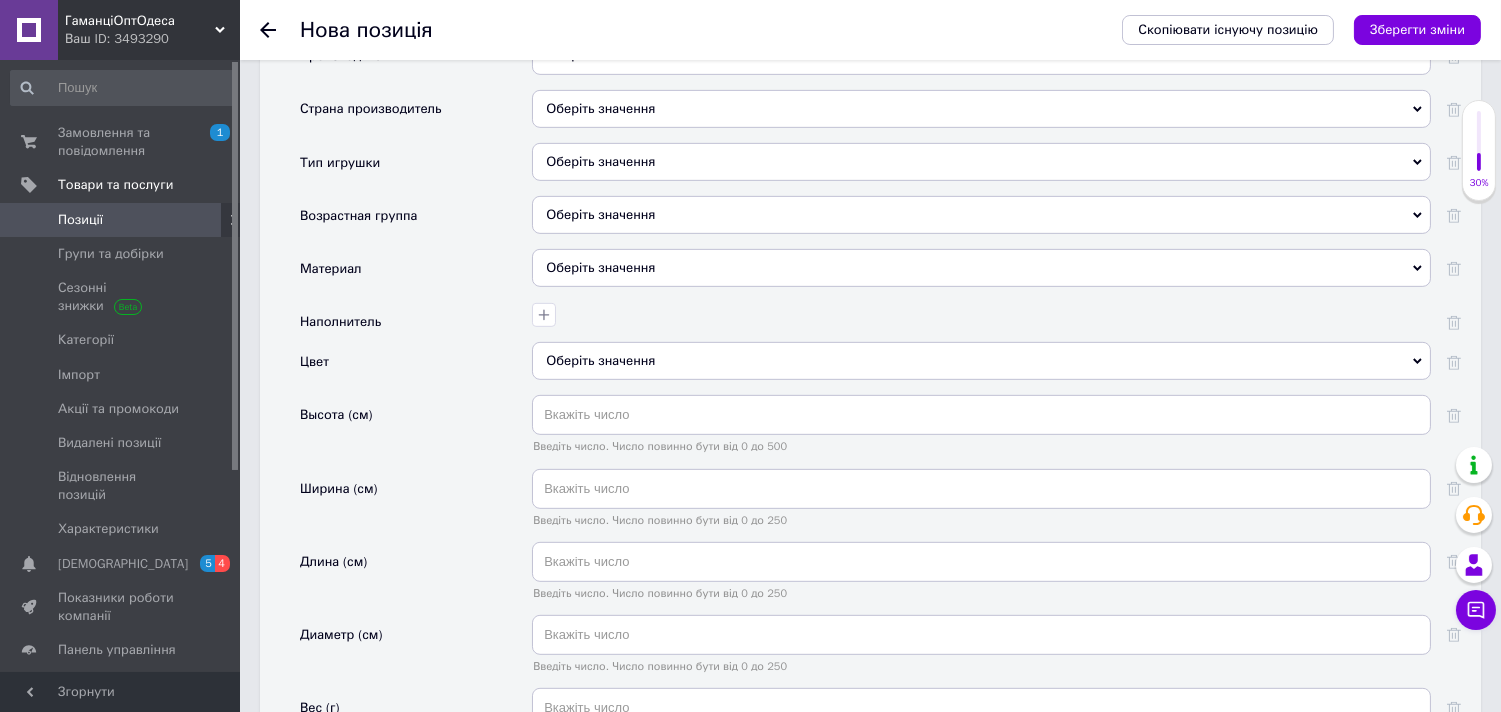 scroll, scrollTop: 1803, scrollLeft: 0, axis: vertical 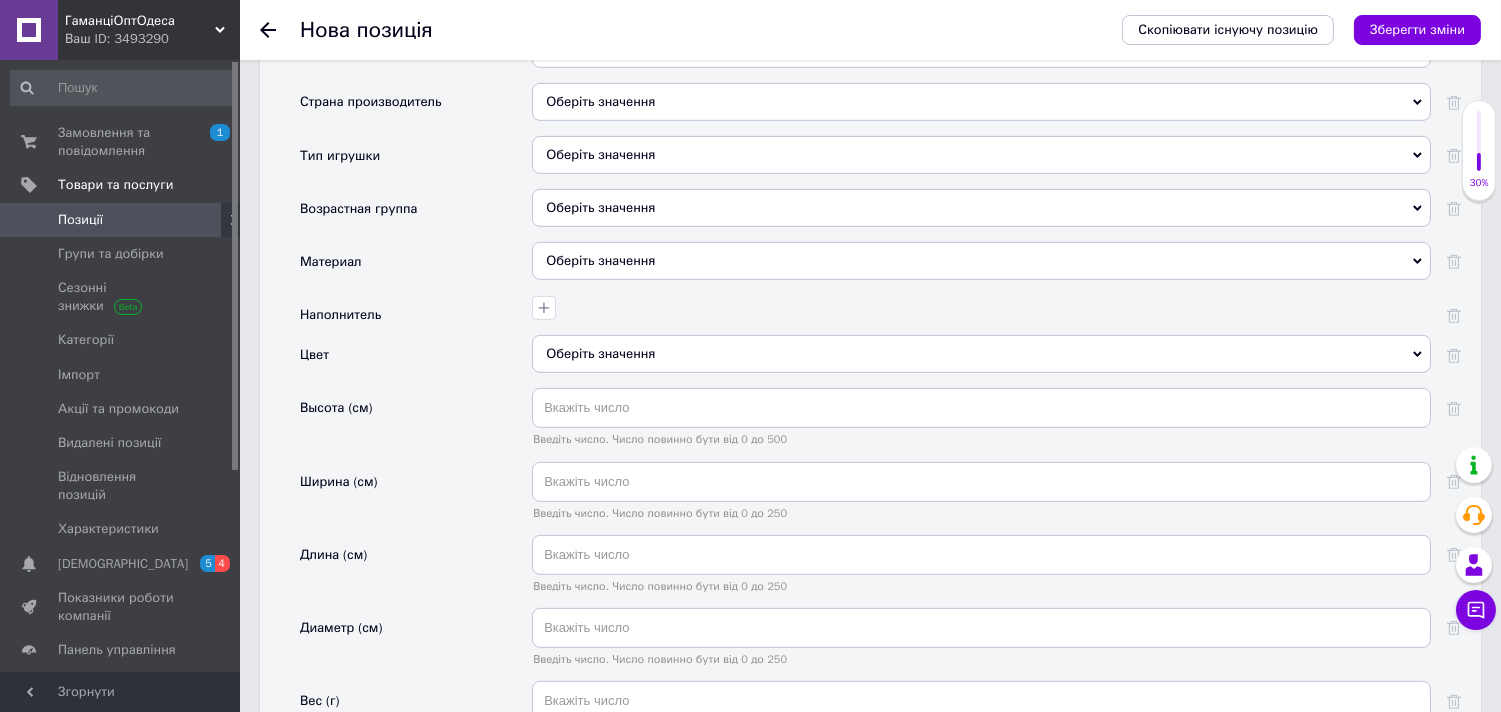 click 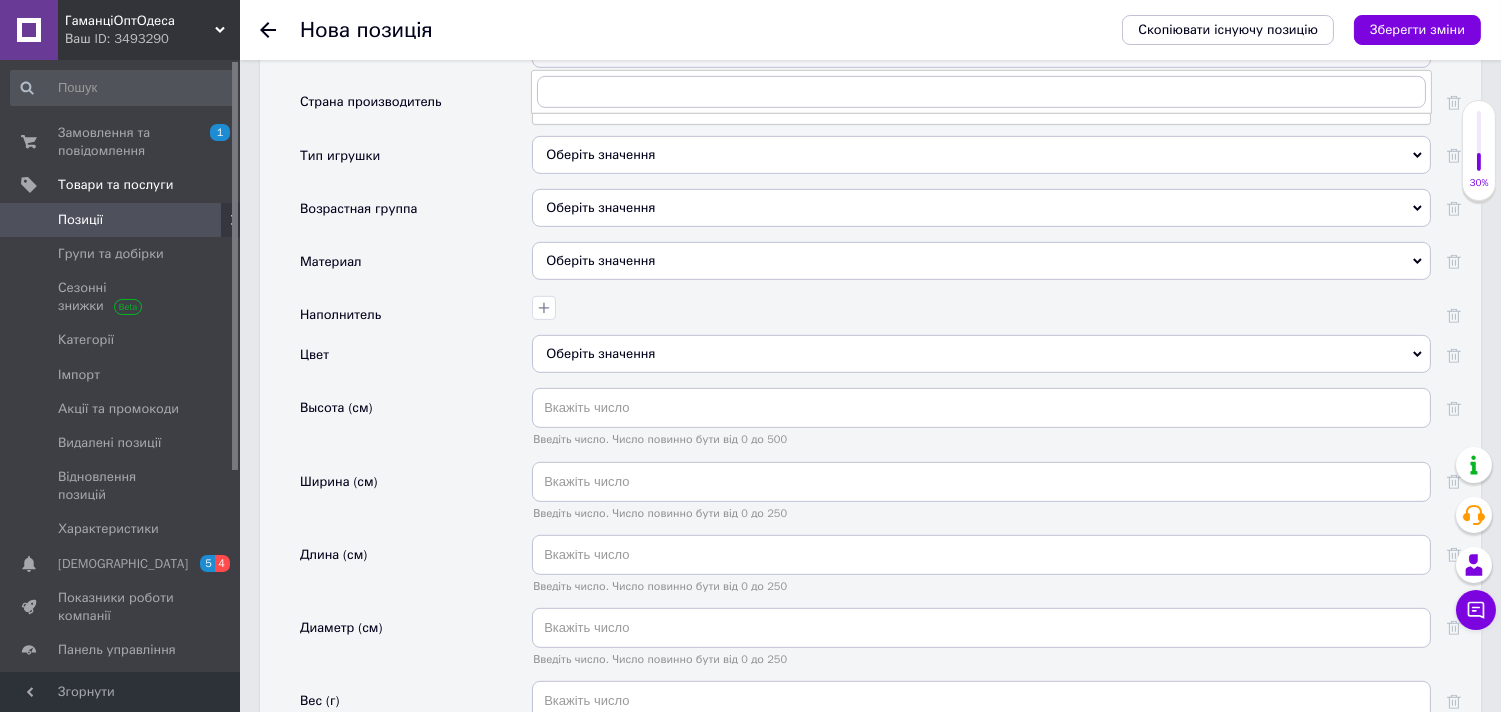 click on "Основні Производитель Оберіть значення Страна производитель Оберіть значення Тип игрушки Оберіть значення Возрастная группа Оберіть значення Материал Оберіть значення Наполнитель Цвет Оберіть значення Высота (см) Введіть число. Число повинно бути від 0 до 500 Ширина (см) Введіть число. Число повинно бути від 0 до 250 Длина (см) Введіть число. Число повинно бути від 0 до 250 Диаметр (см) Введіть число. Число повинно бути від 0 до 250 Вес (г) Введіть число. Число повинно бути від 0 до 5000 Особенности Стирка Оберіть значення Персонажи Оберіть значення Состояние" at bounding box center (870, 480) 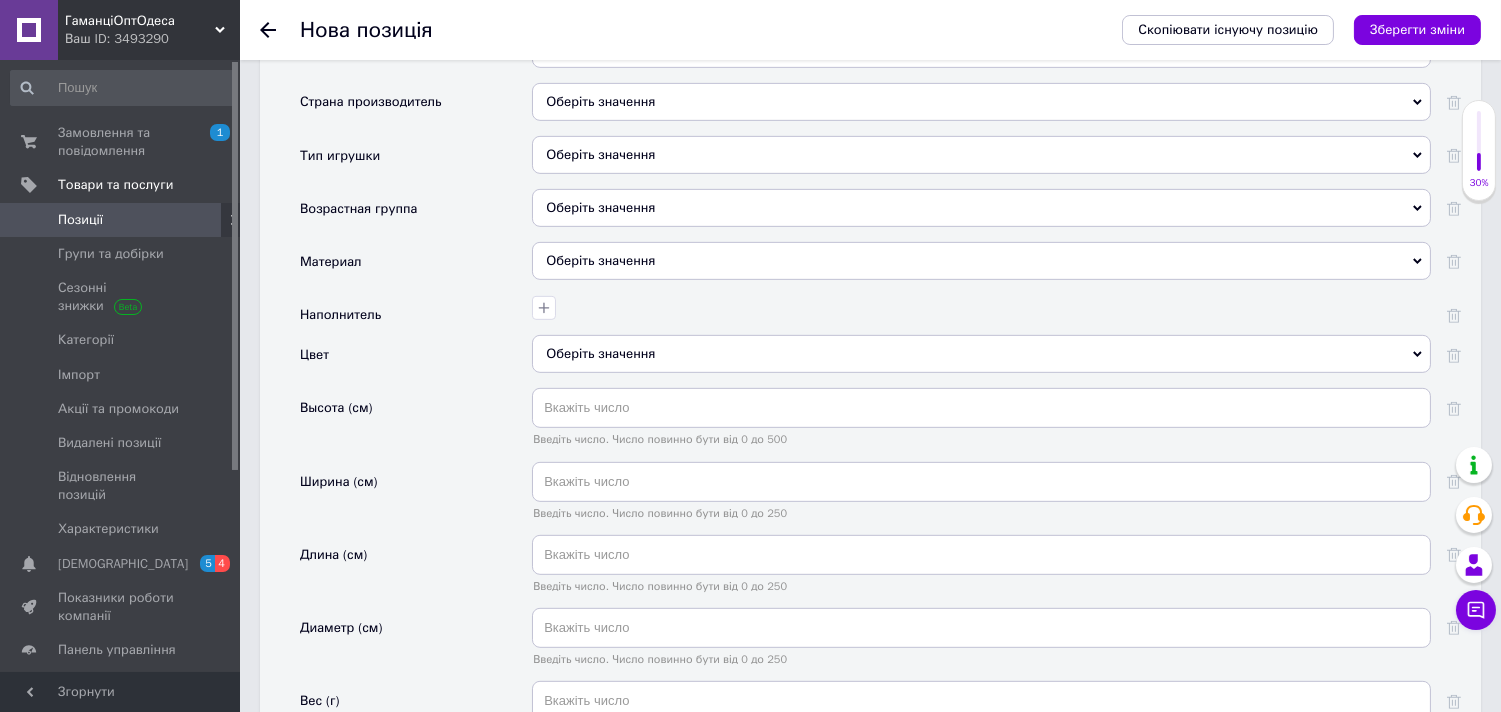 click 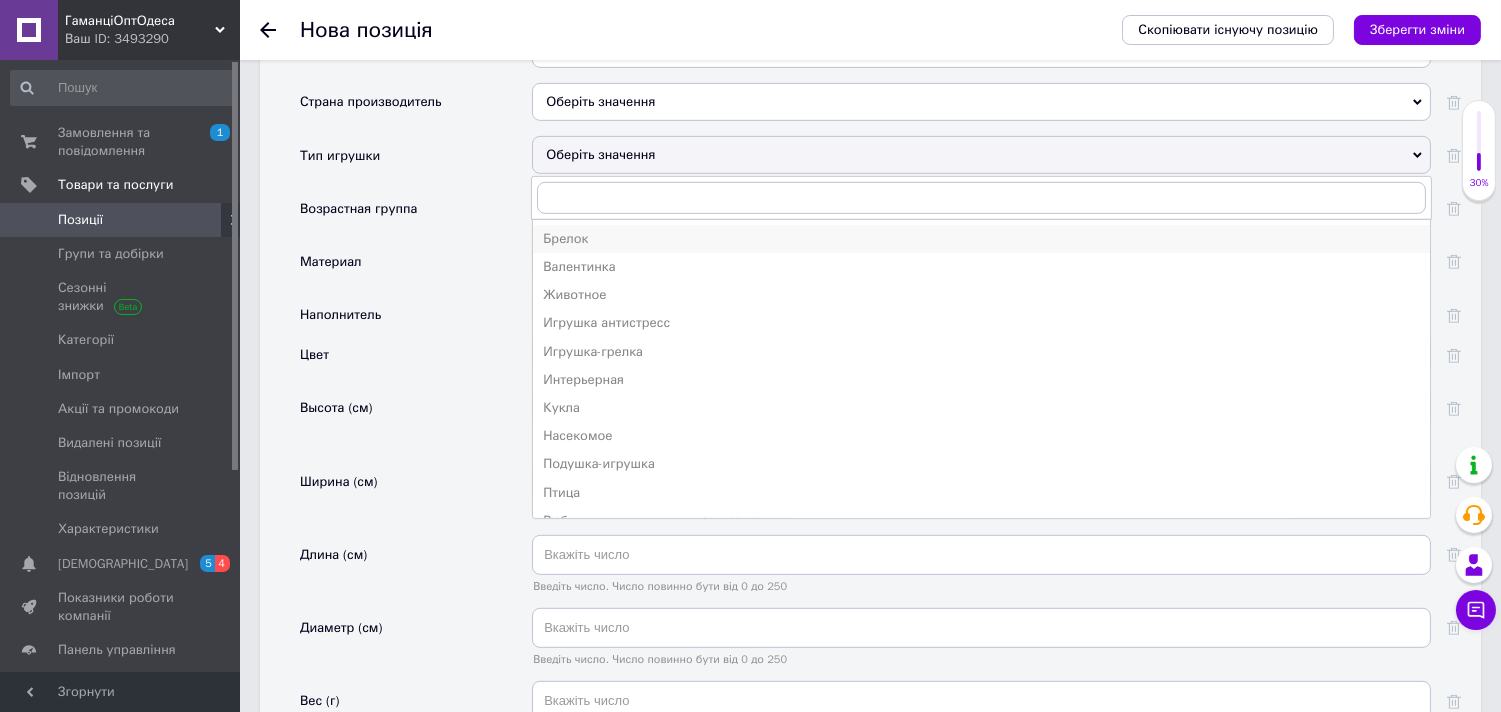 click on "Брелок" at bounding box center (981, 239) 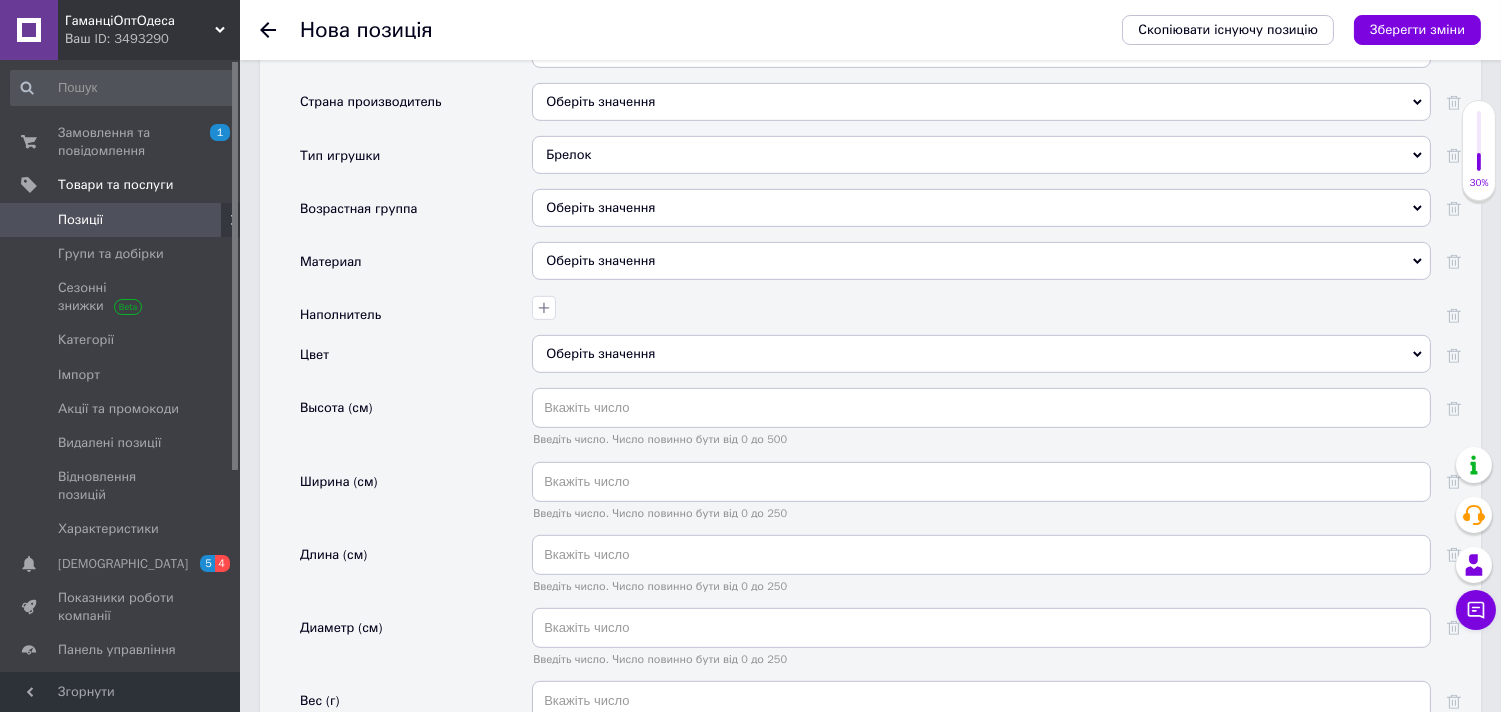 click 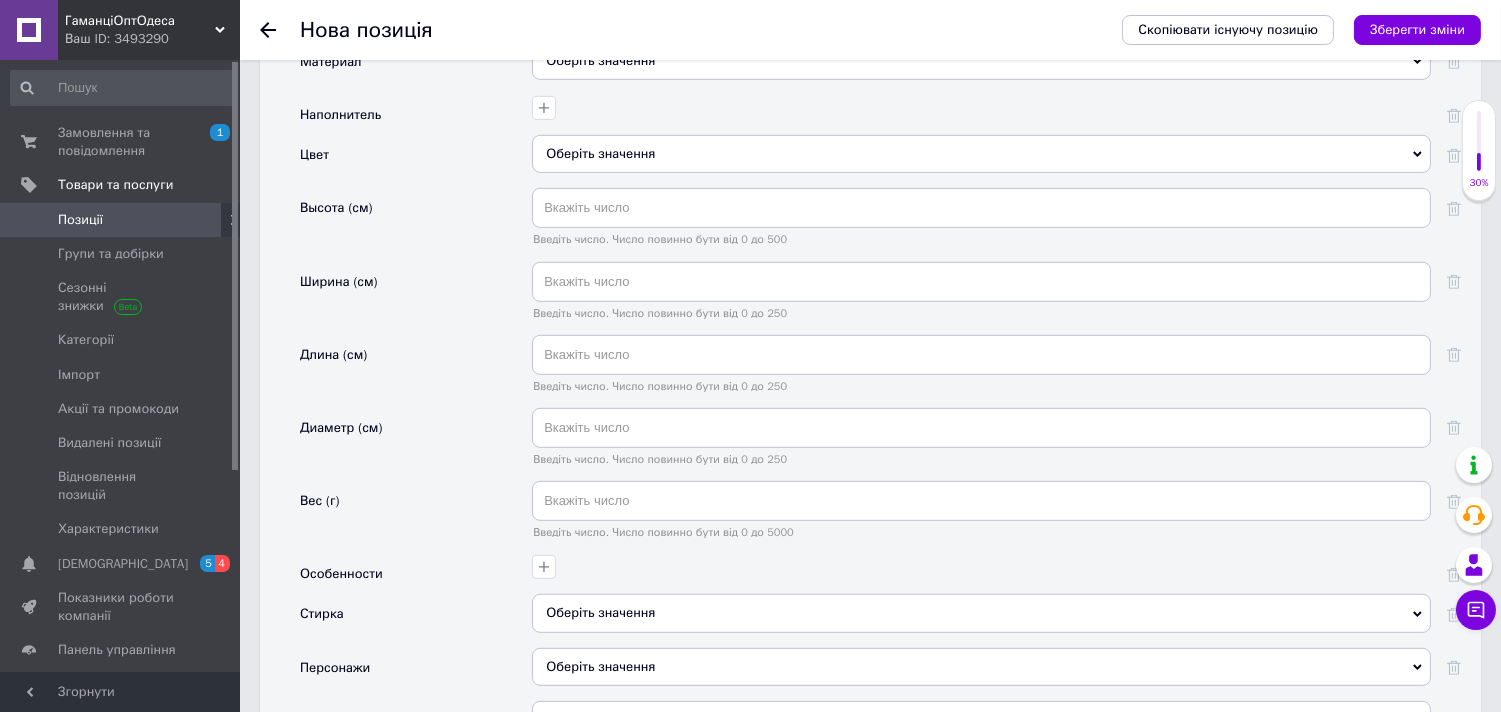 scroll, scrollTop: 1978, scrollLeft: 0, axis: vertical 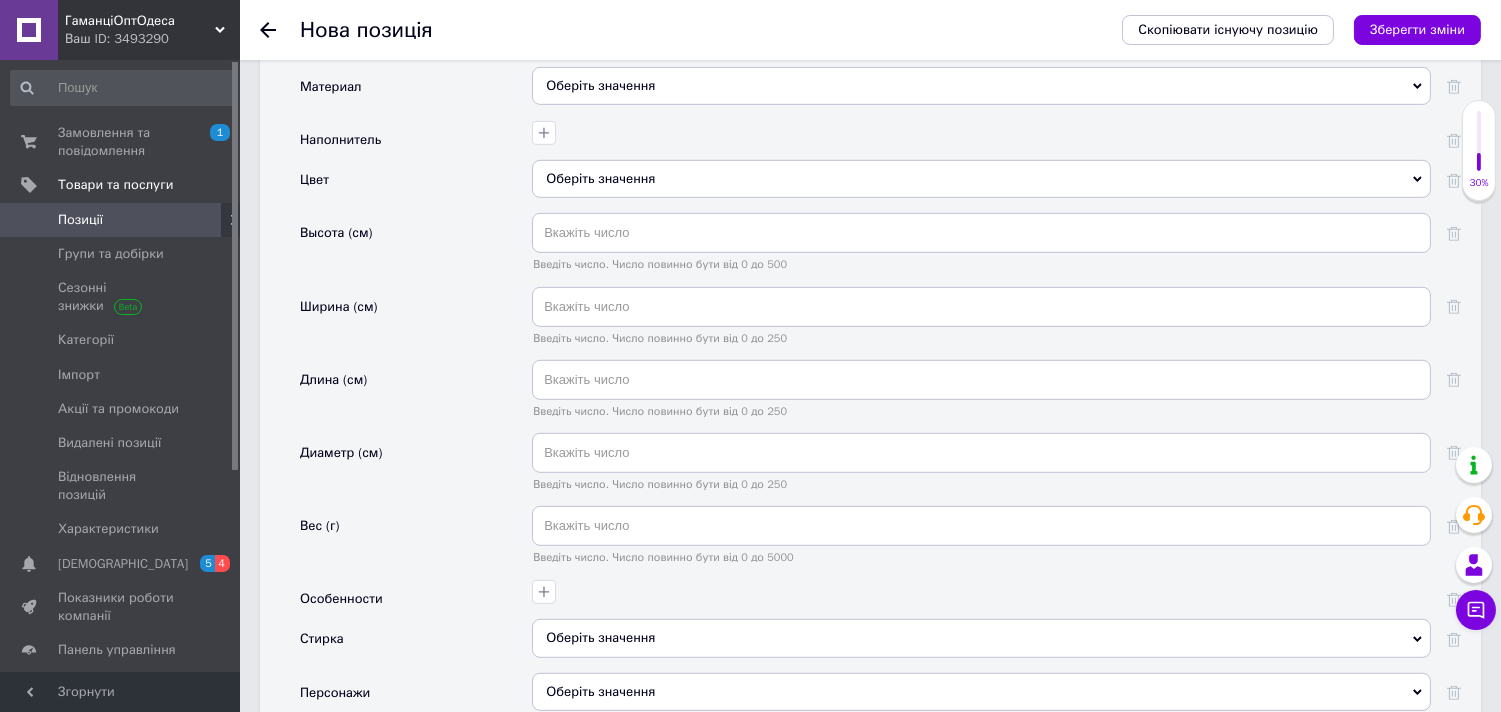 click on "Оберіть значення" at bounding box center (981, 33) 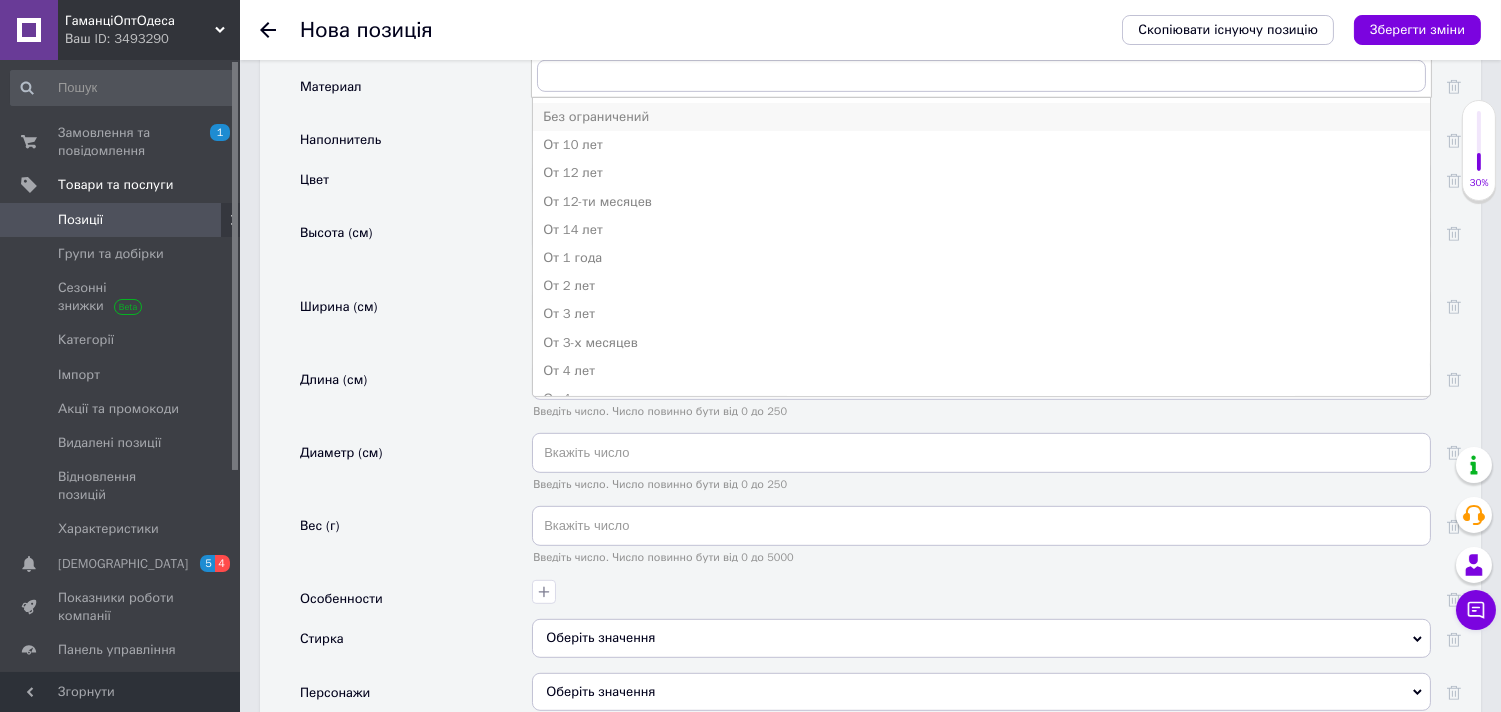 click on "Без ограничений" at bounding box center (981, 117) 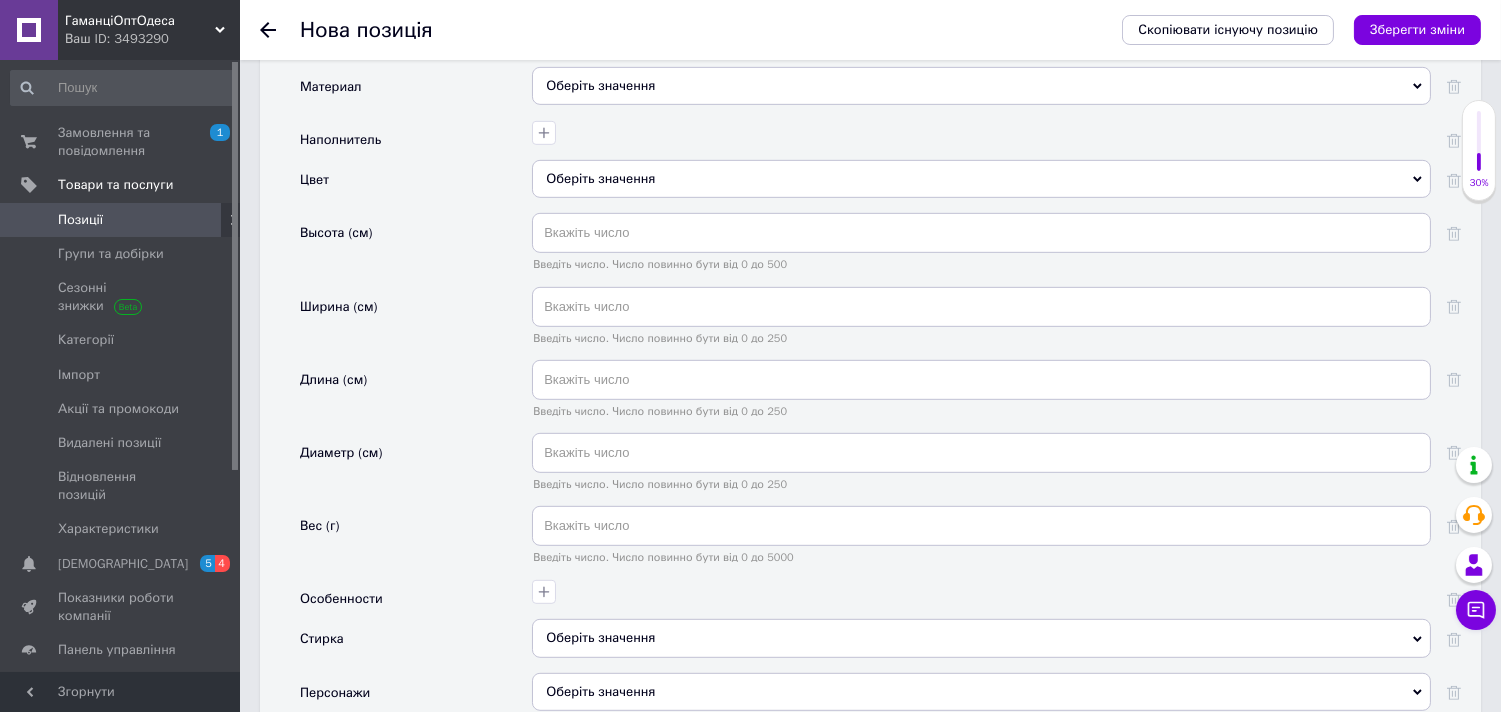 click 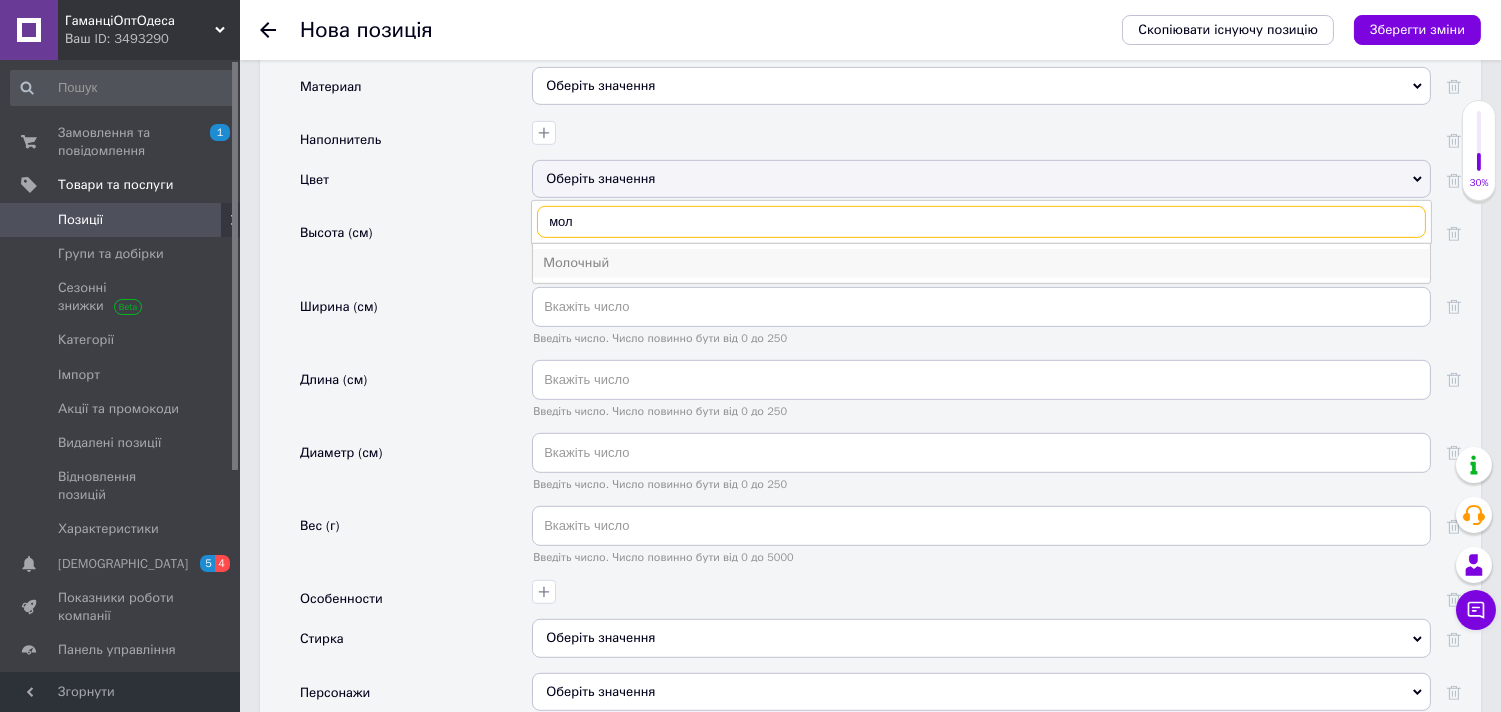 type on "мол" 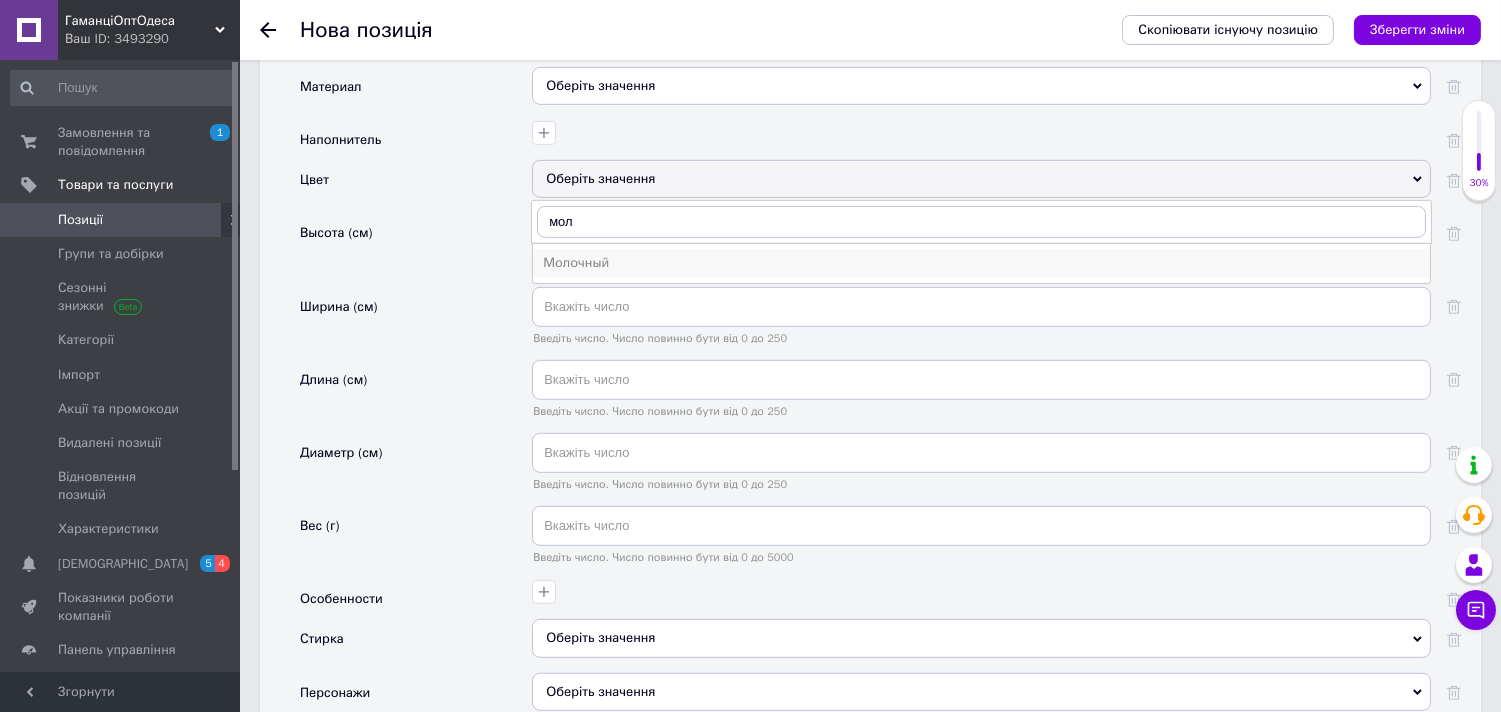 click on "Молочный" at bounding box center [981, 263] 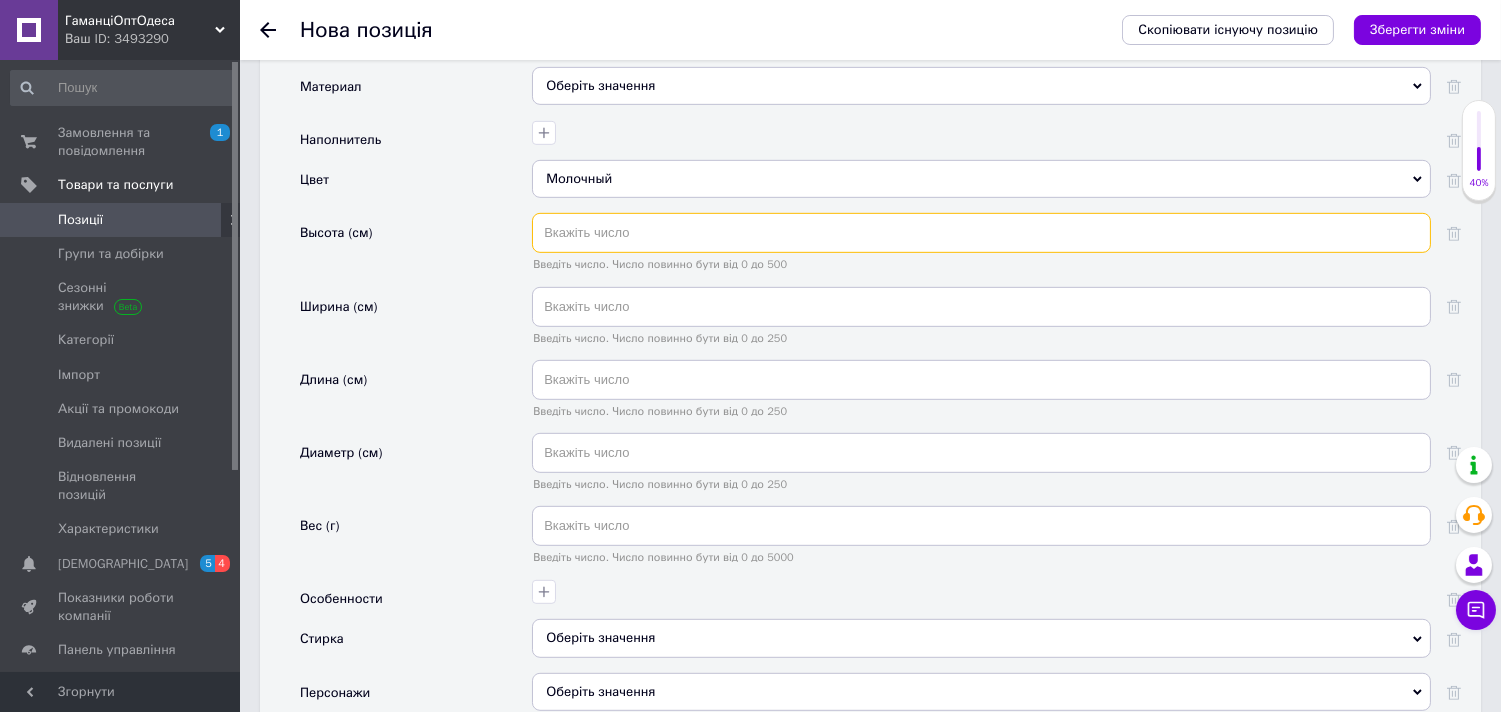 click at bounding box center (981, 233) 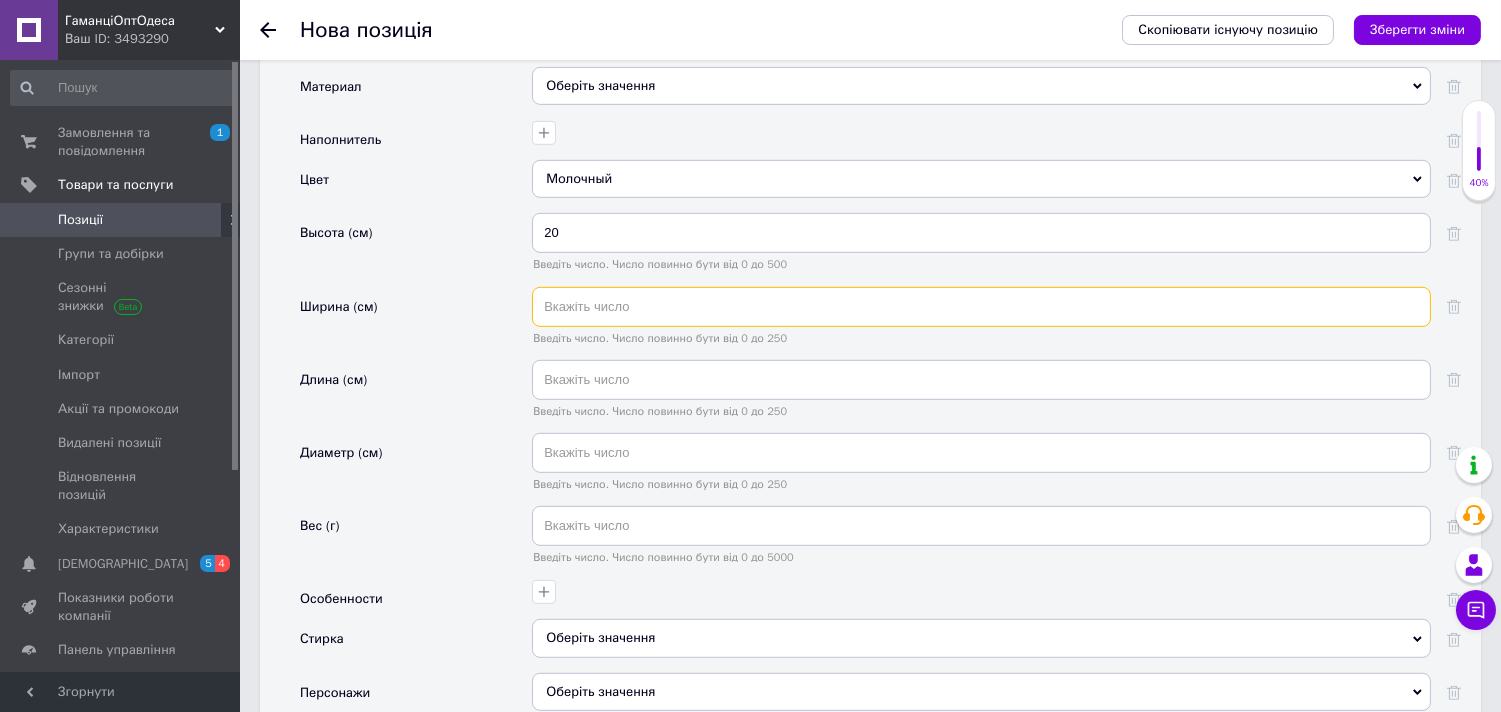 click at bounding box center [981, 307] 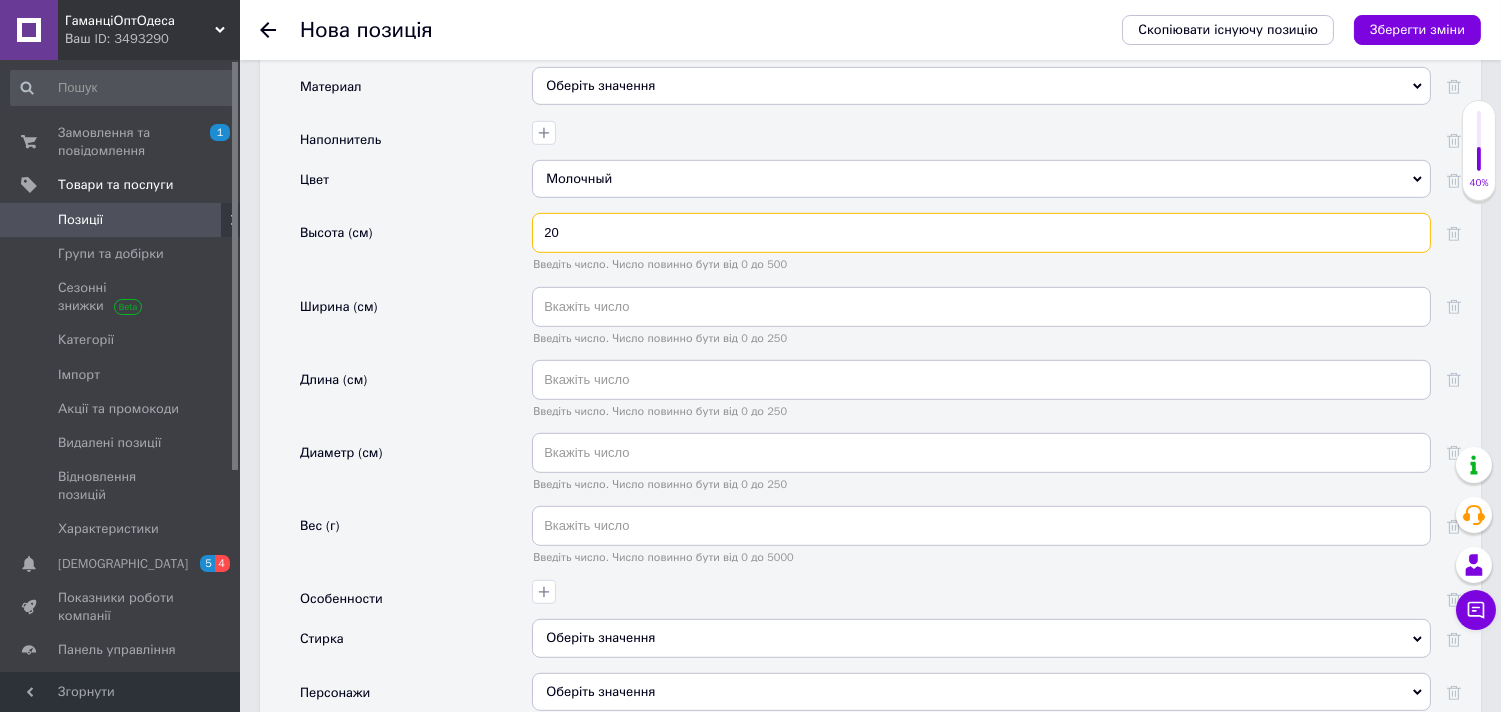 click on "20" at bounding box center [981, 233] 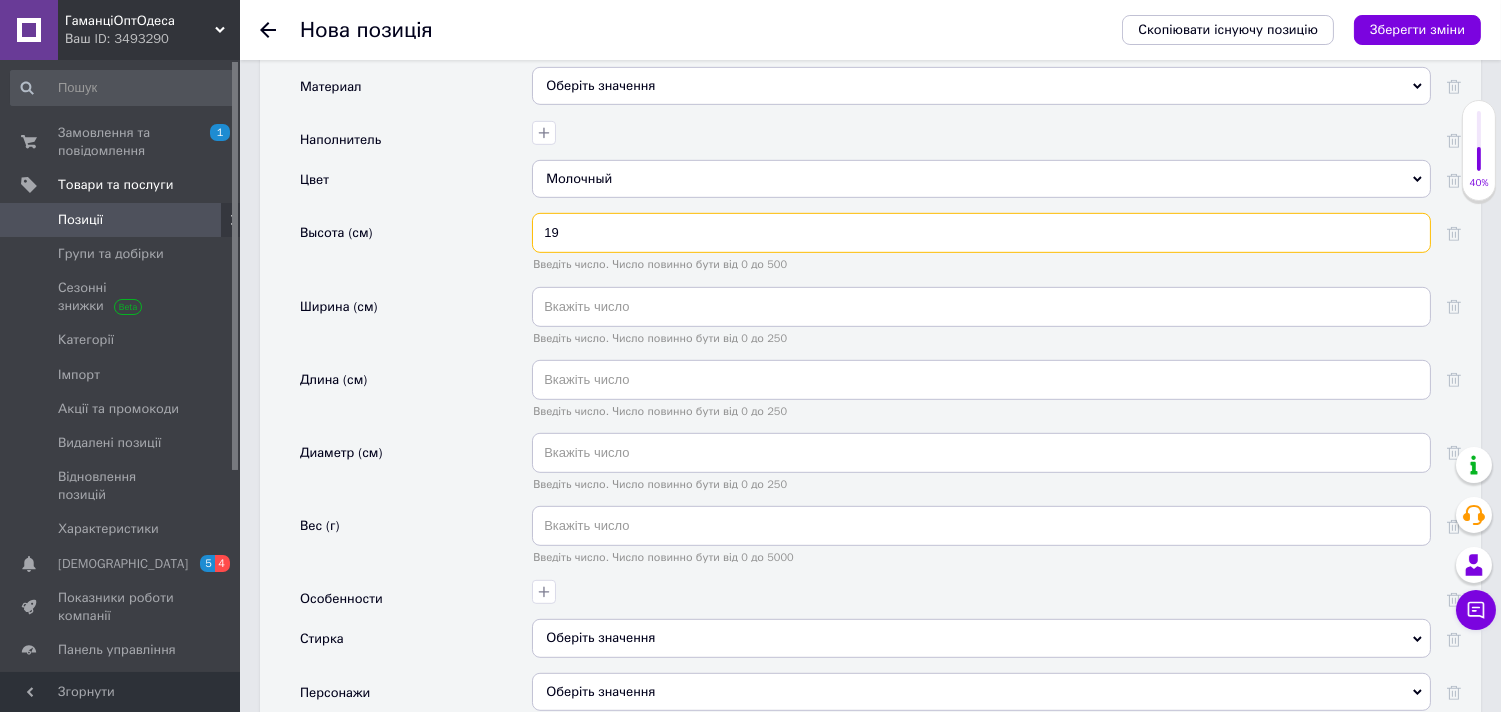 type on "19" 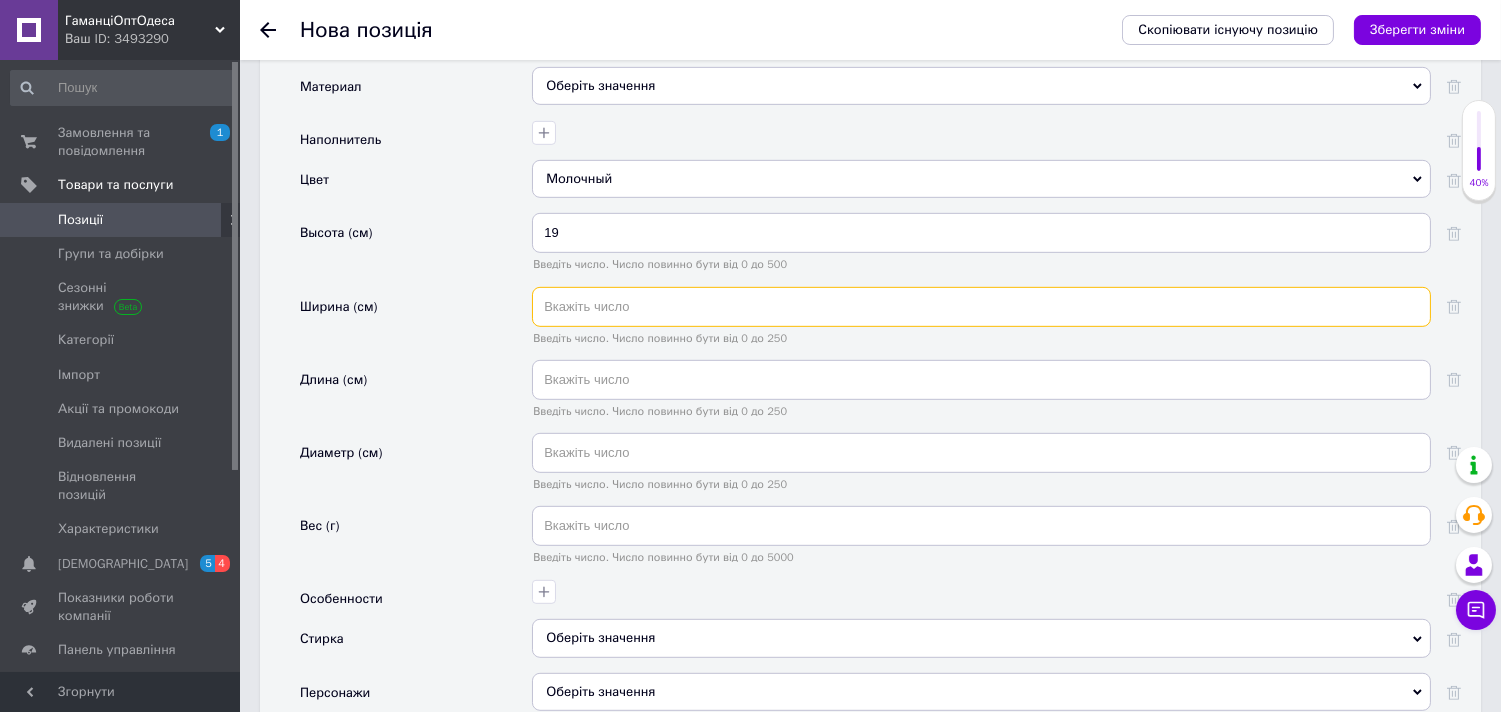 click at bounding box center [981, 307] 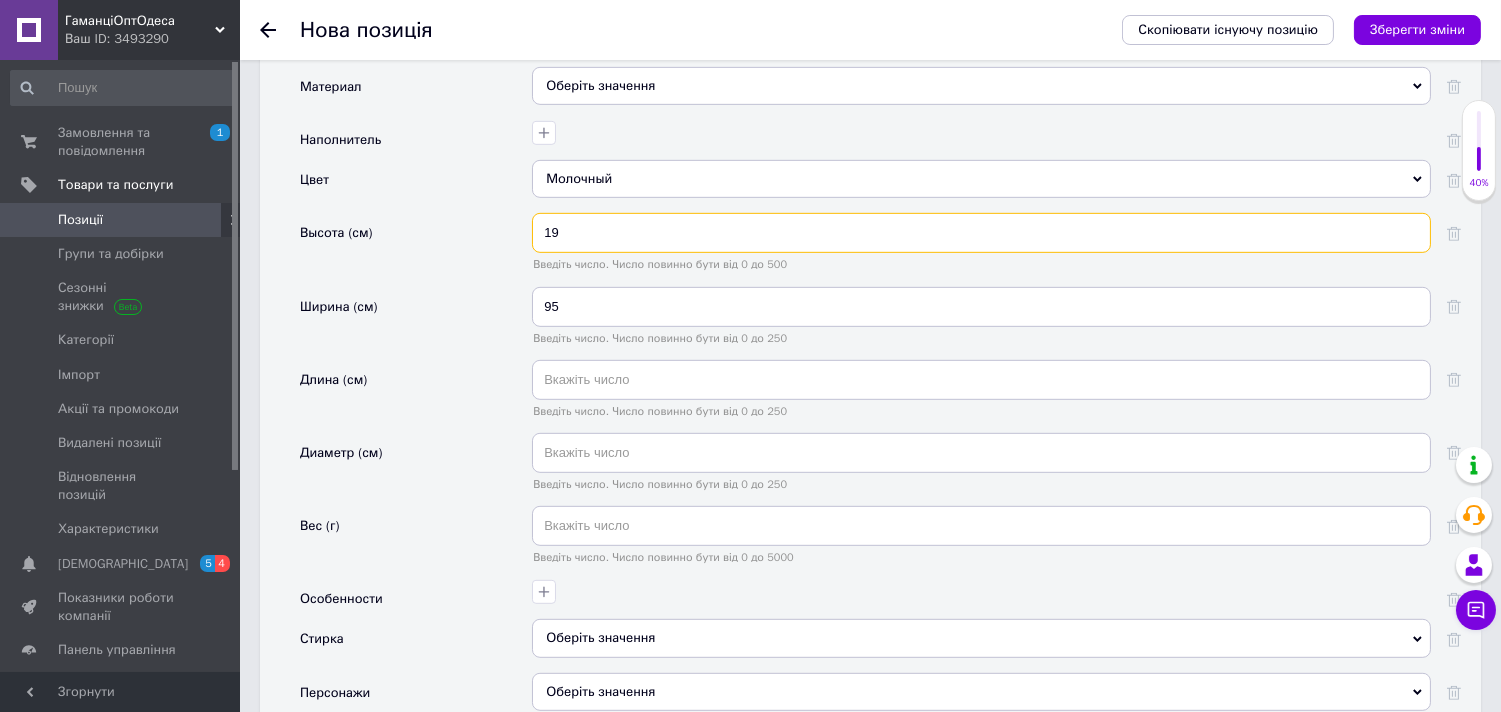 click on "19" at bounding box center (981, 233) 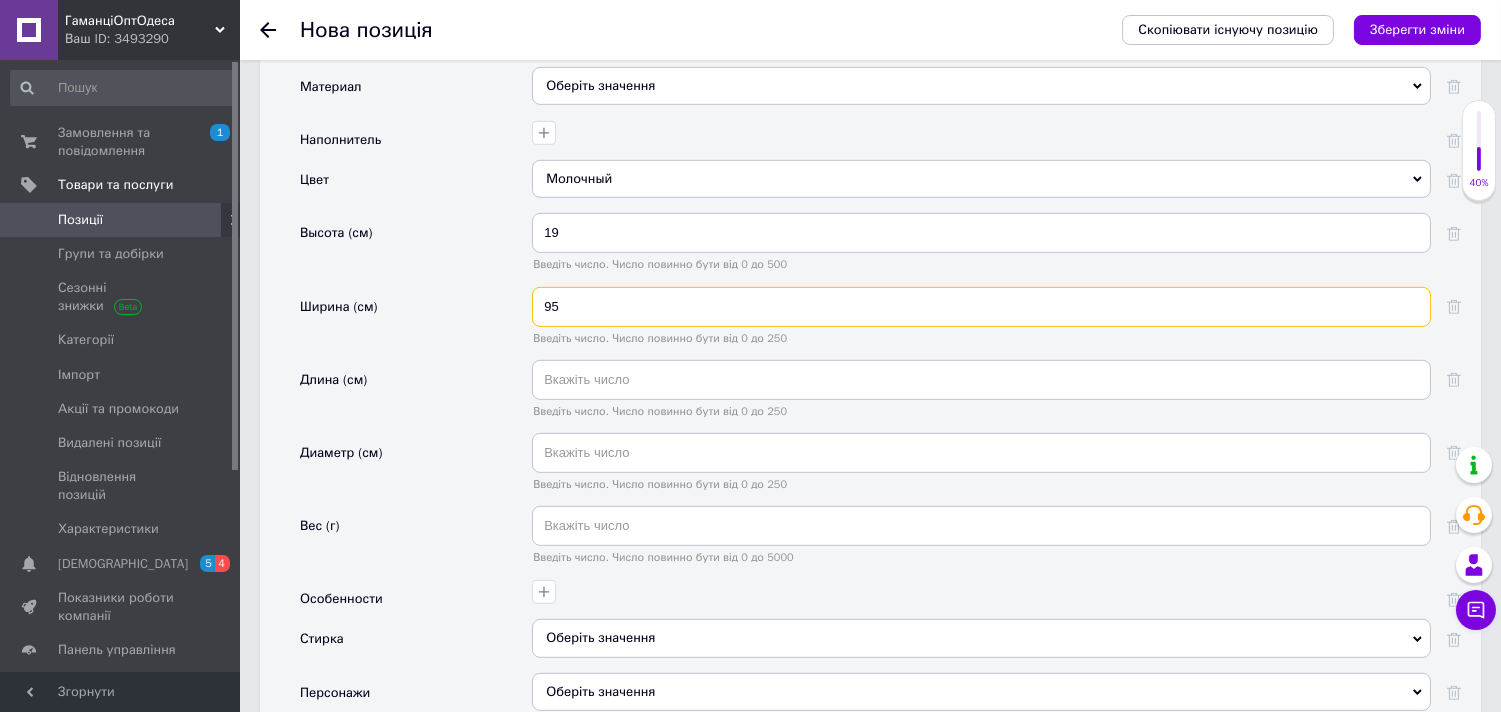 click on "95" at bounding box center [981, 307] 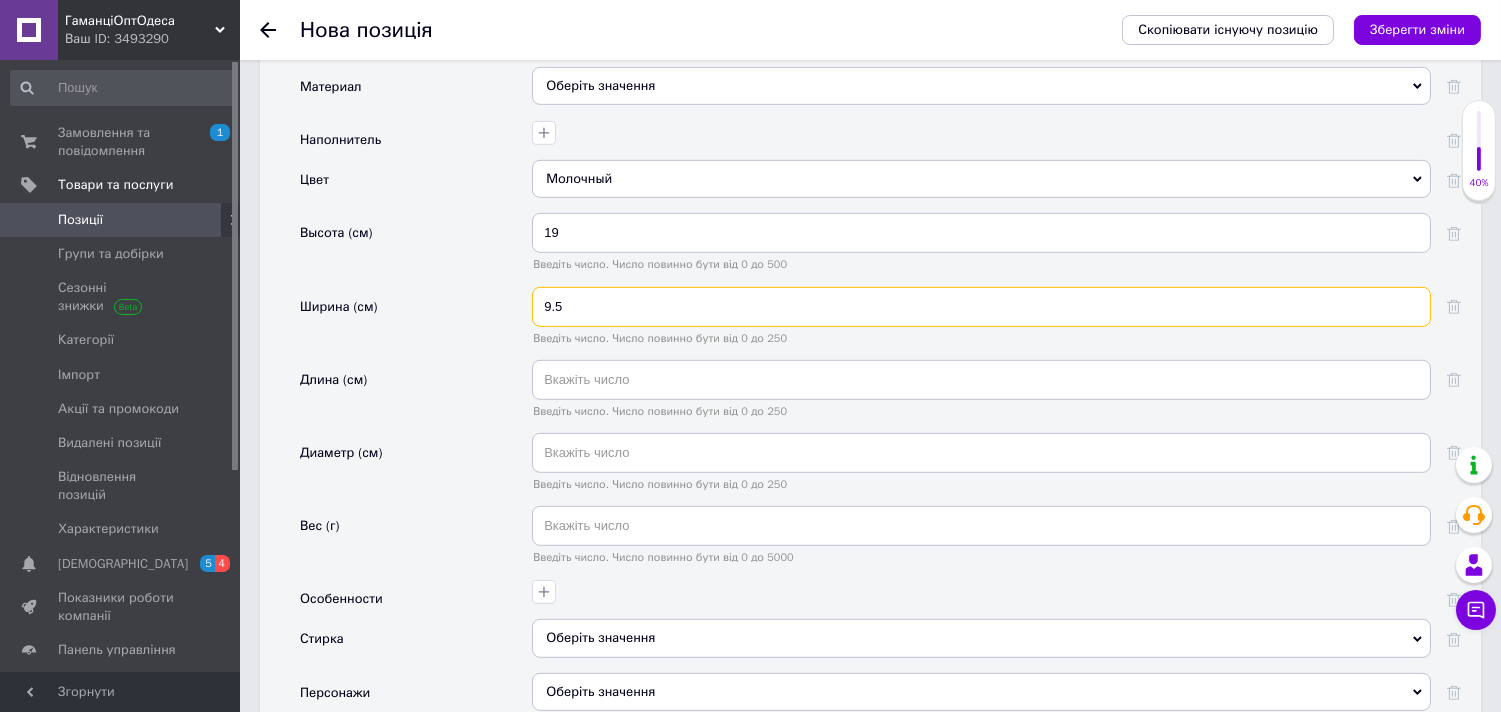 type on "9.5" 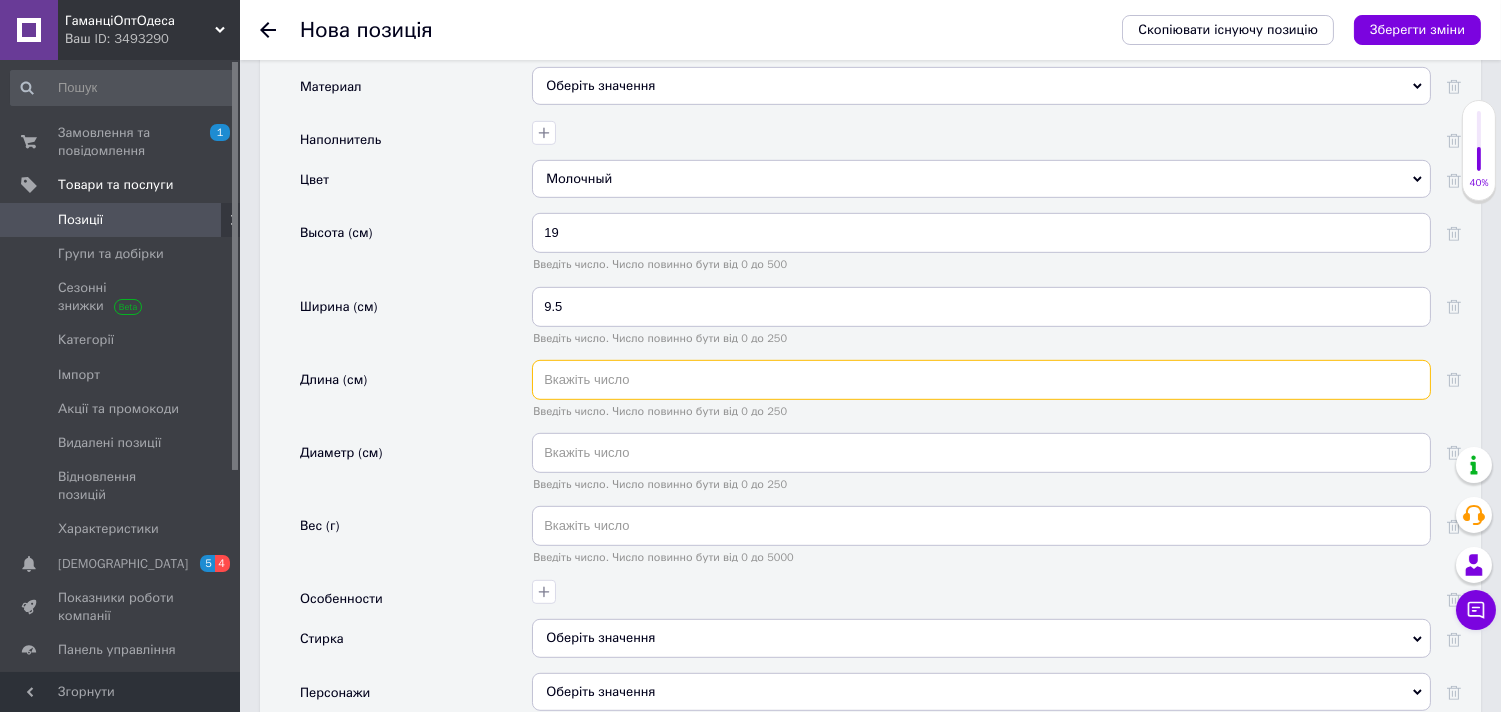 click at bounding box center (981, 380) 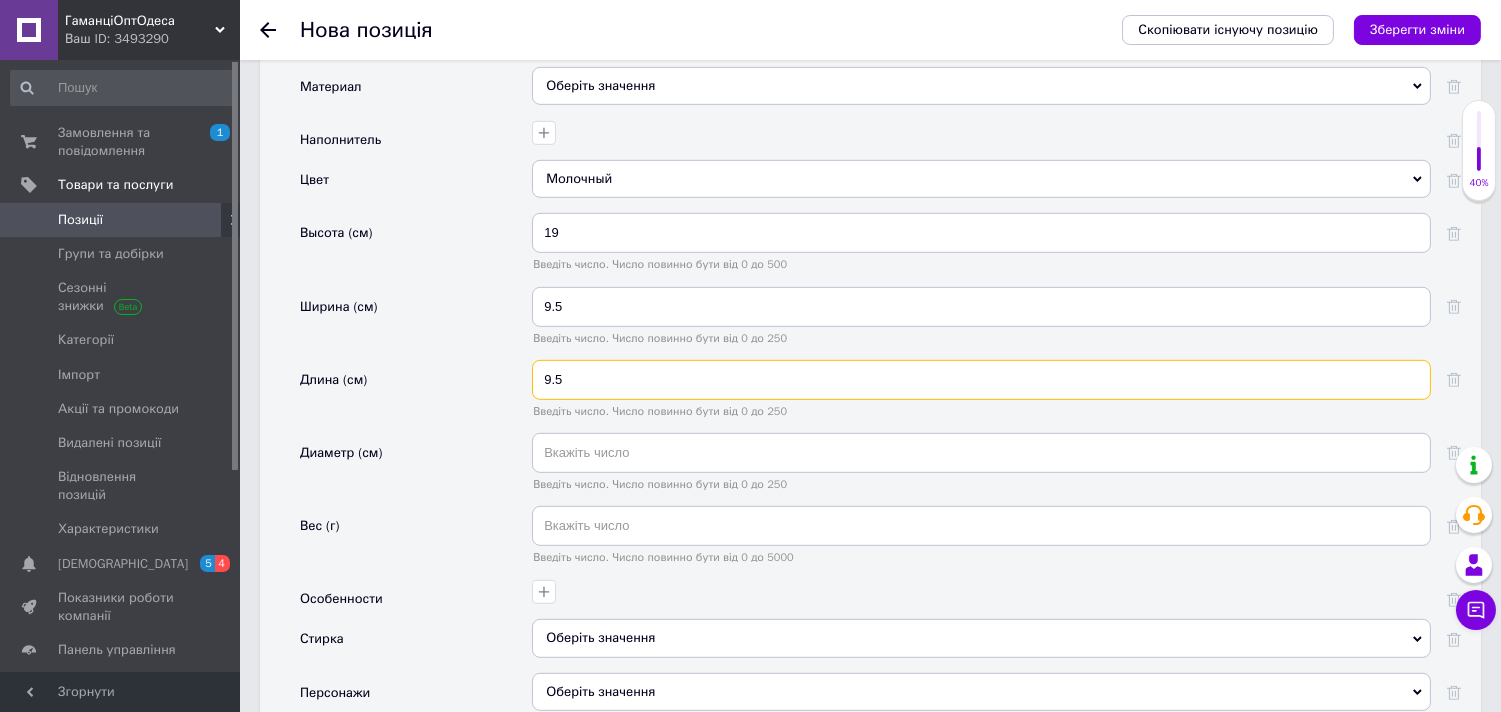 type on "9.5" 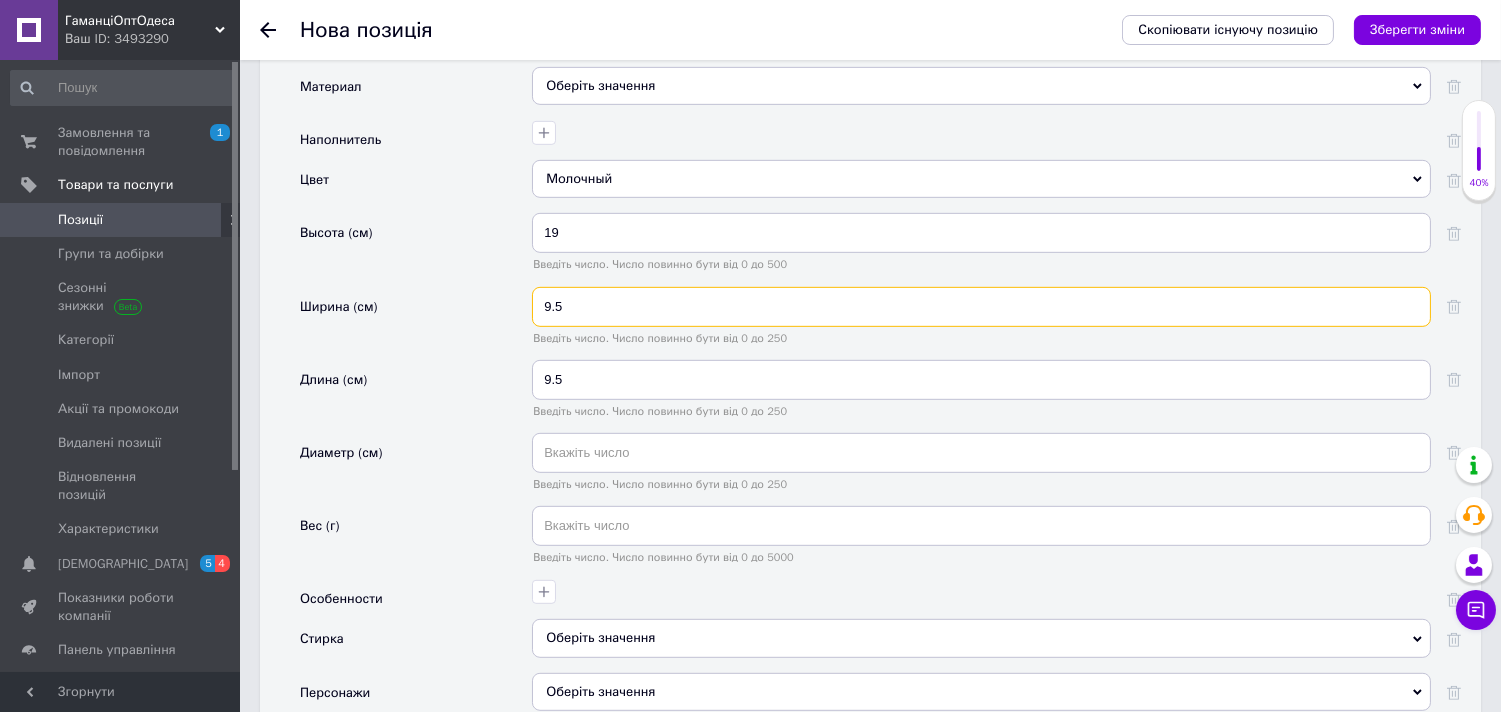 click on "9.5" at bounding box center (981, 307) 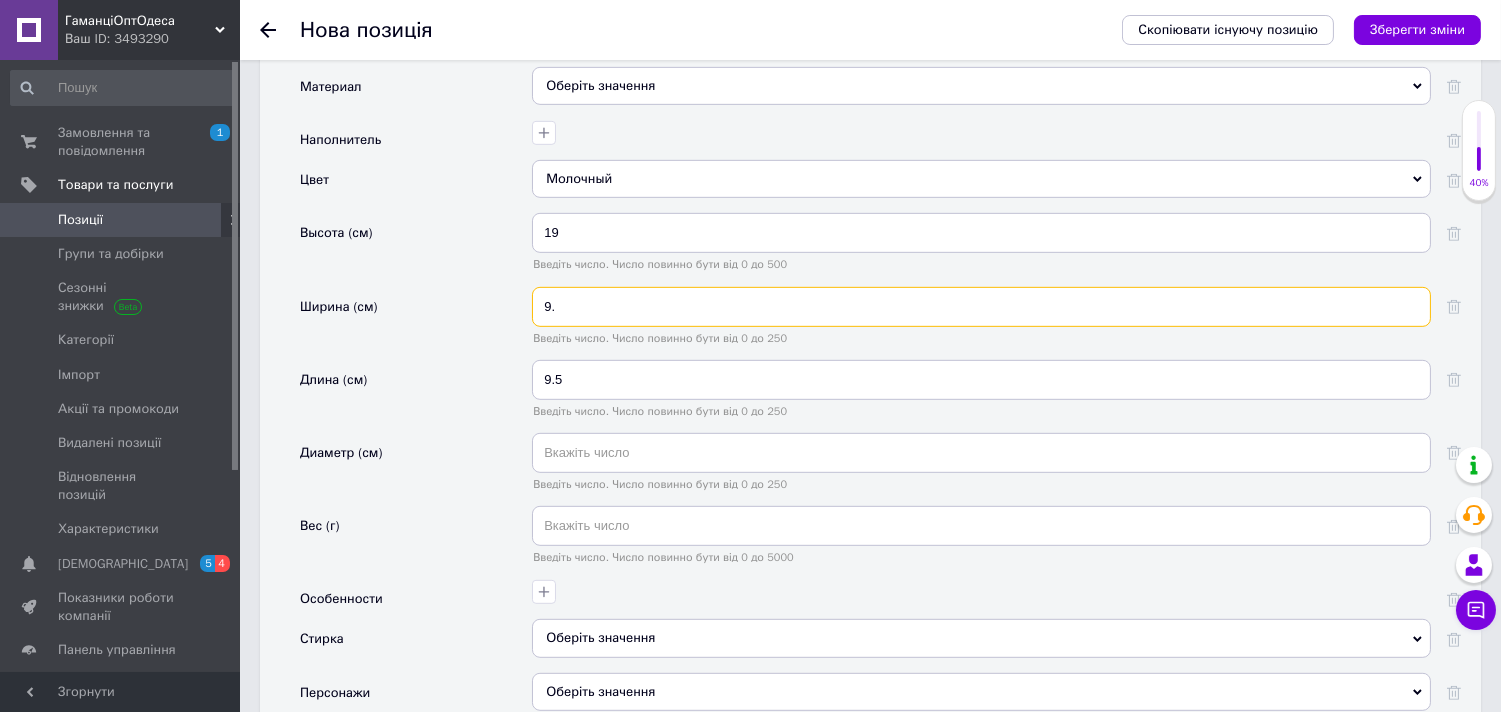type on "9" 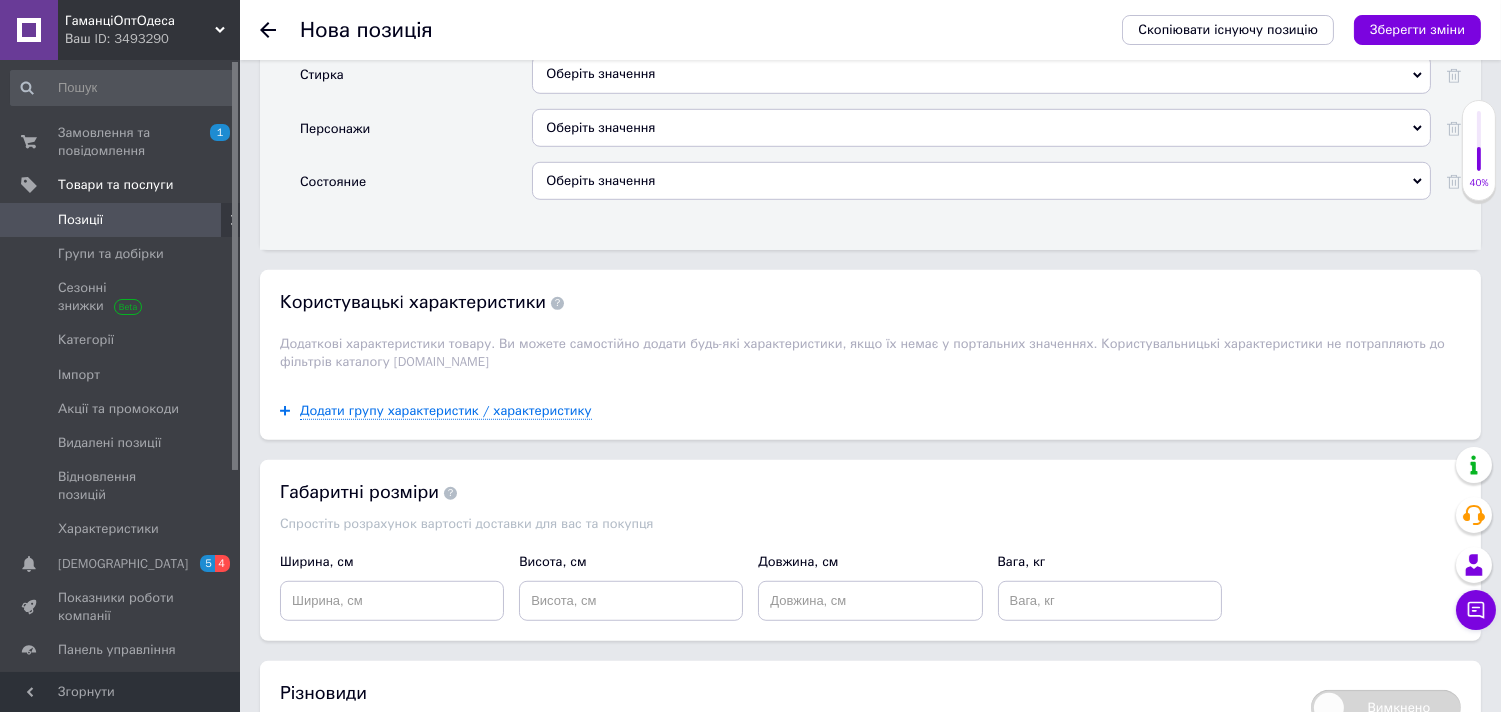 scroll, scrollTop: 2556, scrollLeft: 0, axis: vertical 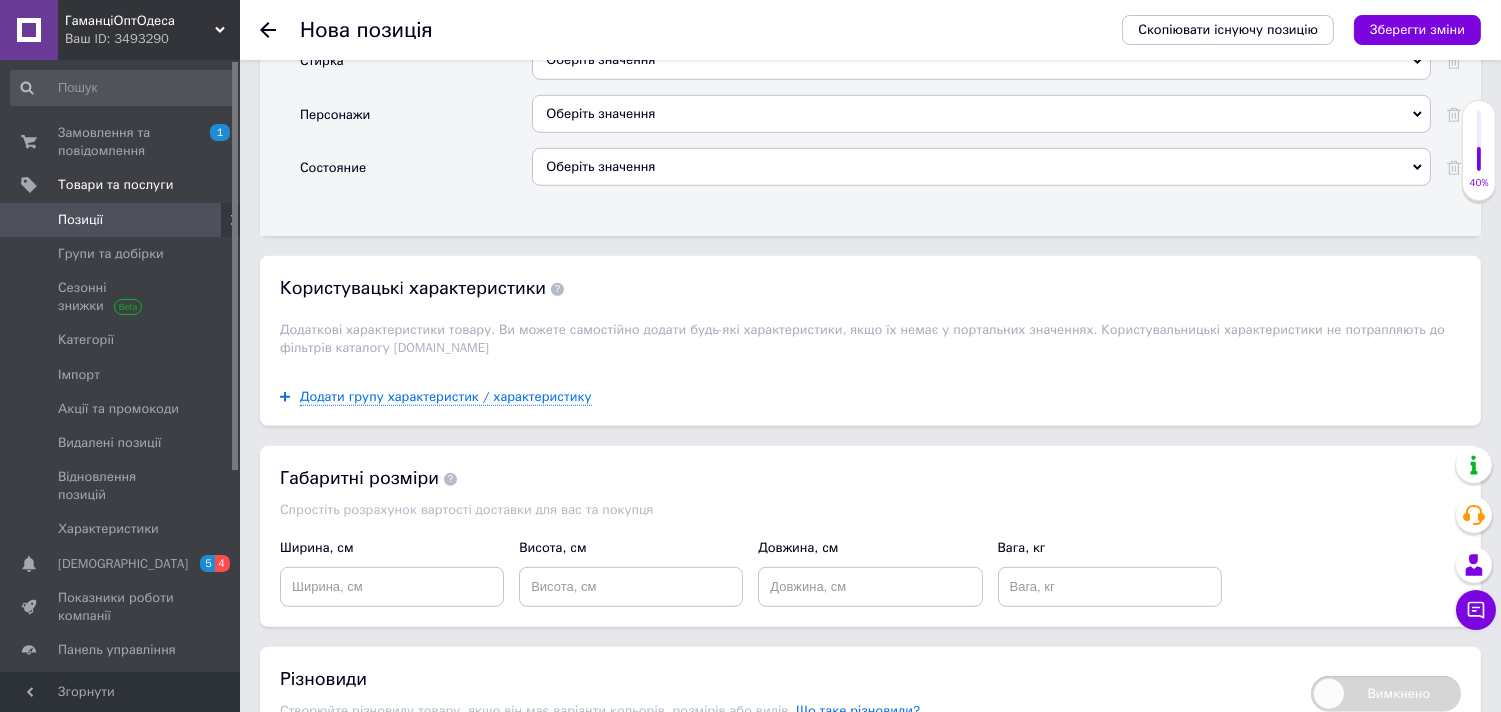 type on "6" 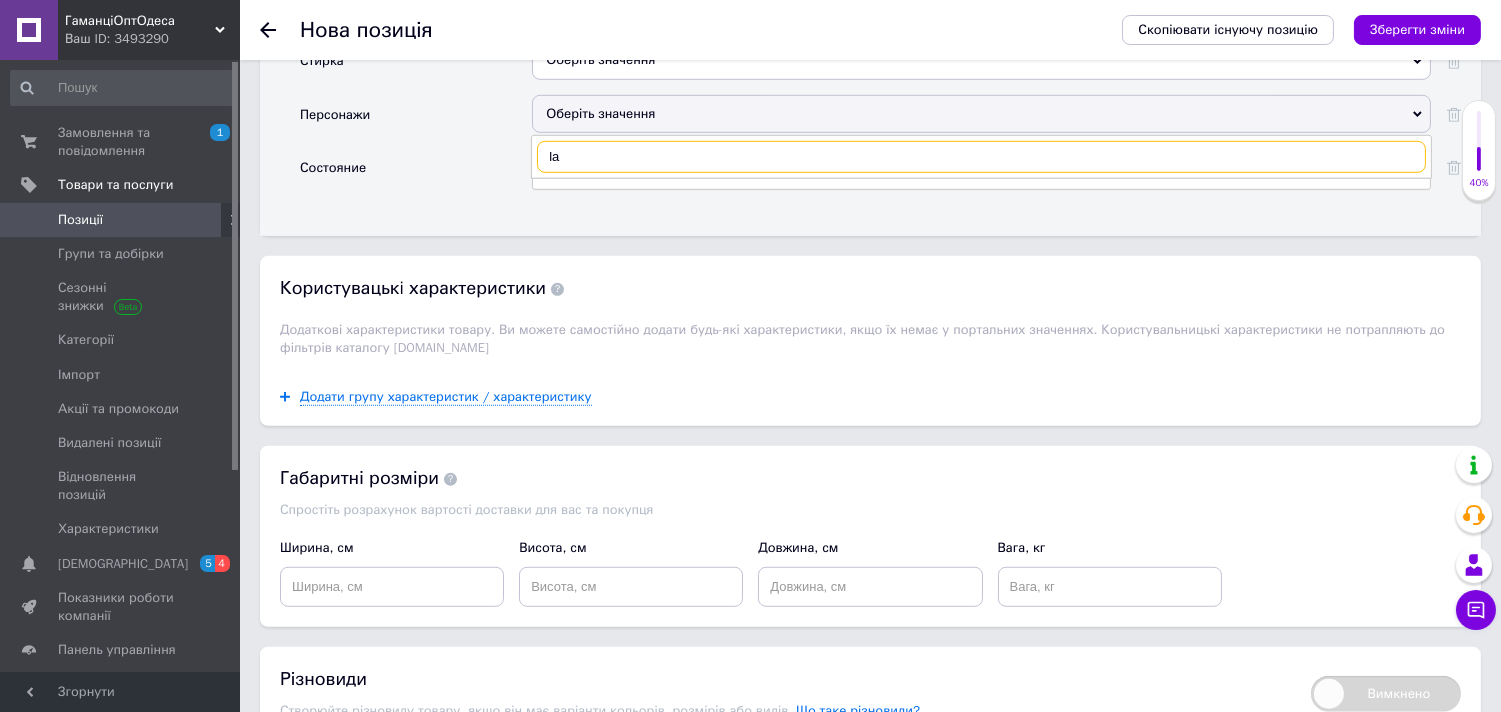 type on "l" 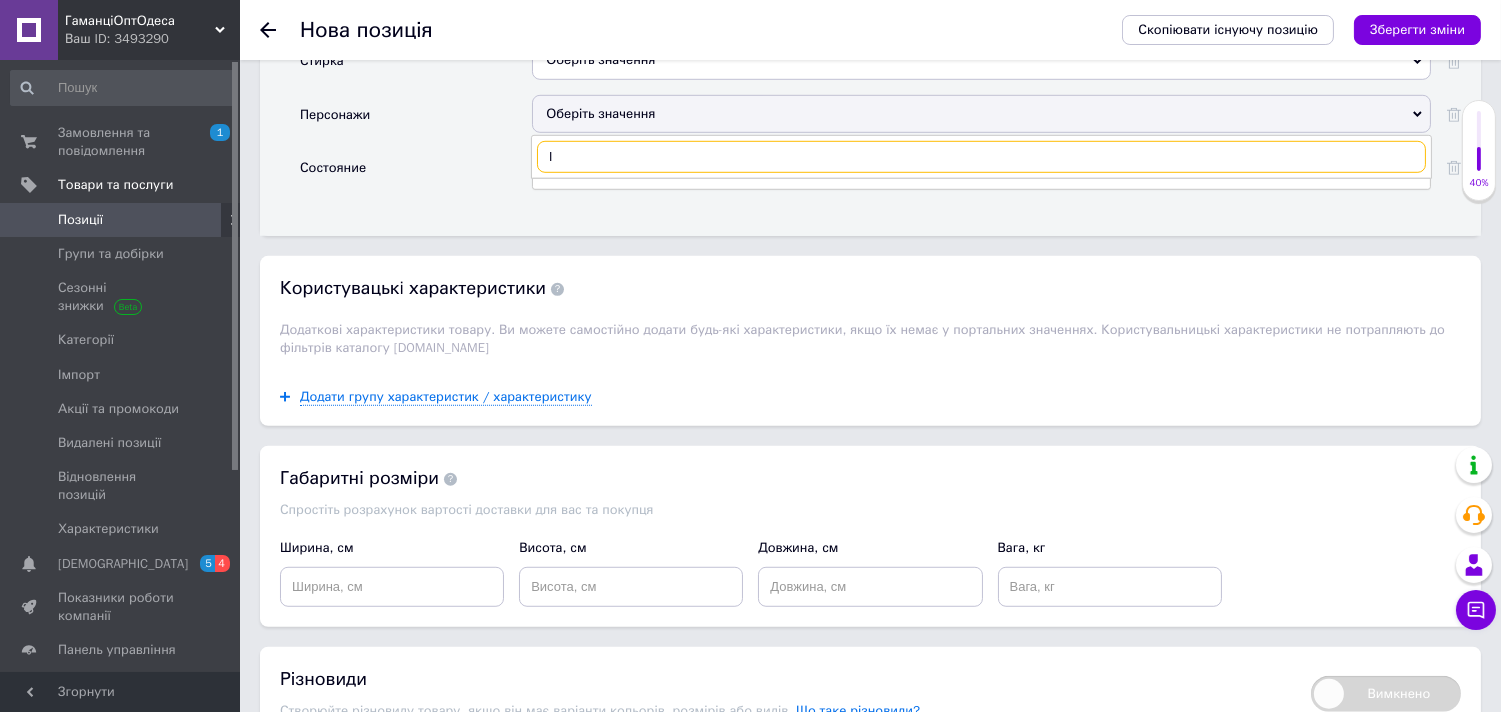 type 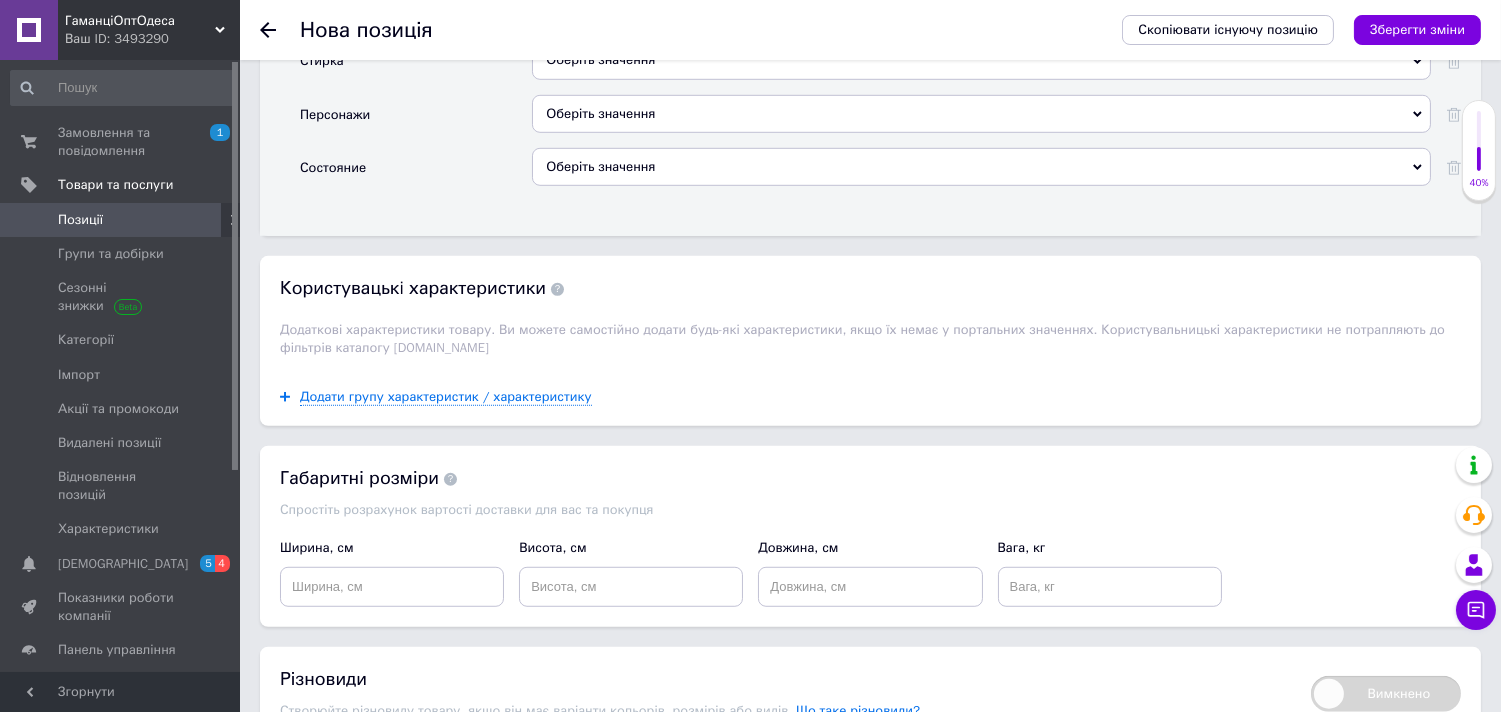 click on "Основна інформація Назва позиції (Російська) ✱ Іграшка-брелок Лабубу LABUBU Coca-Cola в коробці Код/Артикул 777 Опис (Російська) ✱ 1 Розширений текстовий редактор, 6DC7F001-B5A6-4012-83E8-F30100D4B09A Панель інструментів редактора Форматування Форматування Розмір Розмір   Жирний  Сполучення клавіш Ctrl+B   Курсив  Сполучення клавіш Ctrl+I   Підкреслений  Сполучення клавіш Ctrl+U   Видалити форматування   Повернути  Сполучення клавіш Ctrl+Z   Вставити/видалити нумерований список   Вставити/видалити маркований список   По лівому краю   По центру   По правому краю   Зменшити відступ       $" at bounding box center [870, -781] 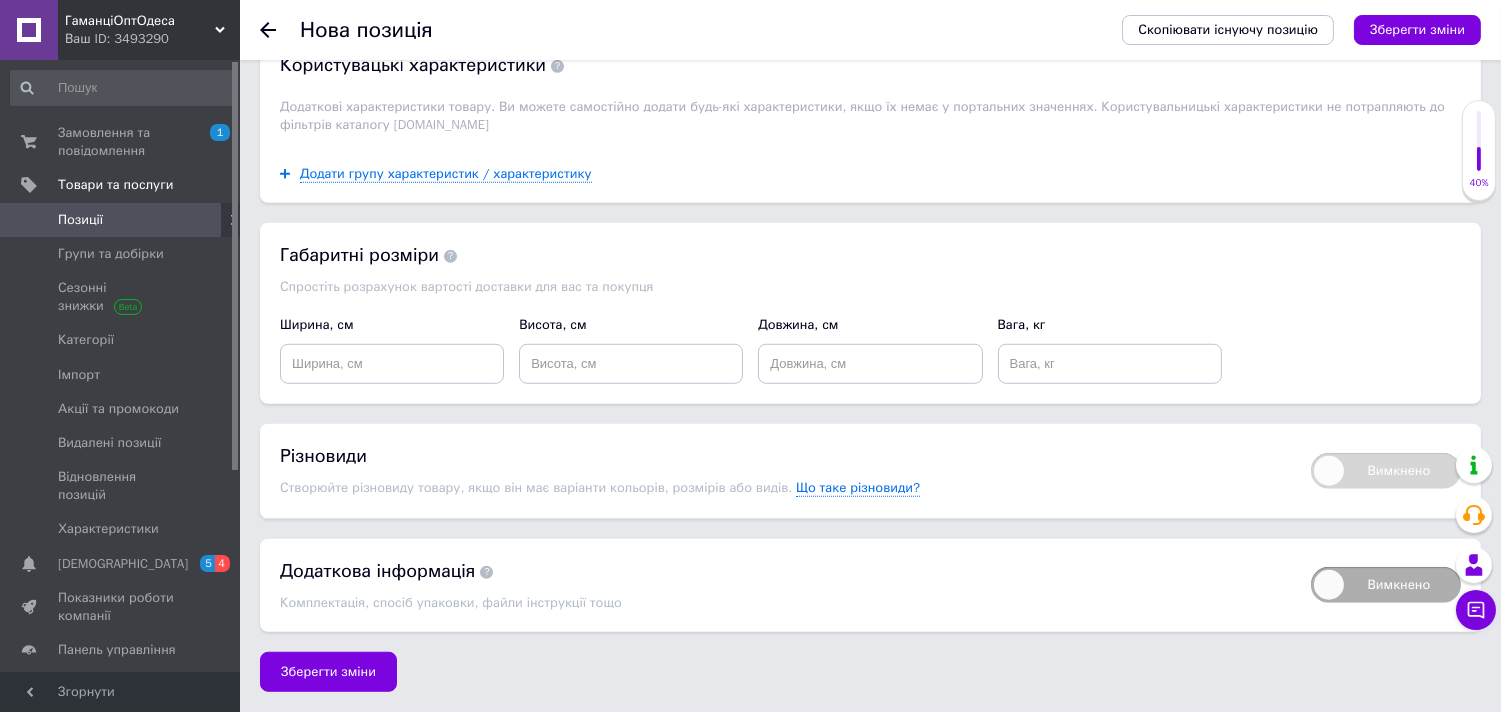 scroll, scrollTop: 2964, scrollLeft: 0, axis: vertical 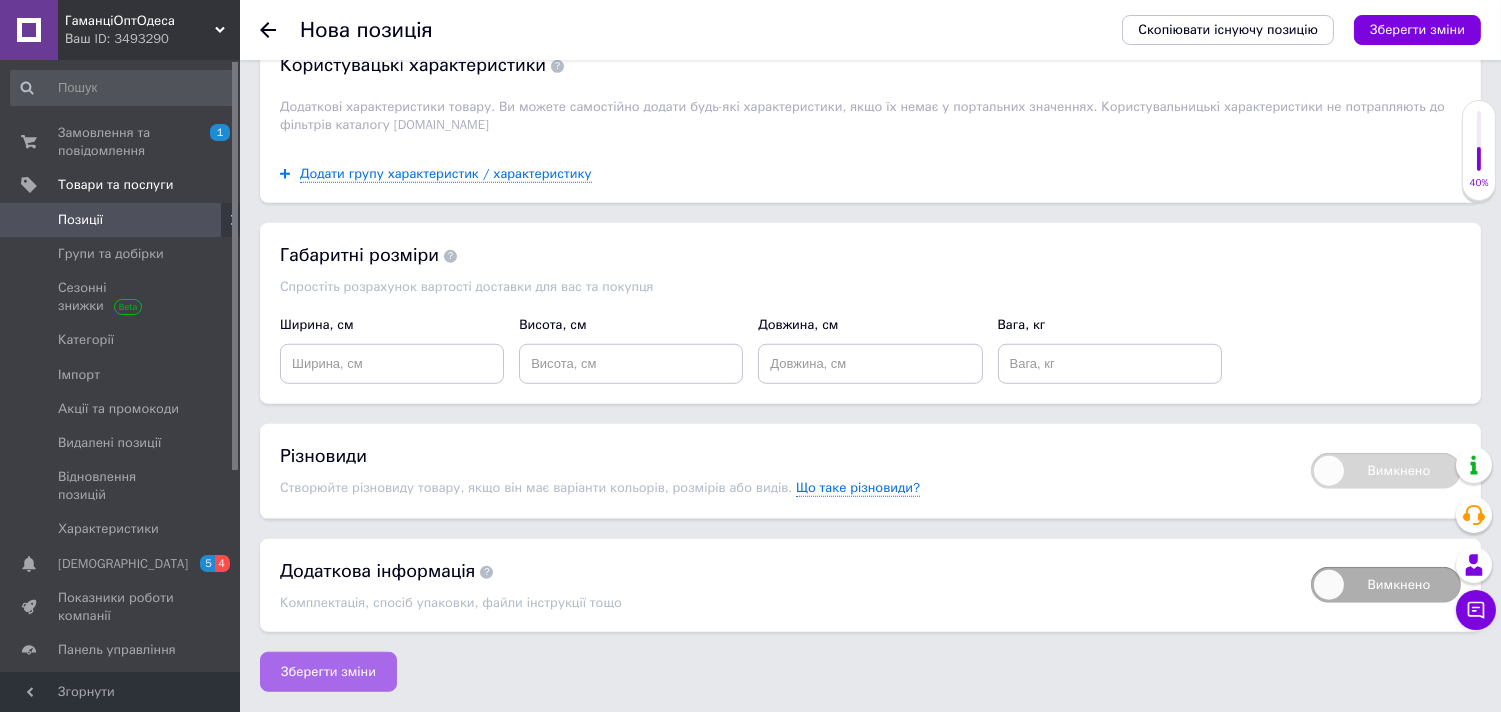 click on "Зберегти зміни" at bounding box center (328, 672) 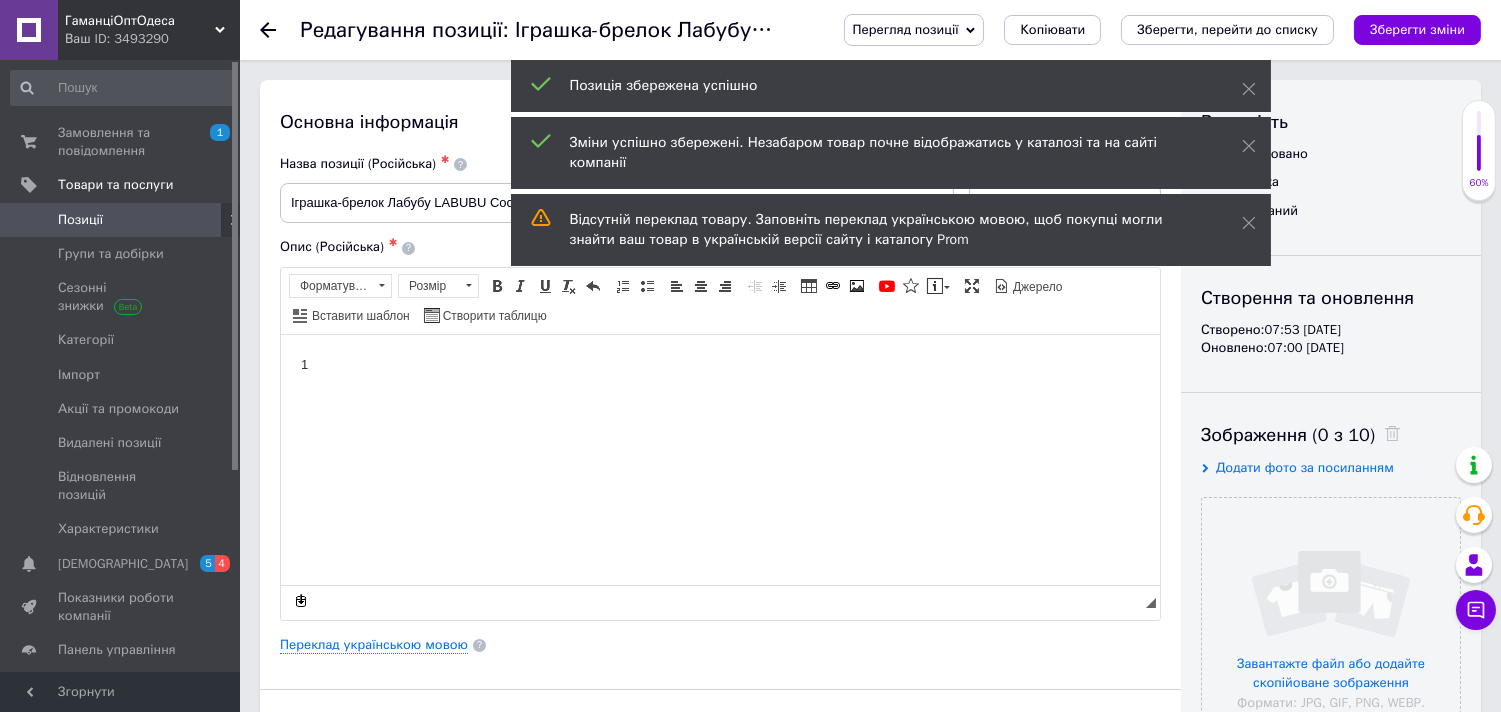 scroll, scrollTop: 0, scrollLeft: 0, axis: both 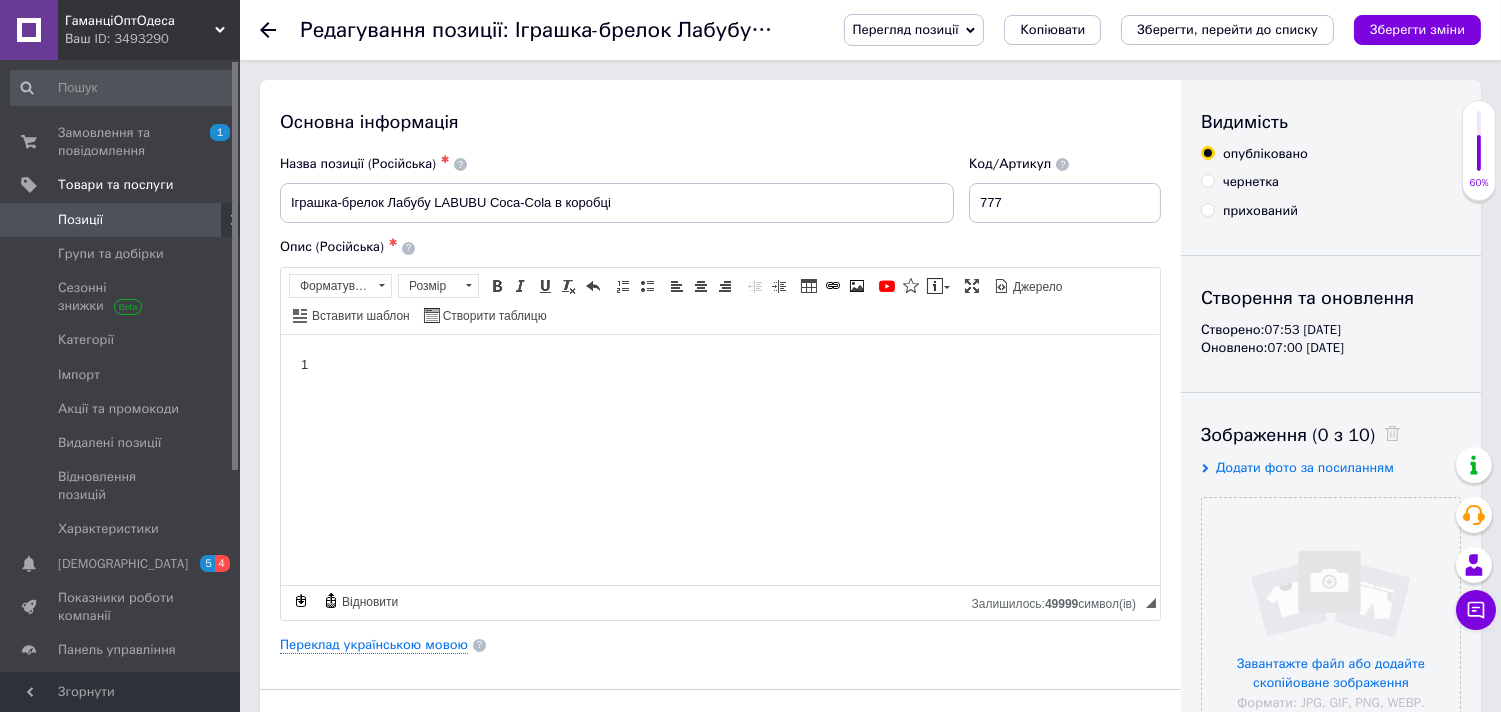 click on "Позиції" at bounding box center (80, 220) 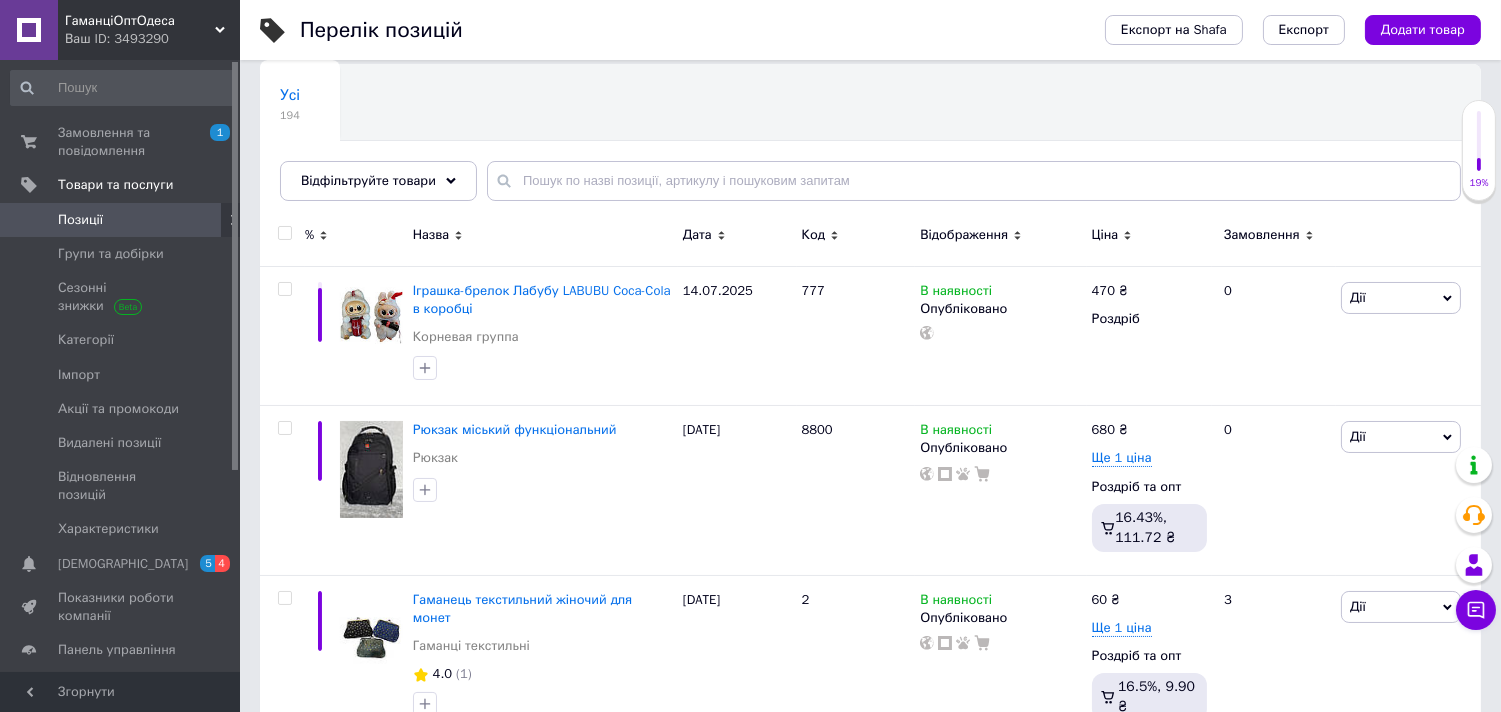 scroll, scrollTop: 177, scrollLeft: 0, axis: vertical 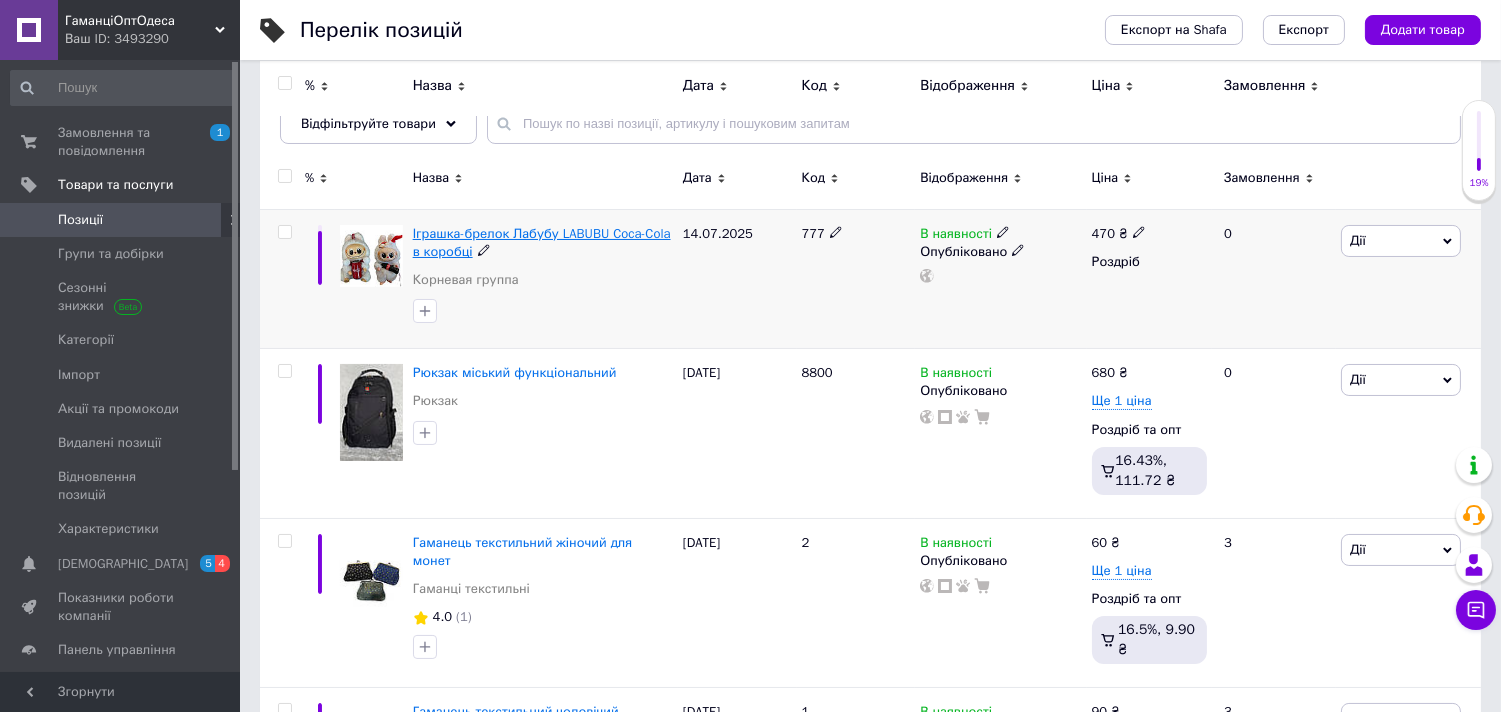 click on "Іграшка-брелок Лабубу LABUBU Coca-Cola в коробці" at bounding box center (542, 242) 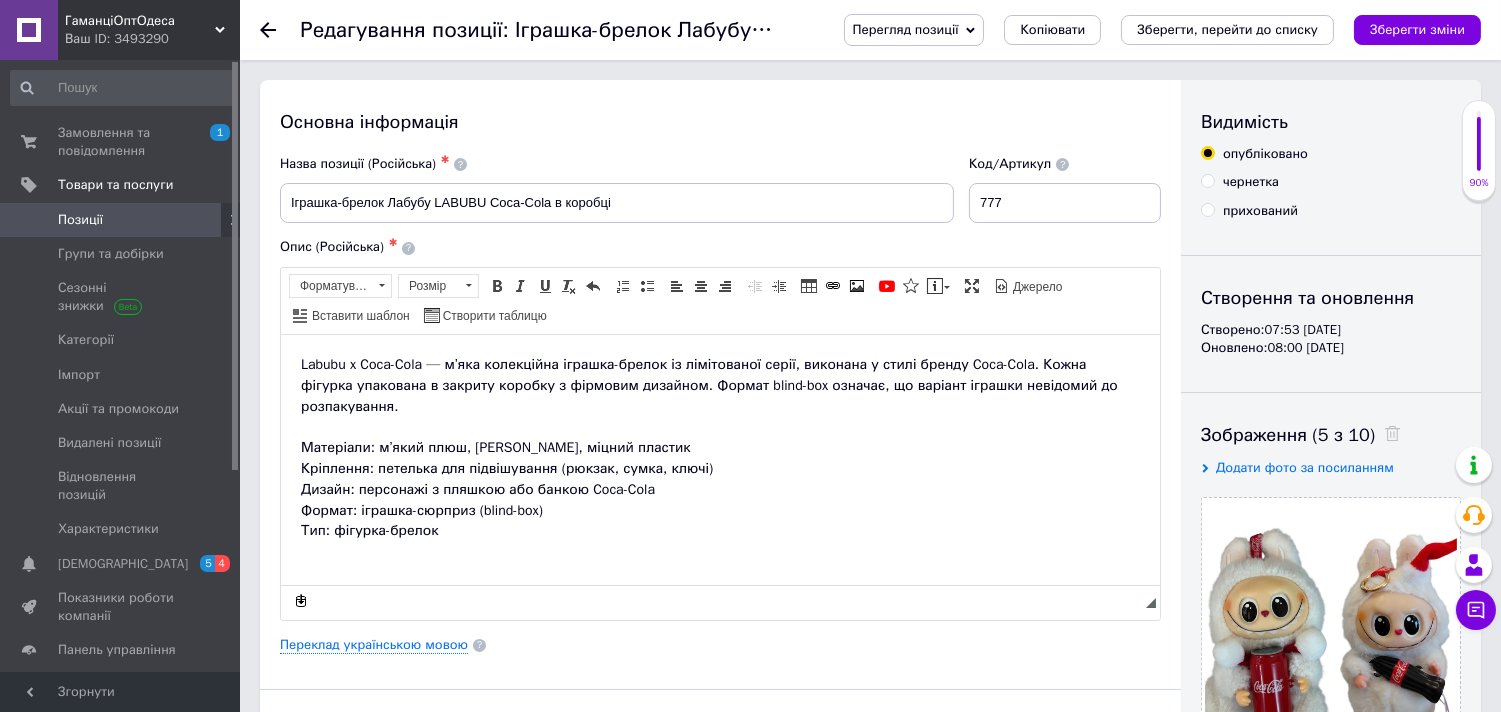 scroll, scrollTop: 0, scrollLeft: 0, axis: both 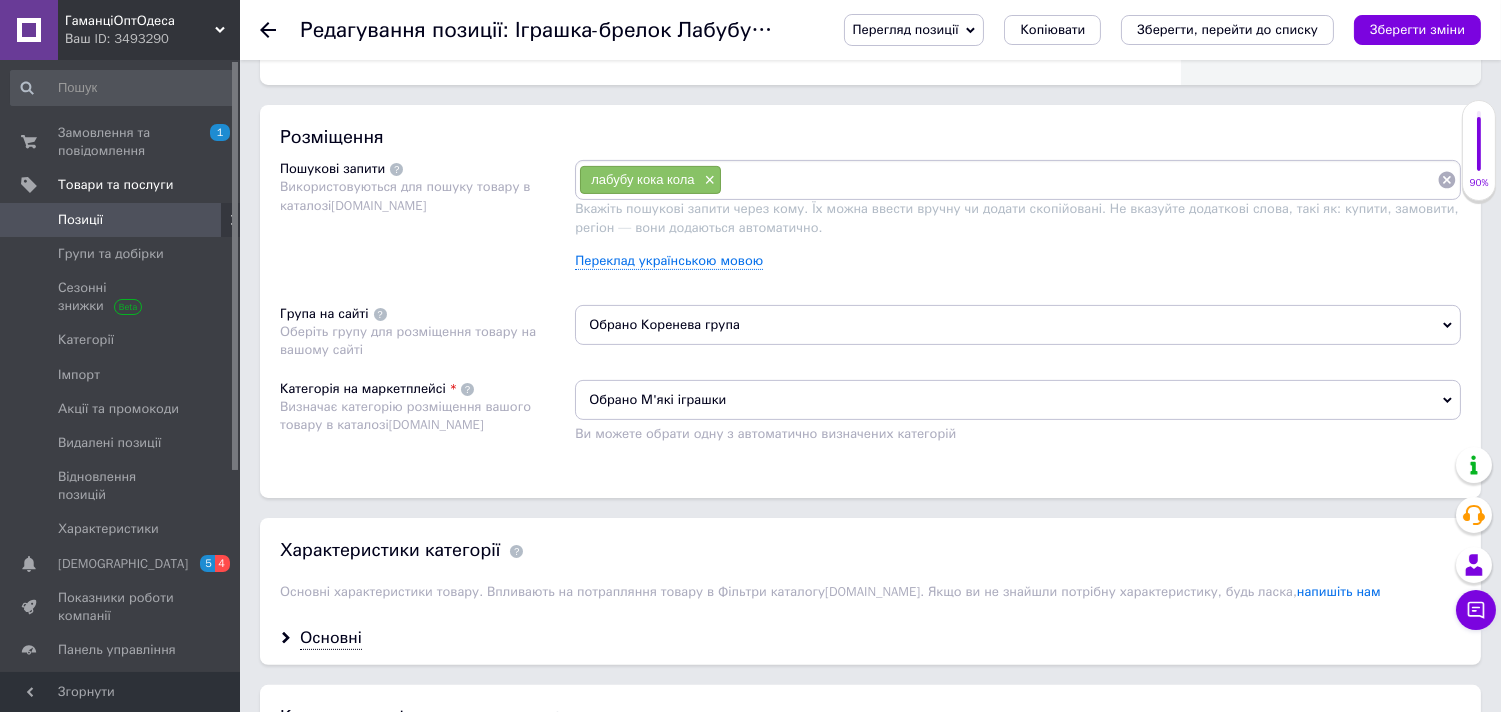 click at bounding box center (1079, 180) 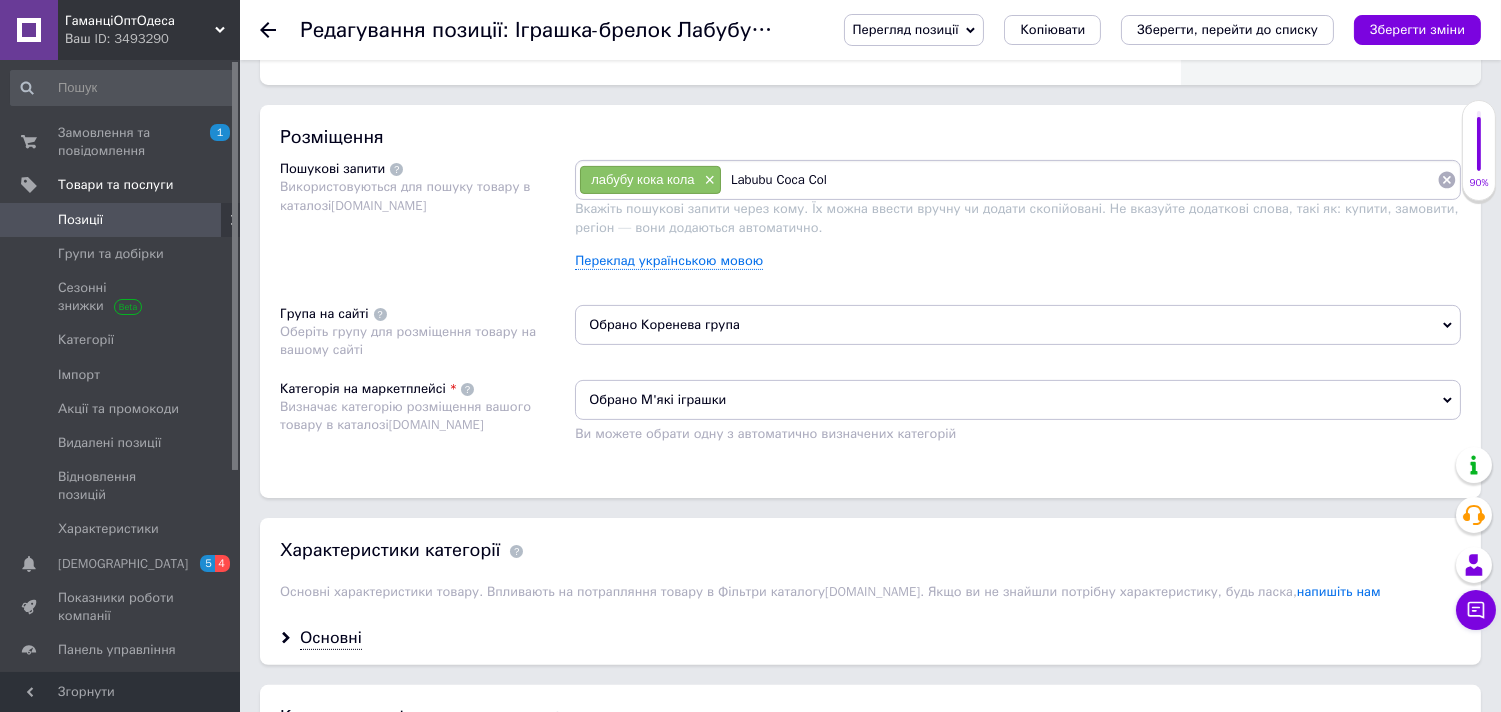 type on "Labubu Coca Cola" 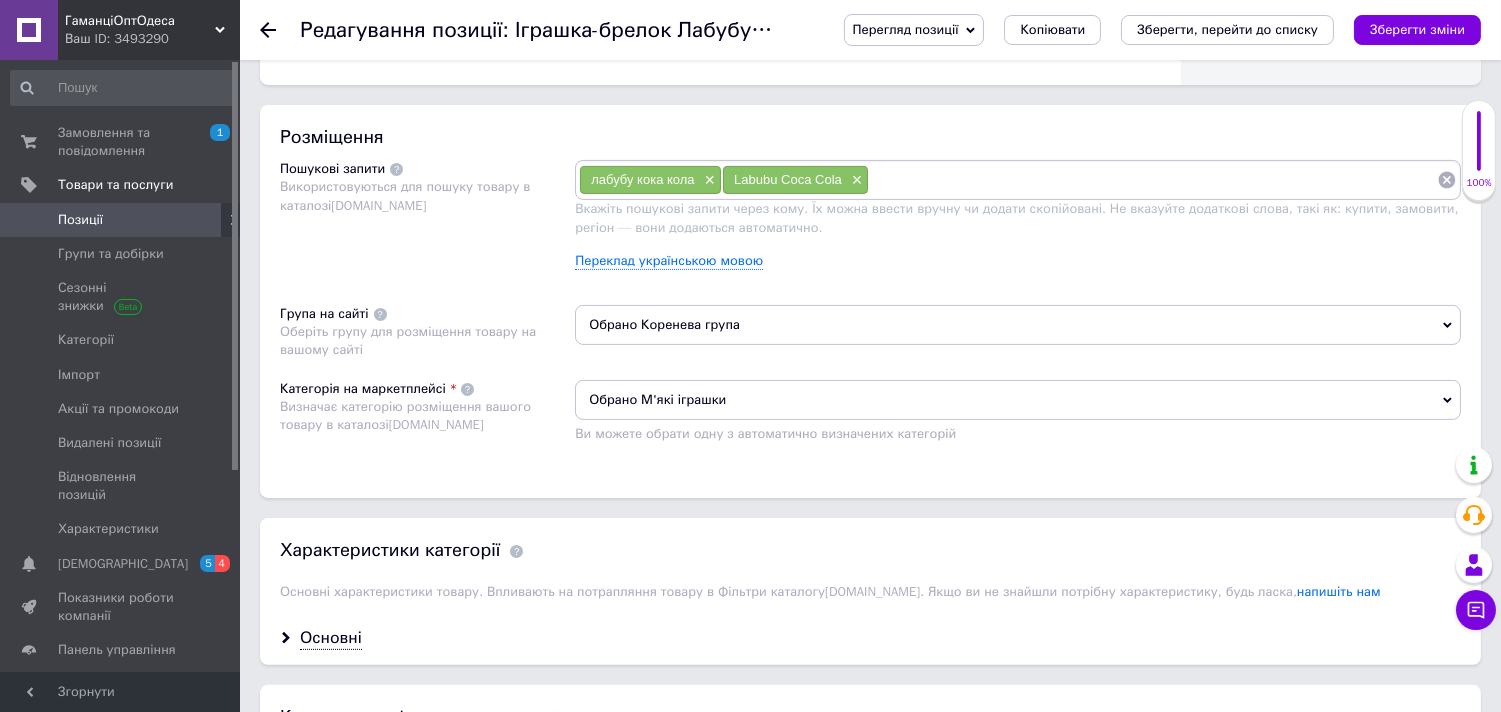 click at bounding box center (1153, 180) 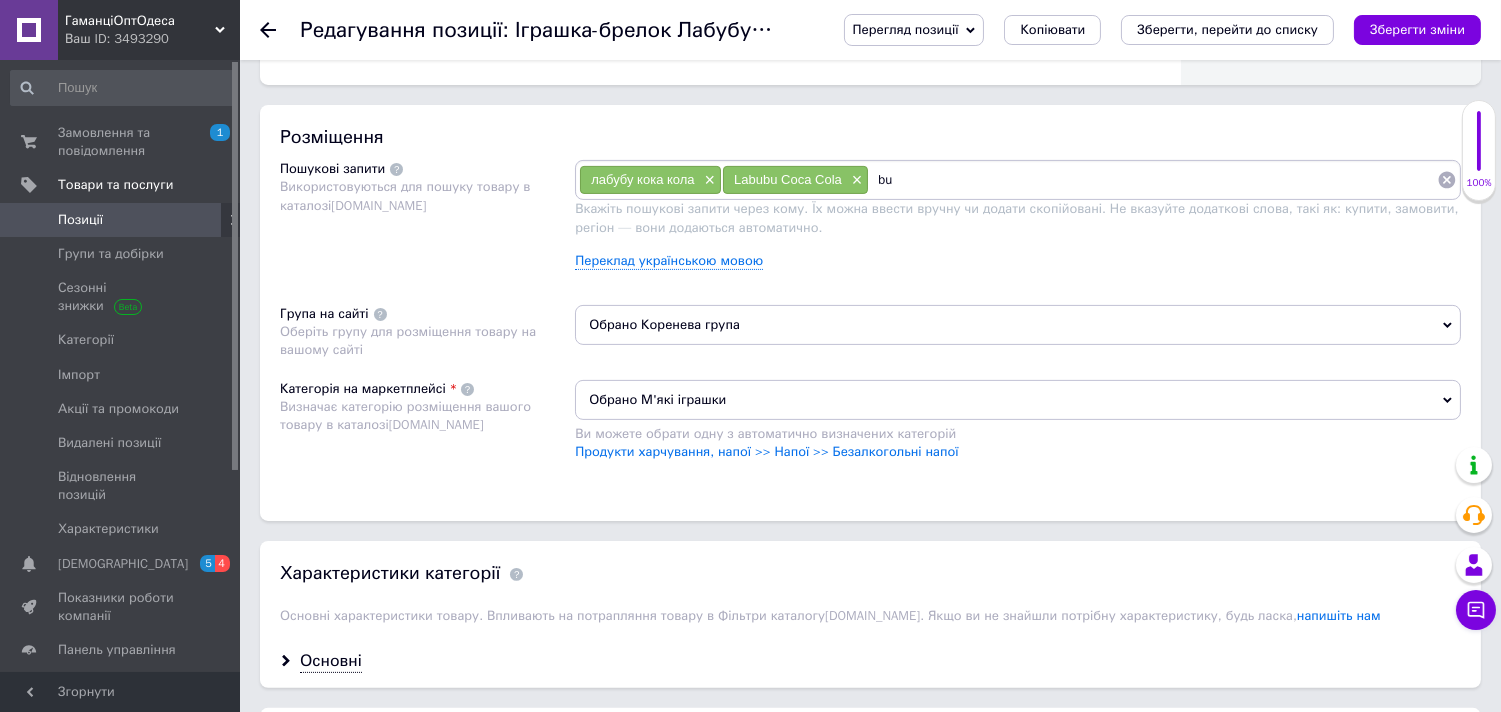 type on "b" 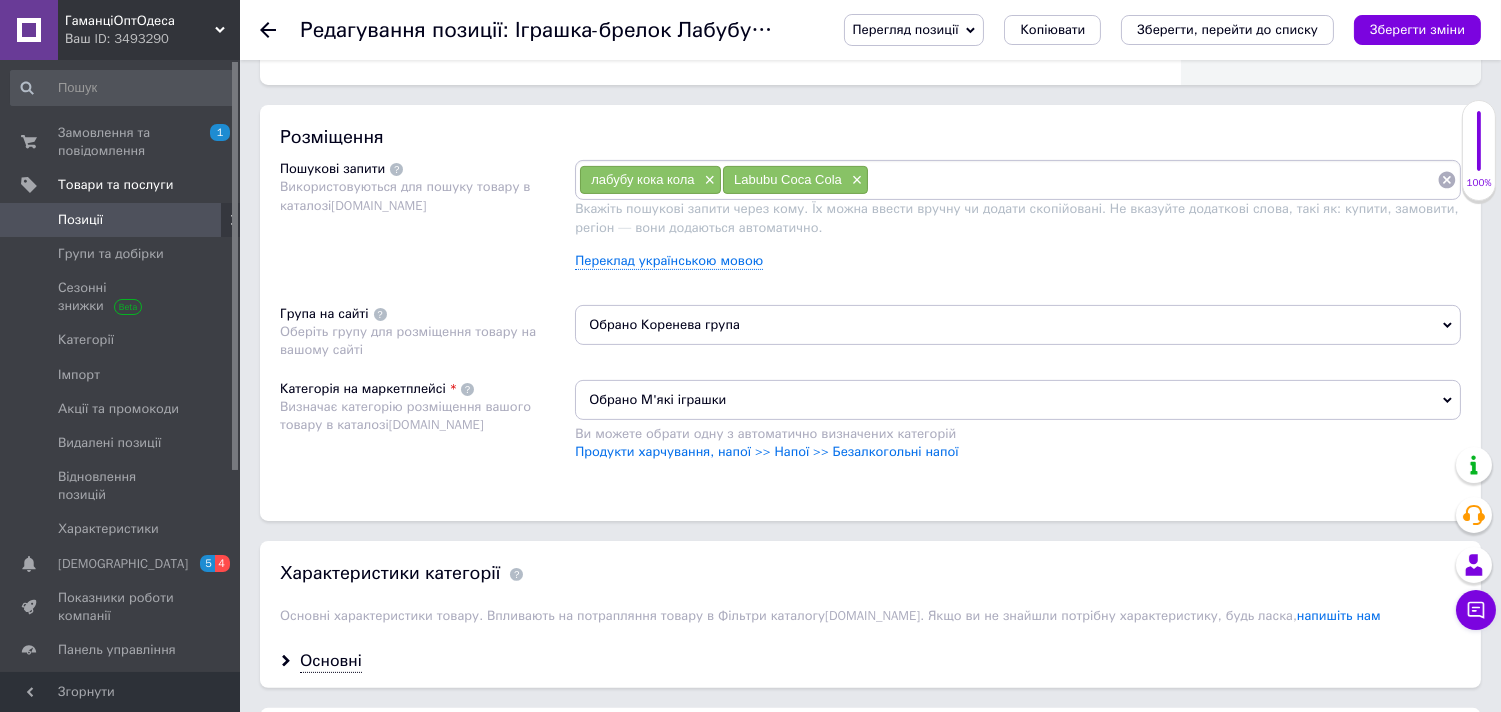 click at bounding box center [1153, 180] 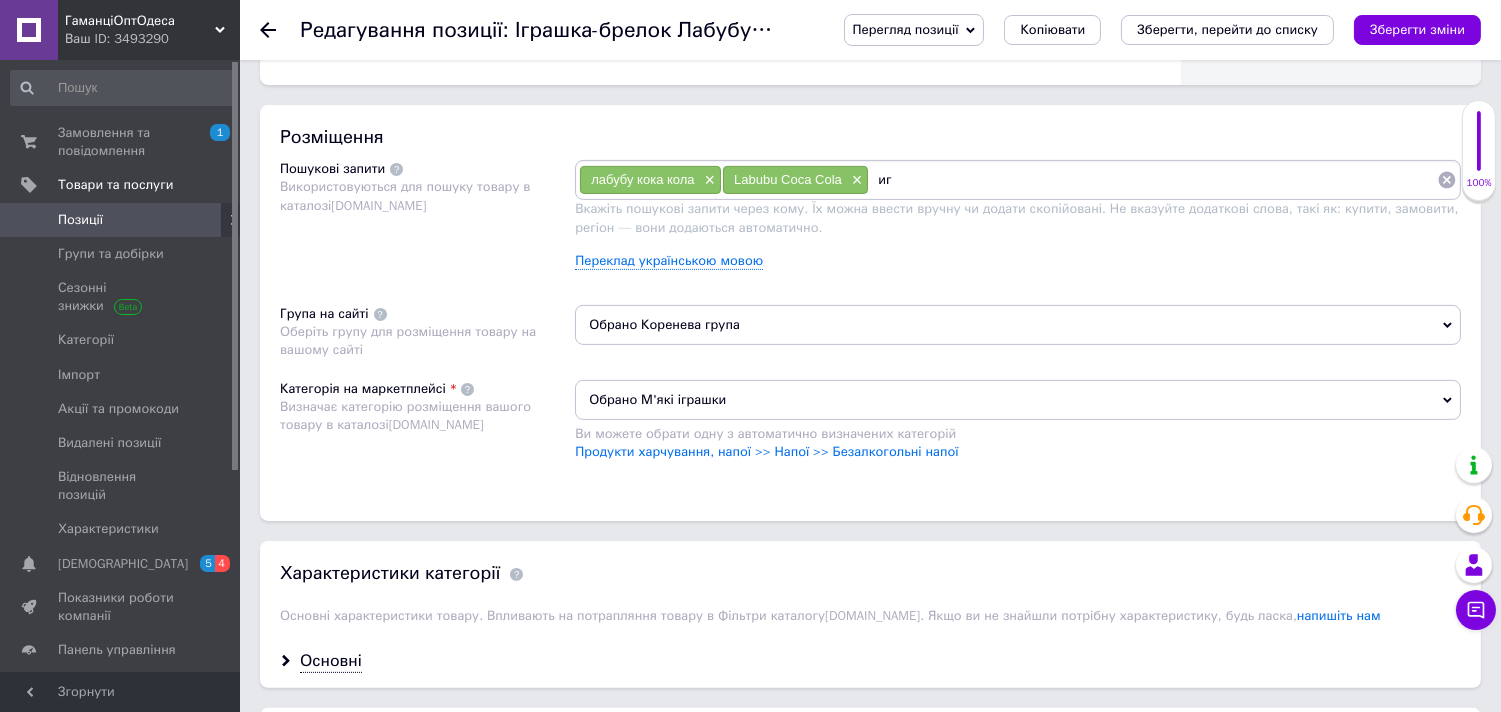 type on "и" 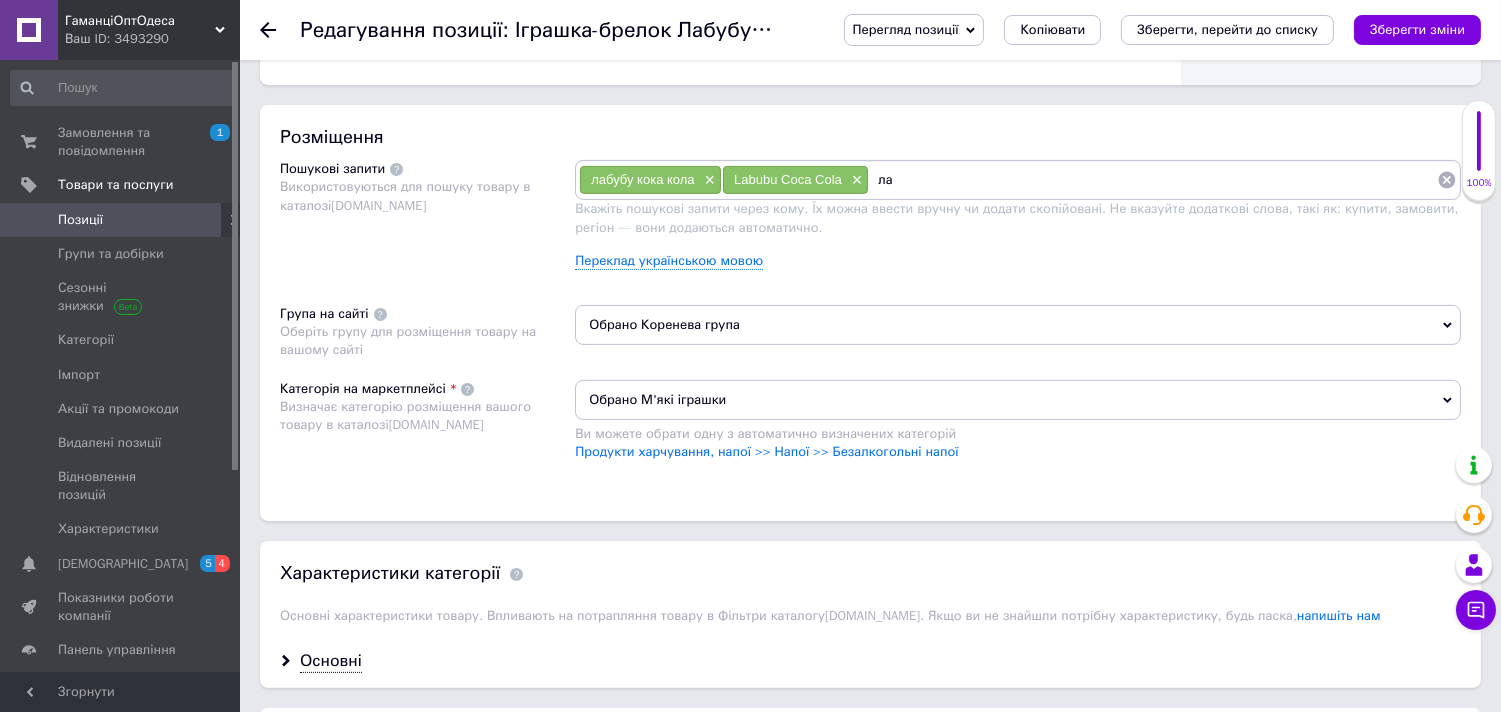 type on "л" 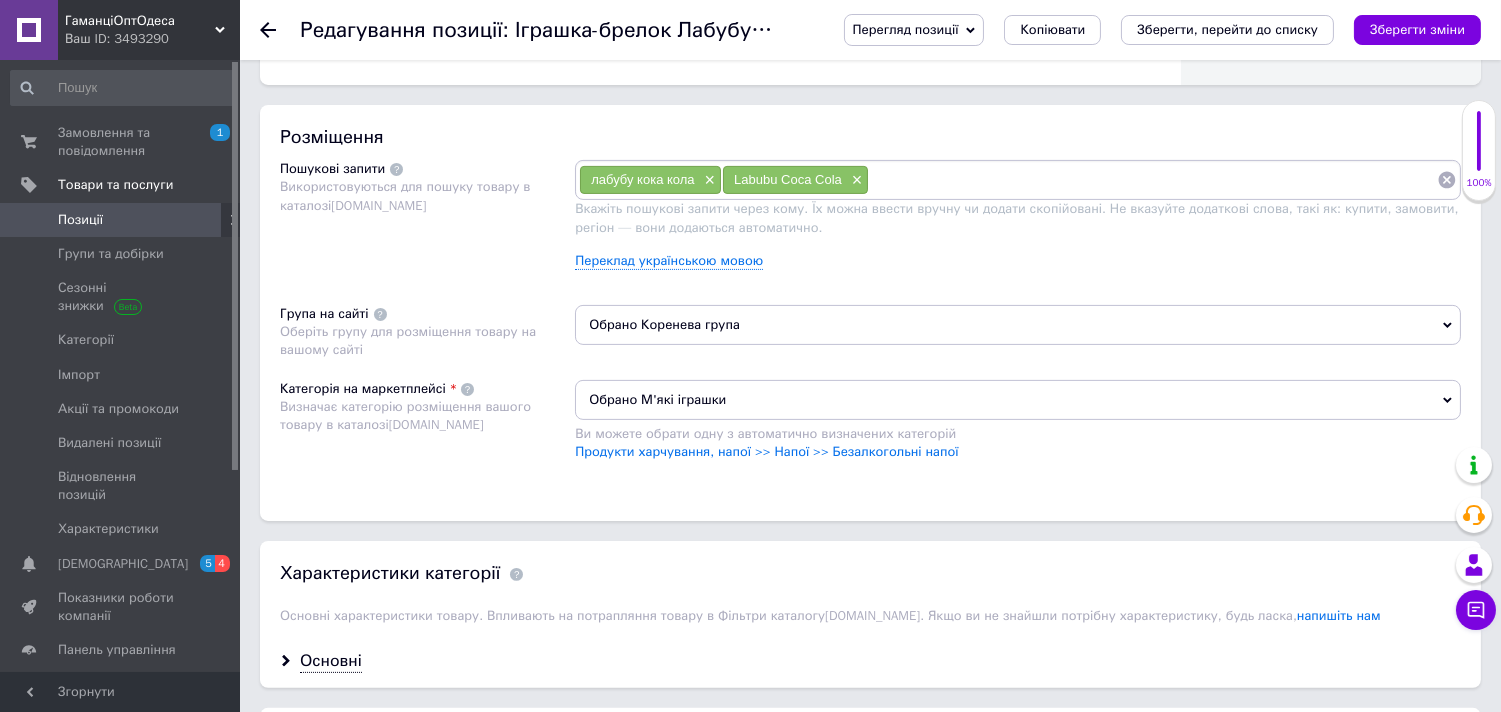 click at bounding box center (1153, 180) 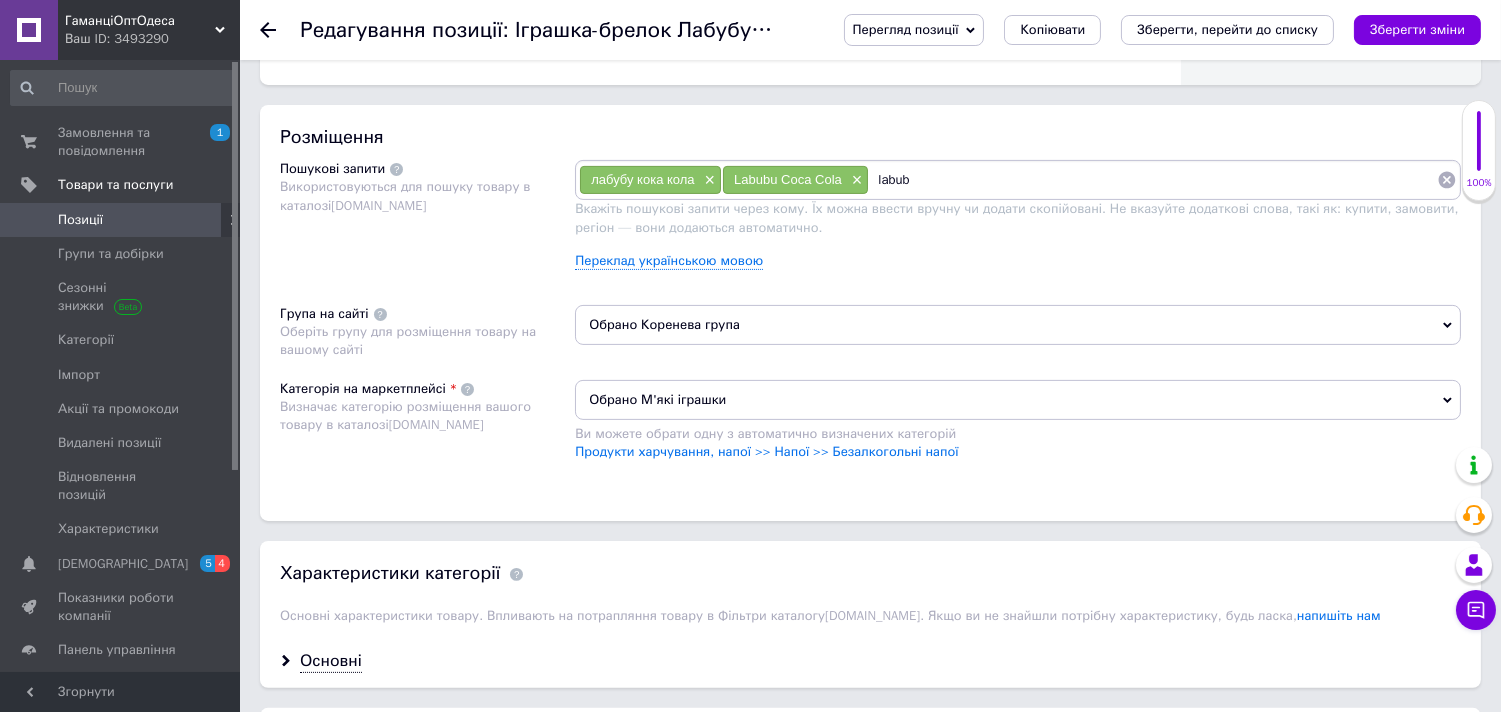 type on "labubu" 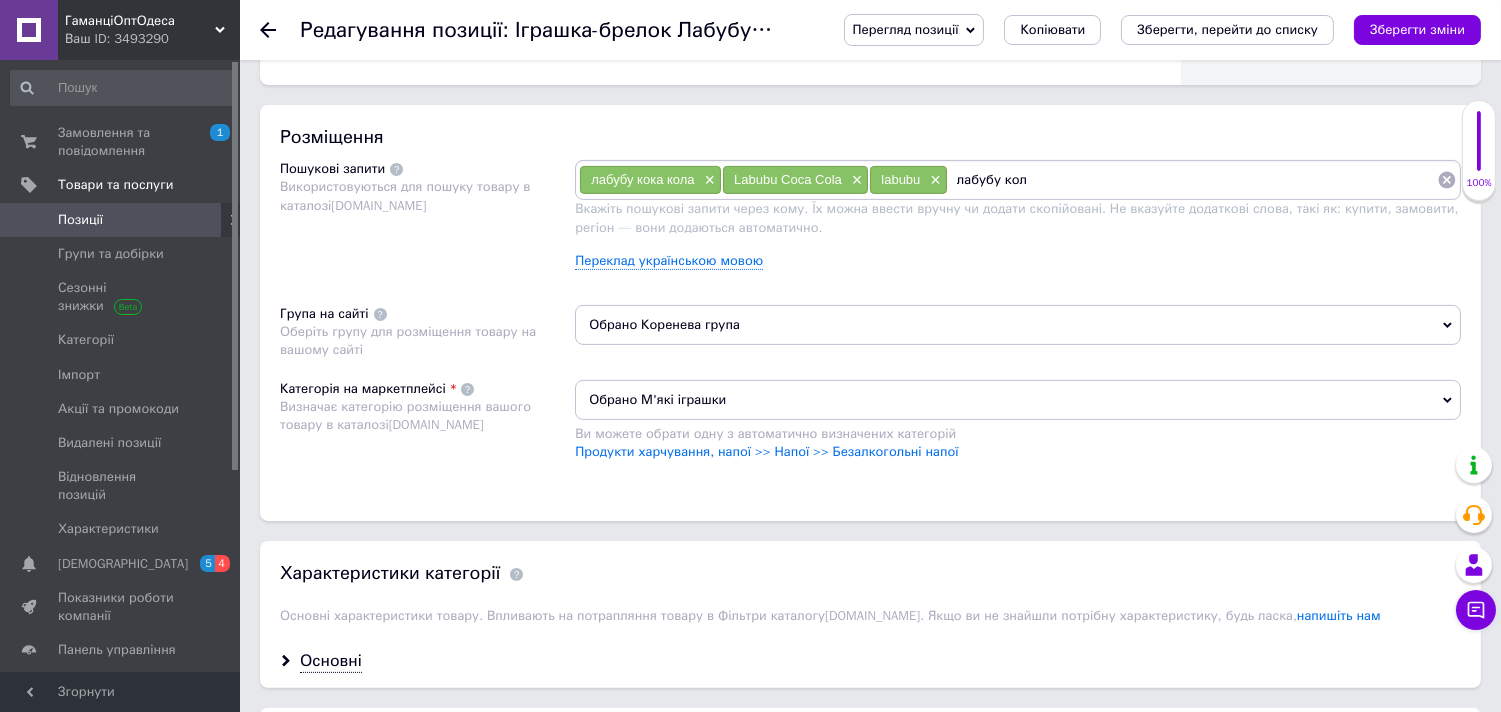 type on "лабубу кола" 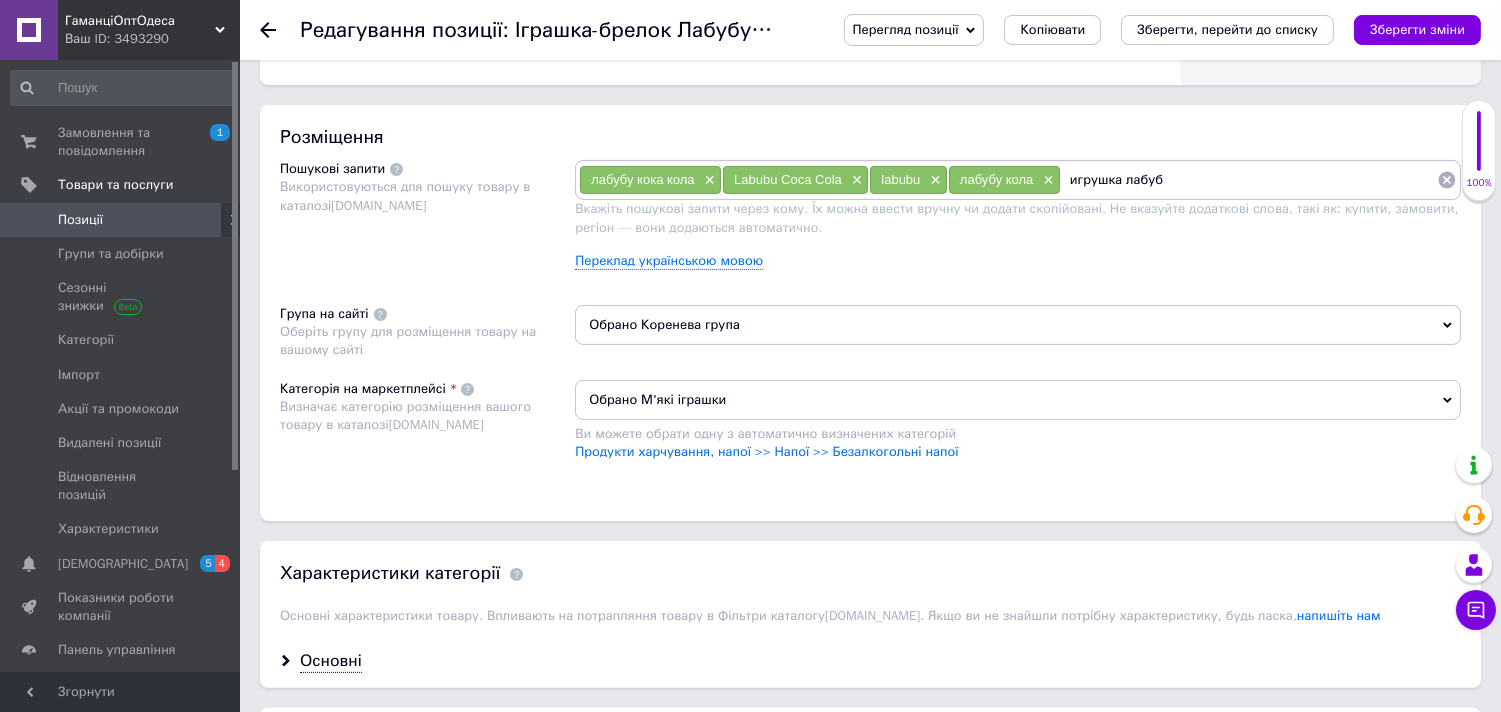 type on "игрушка лабубу" 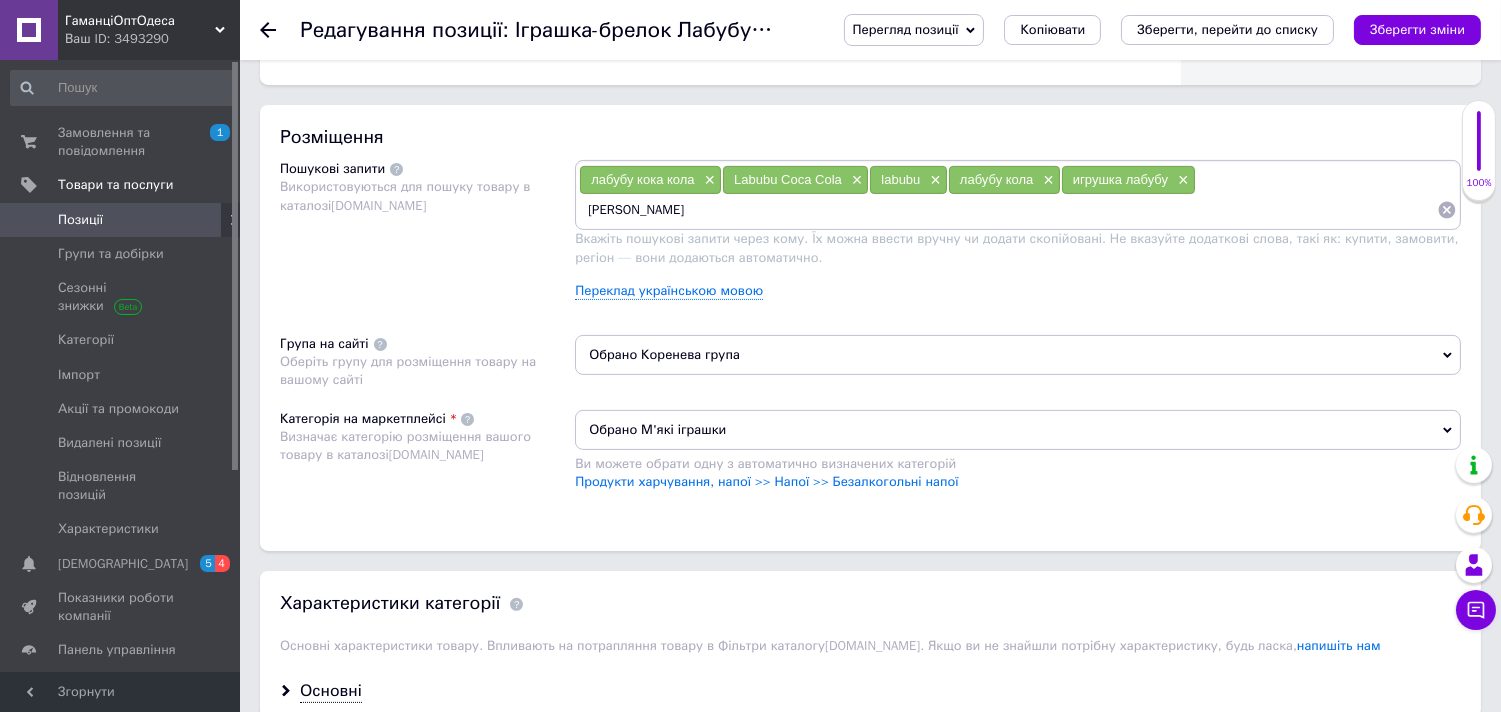 type on "[PERSON_NAME]" 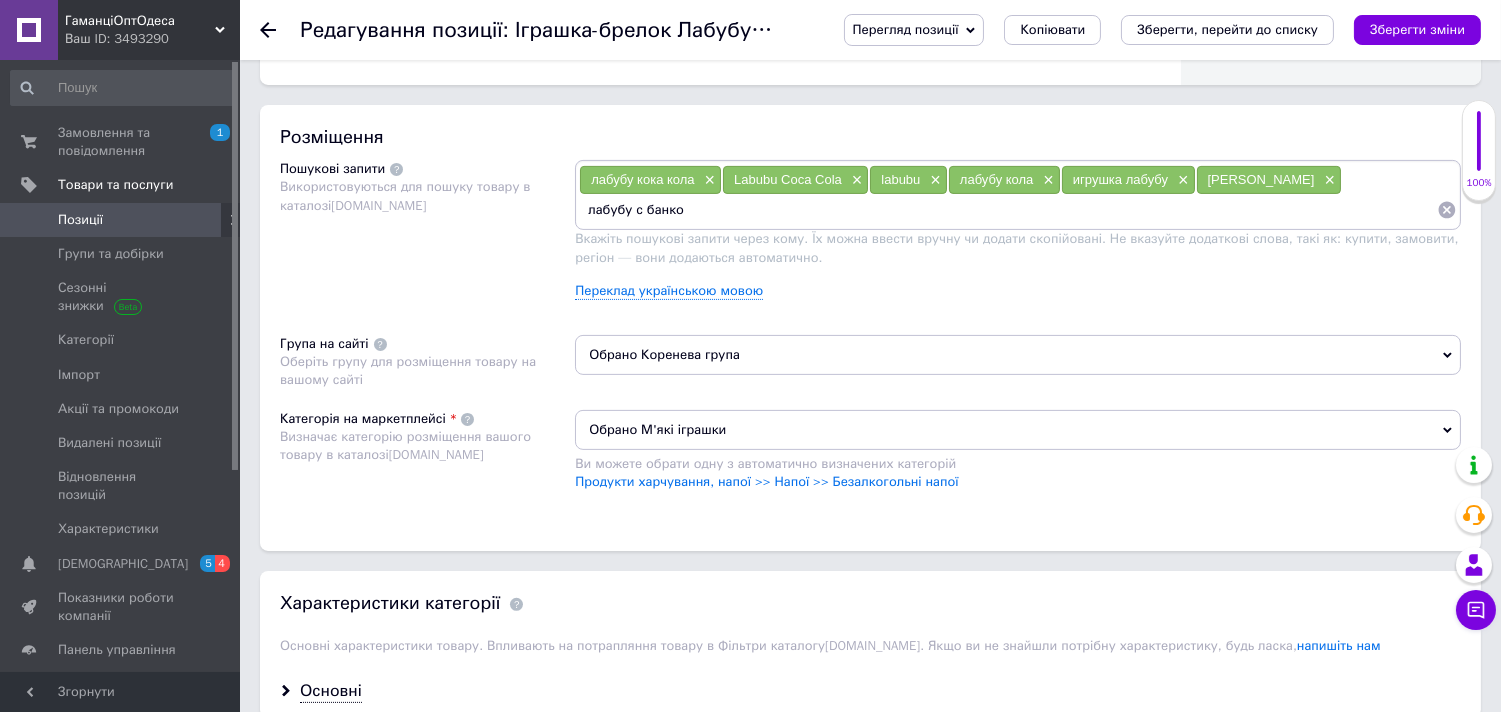 type on "лабубу с банкой" 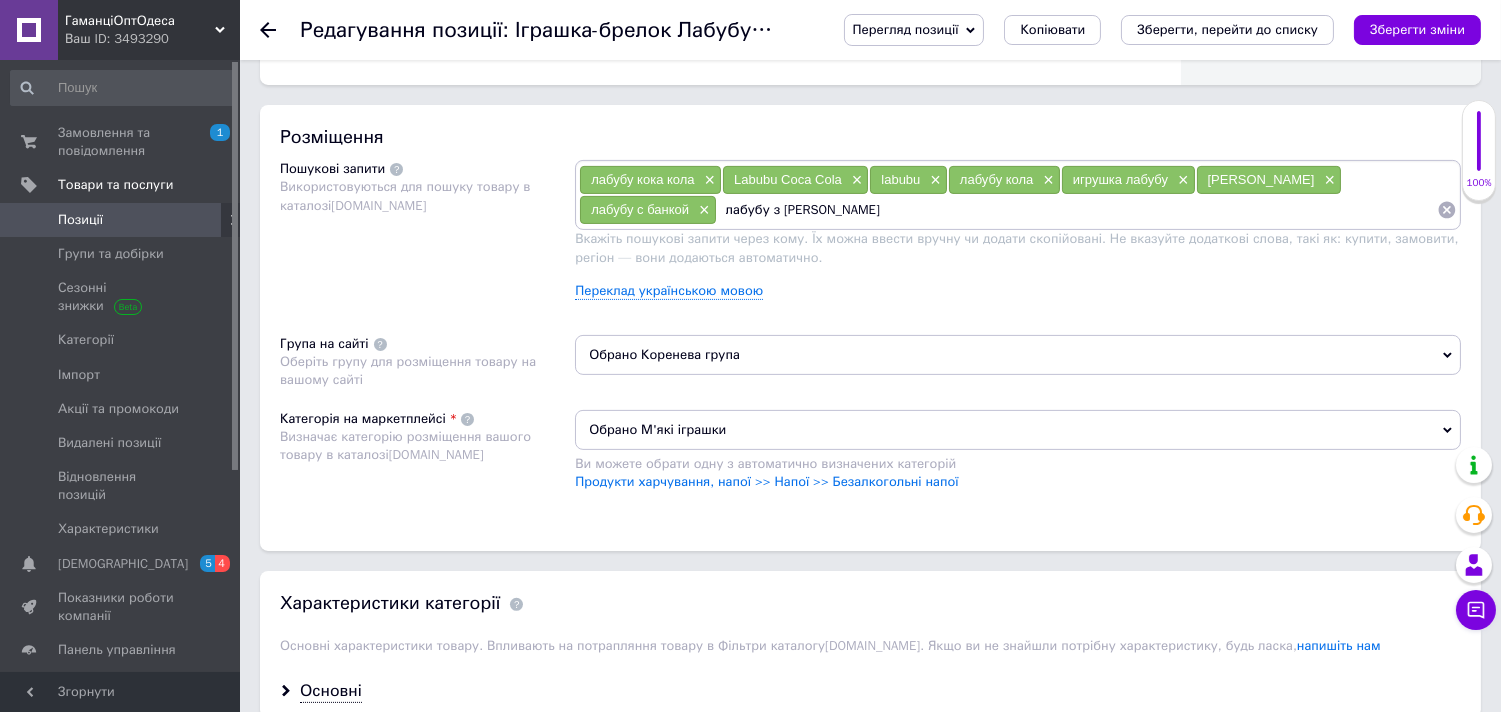 type on "лабубу з пляшкою" 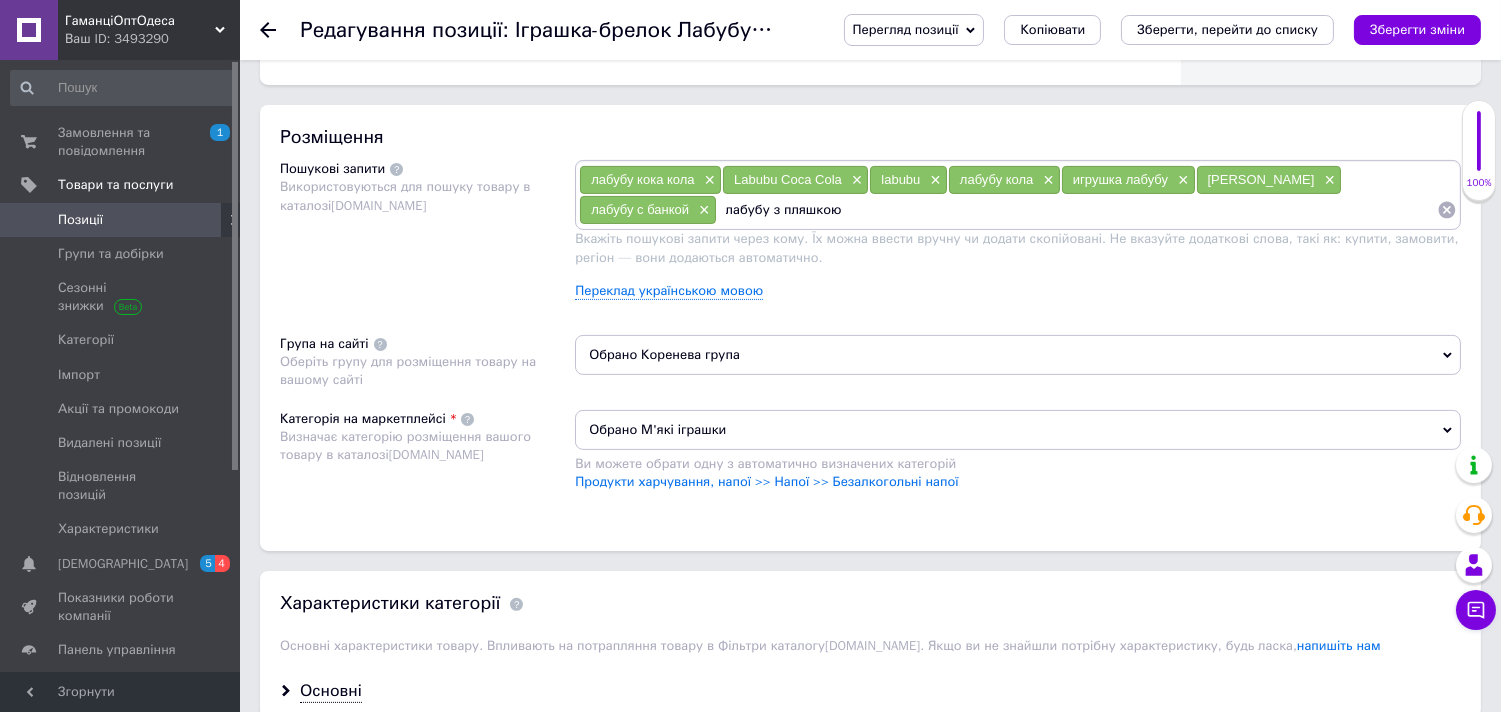 type 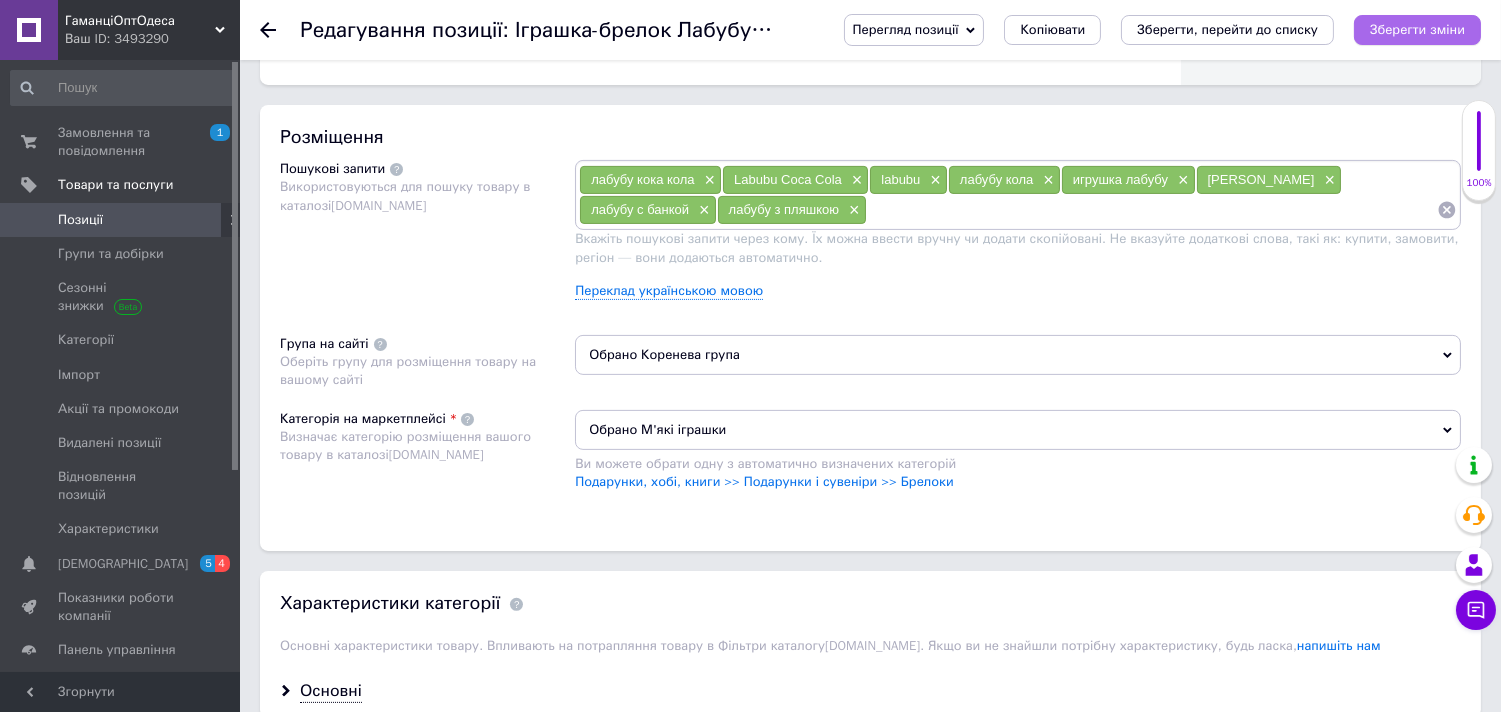 click on "Зберегти зміни" at bounding box center [1417, 29] 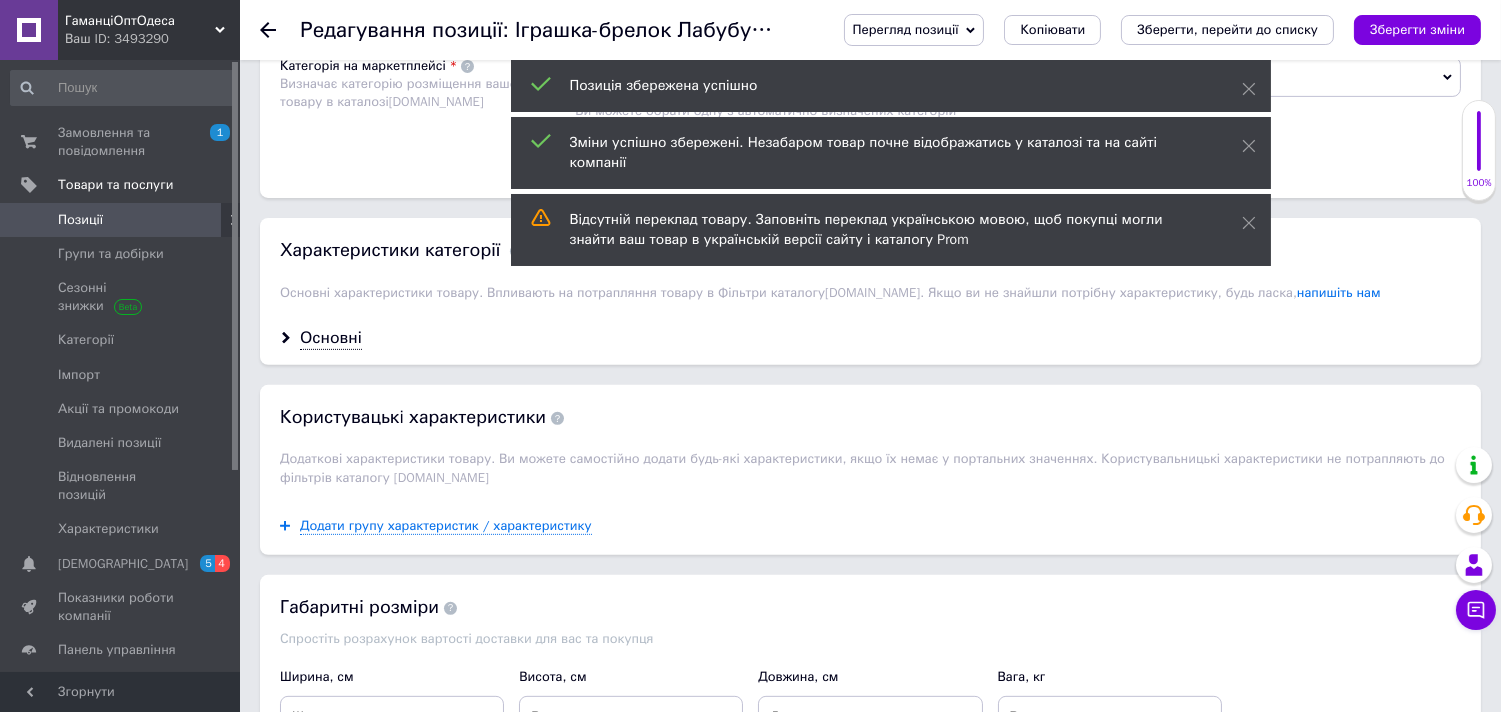 scroll, scrollTop: 1584, scrollLeft: 0, axis: vertical 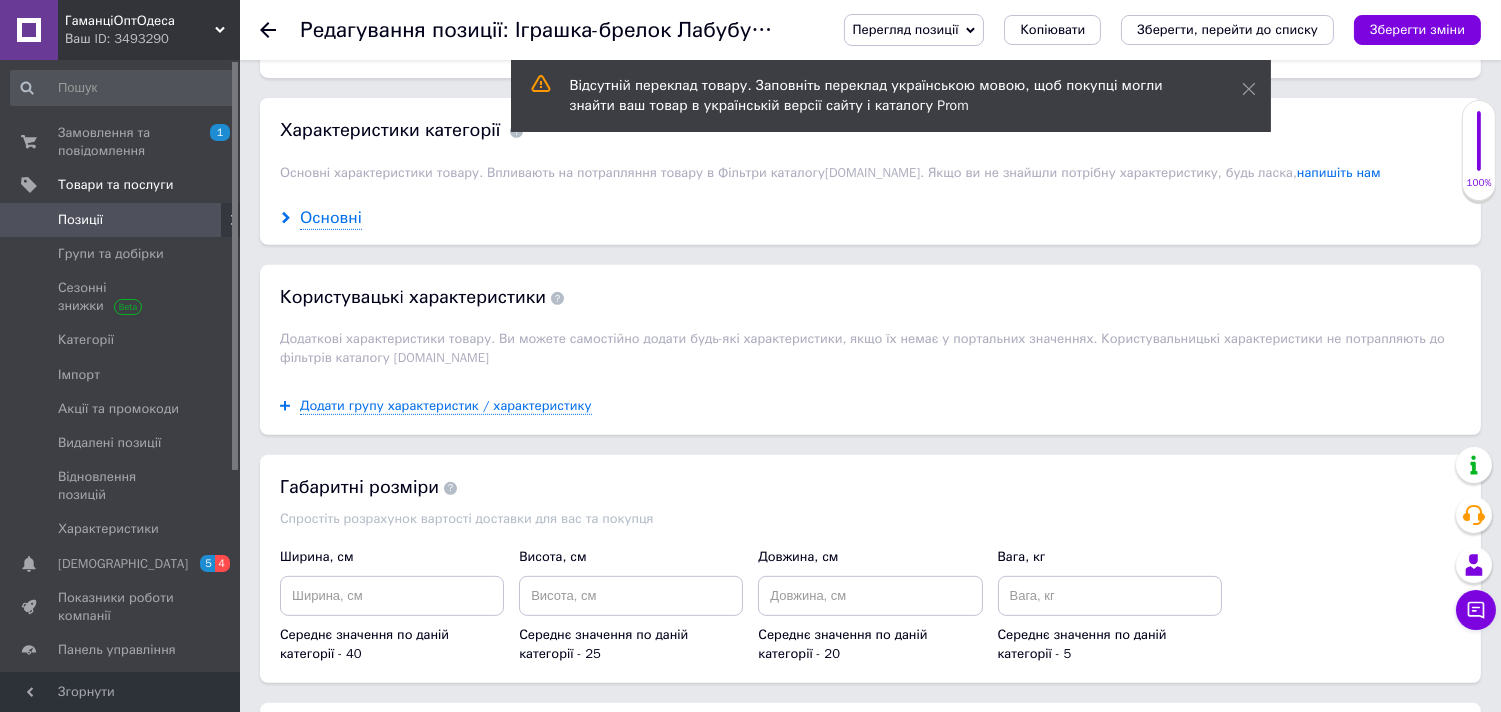 click on "Основні" at bounding box center [331, 218] 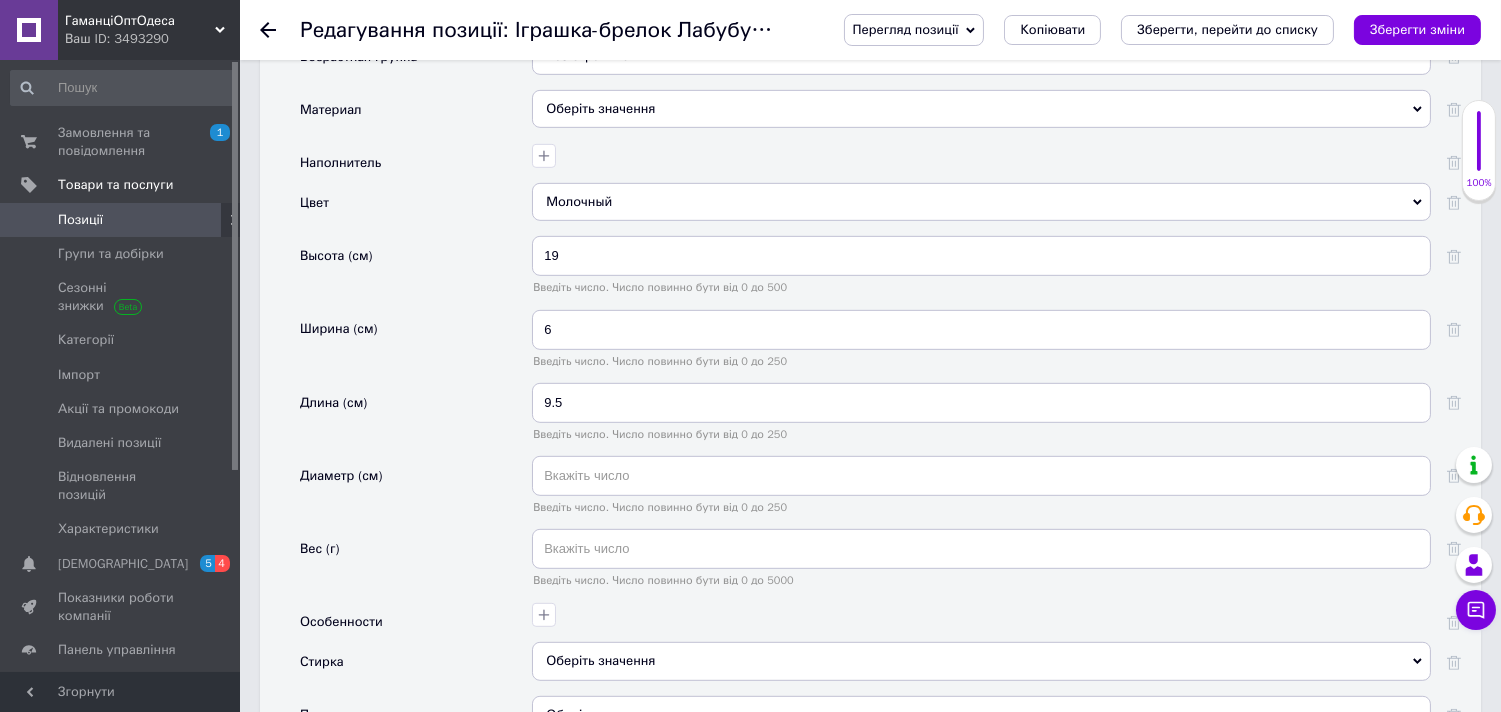 scroll, scrollTop: 1976, scrollLeft: 0, axis: vertical 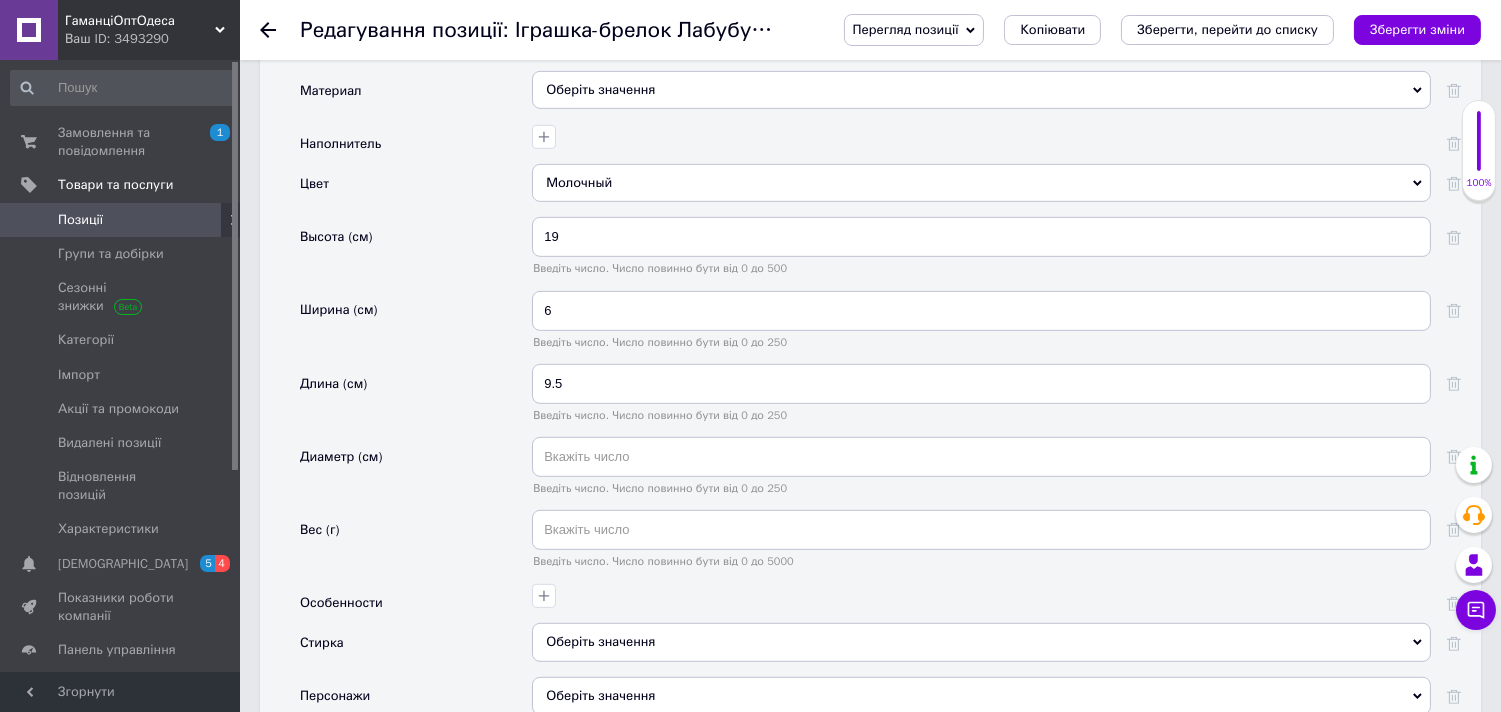 click 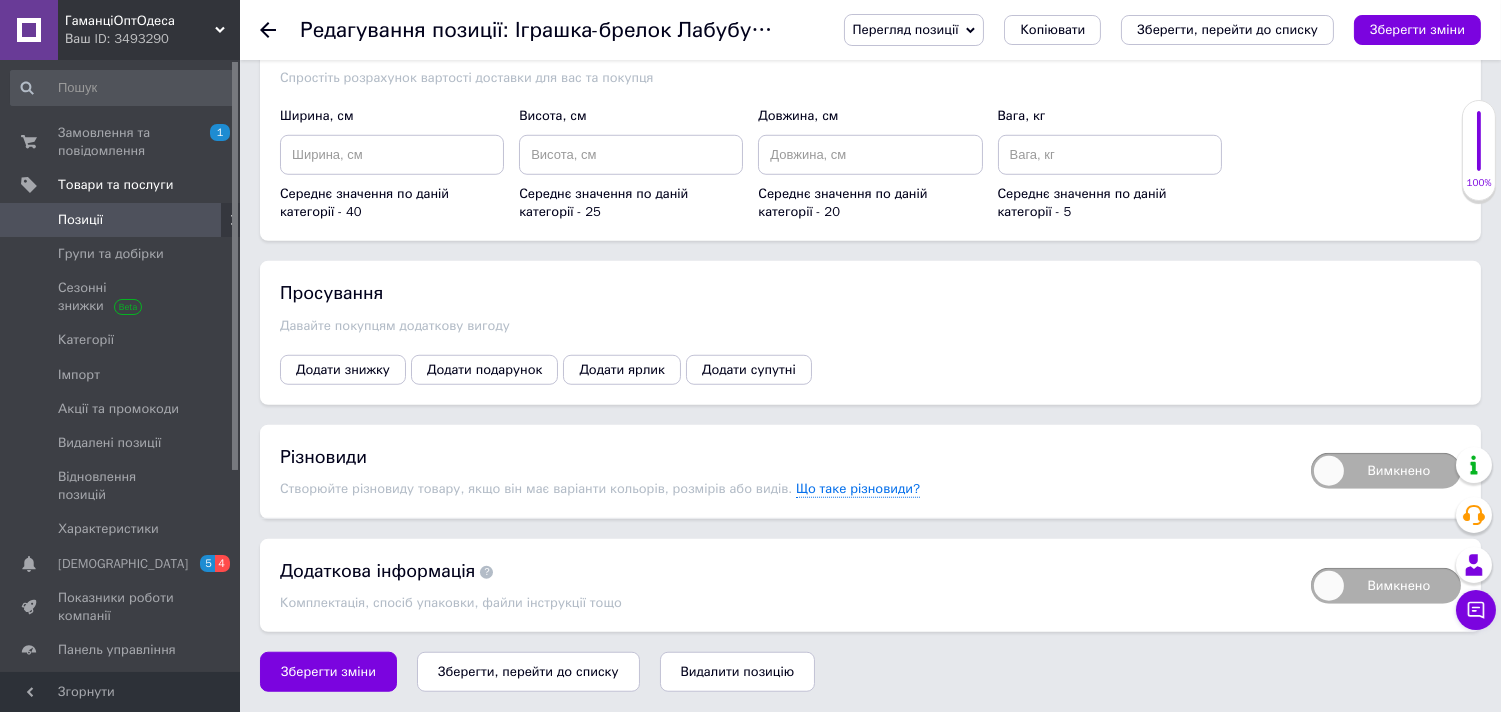 scroll, scrollTop: 3175, scrollLeft: 0, axis: vertical 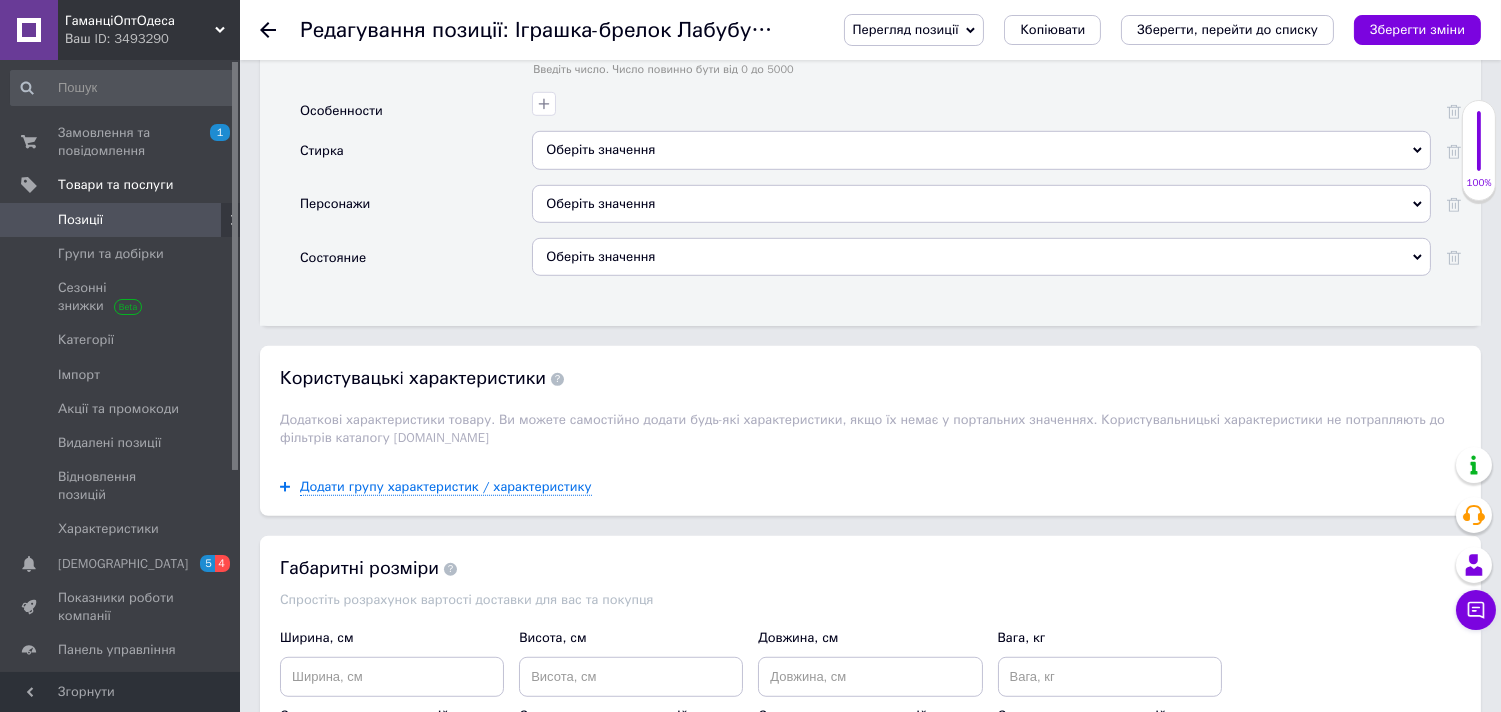 click 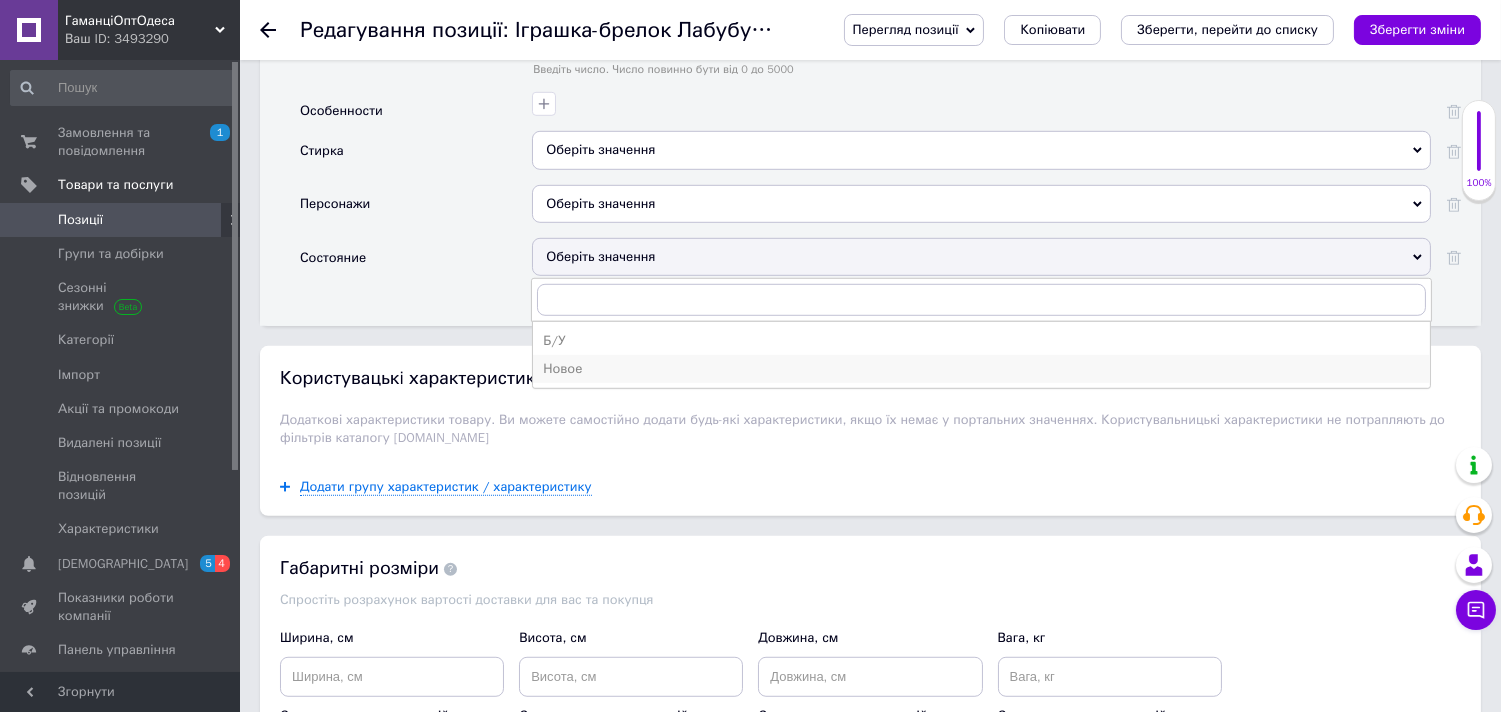 click on "Новое" at bounding box center [981, 369] 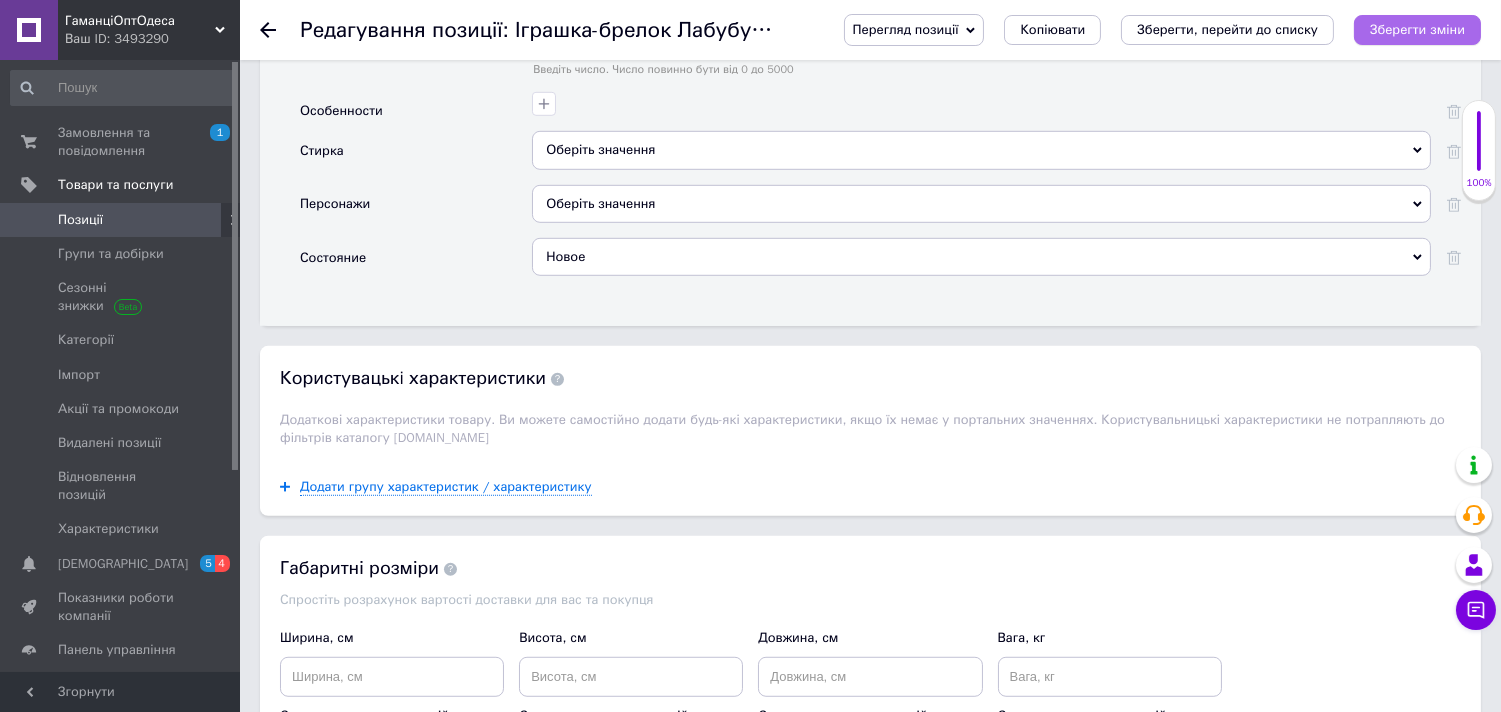 click on "Зберегти зміни" at bounding box center [1417, 29] 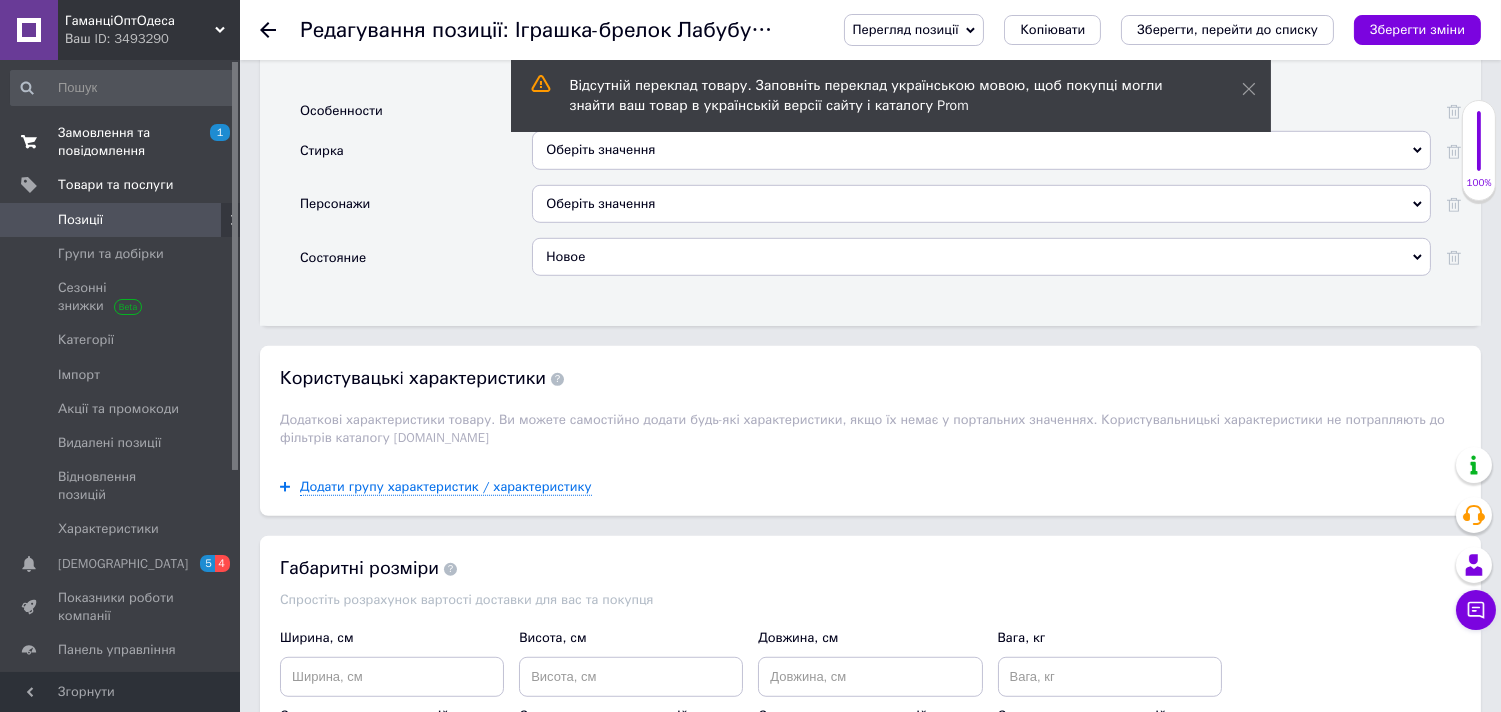 click on "Замовлення та повідомлення" at bounding box center (121, 142) 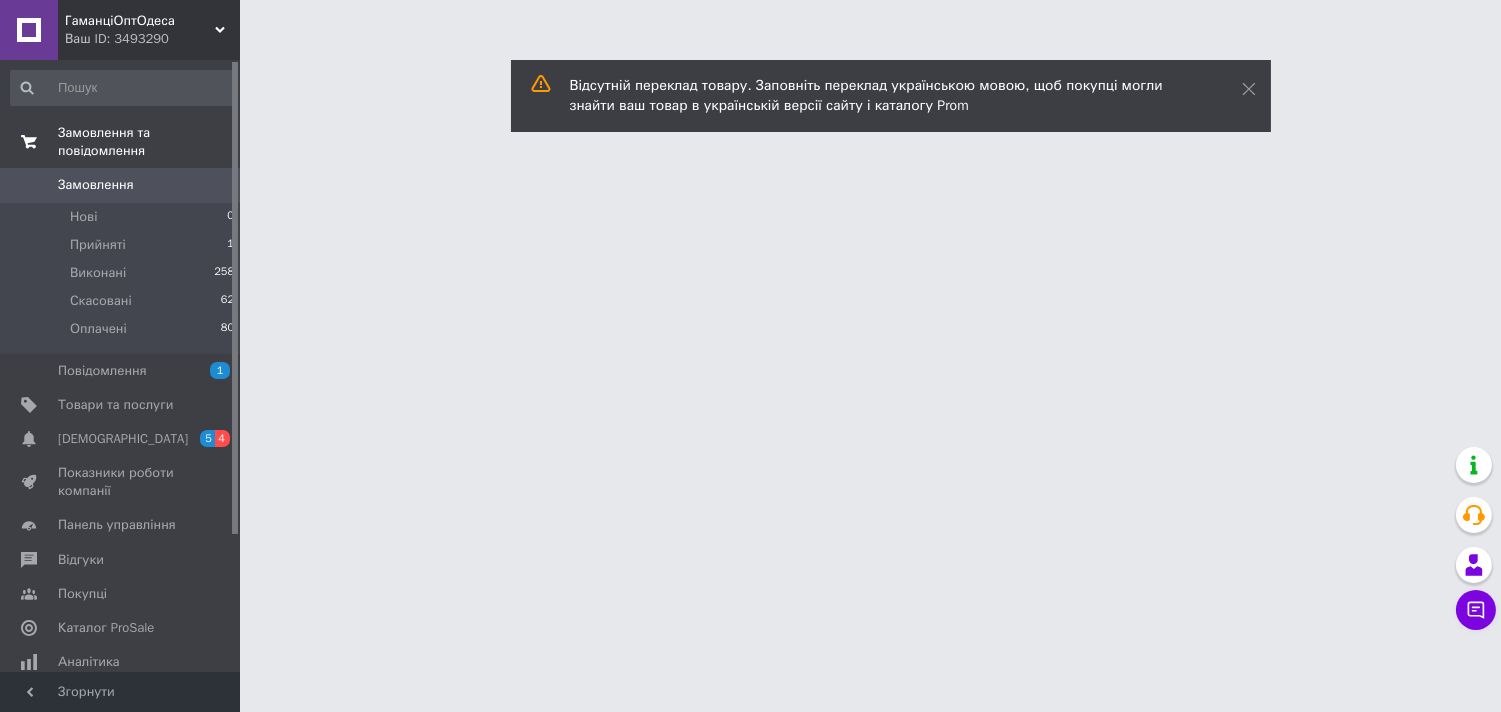 scroll, scrollTop: 0, scrollLeft: 0, axis: both 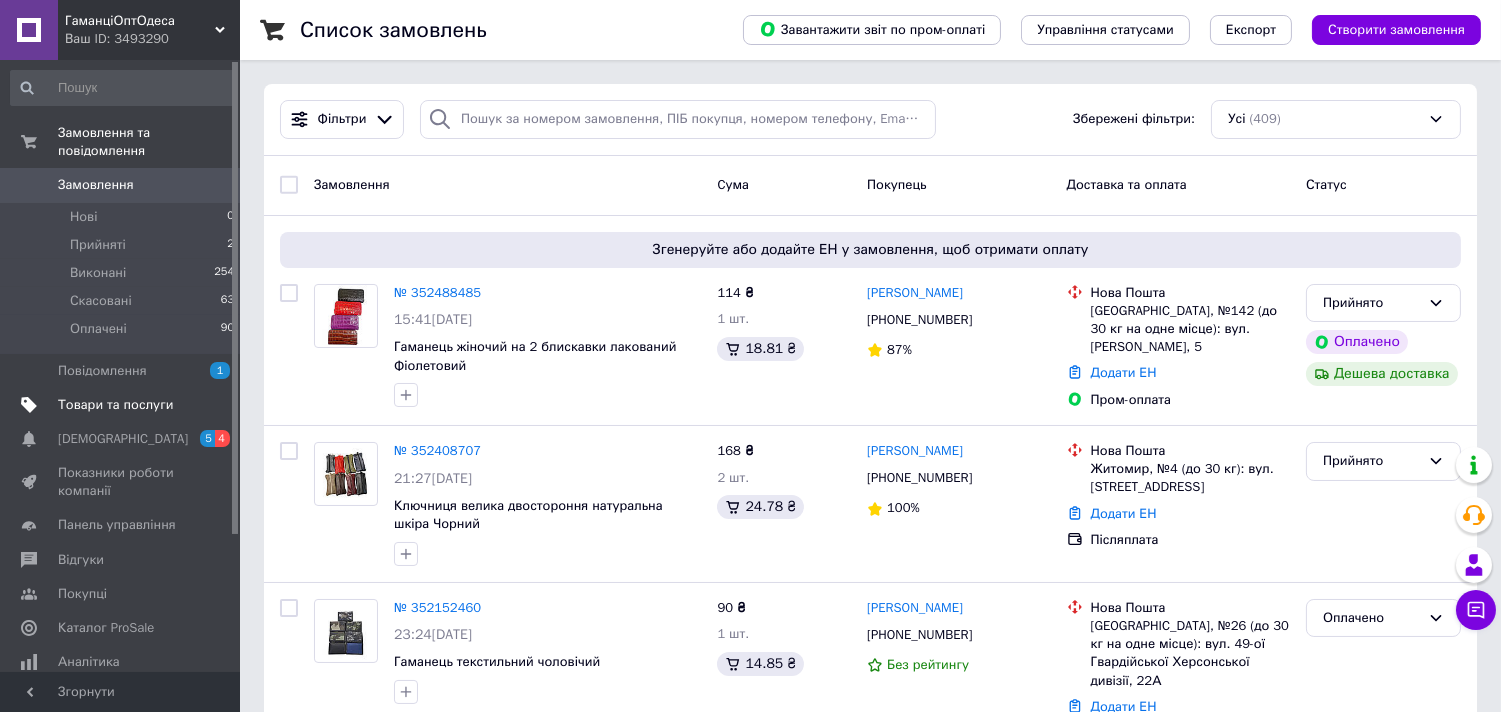 click on "Товари та послуги" at bounding box center [115, 405] 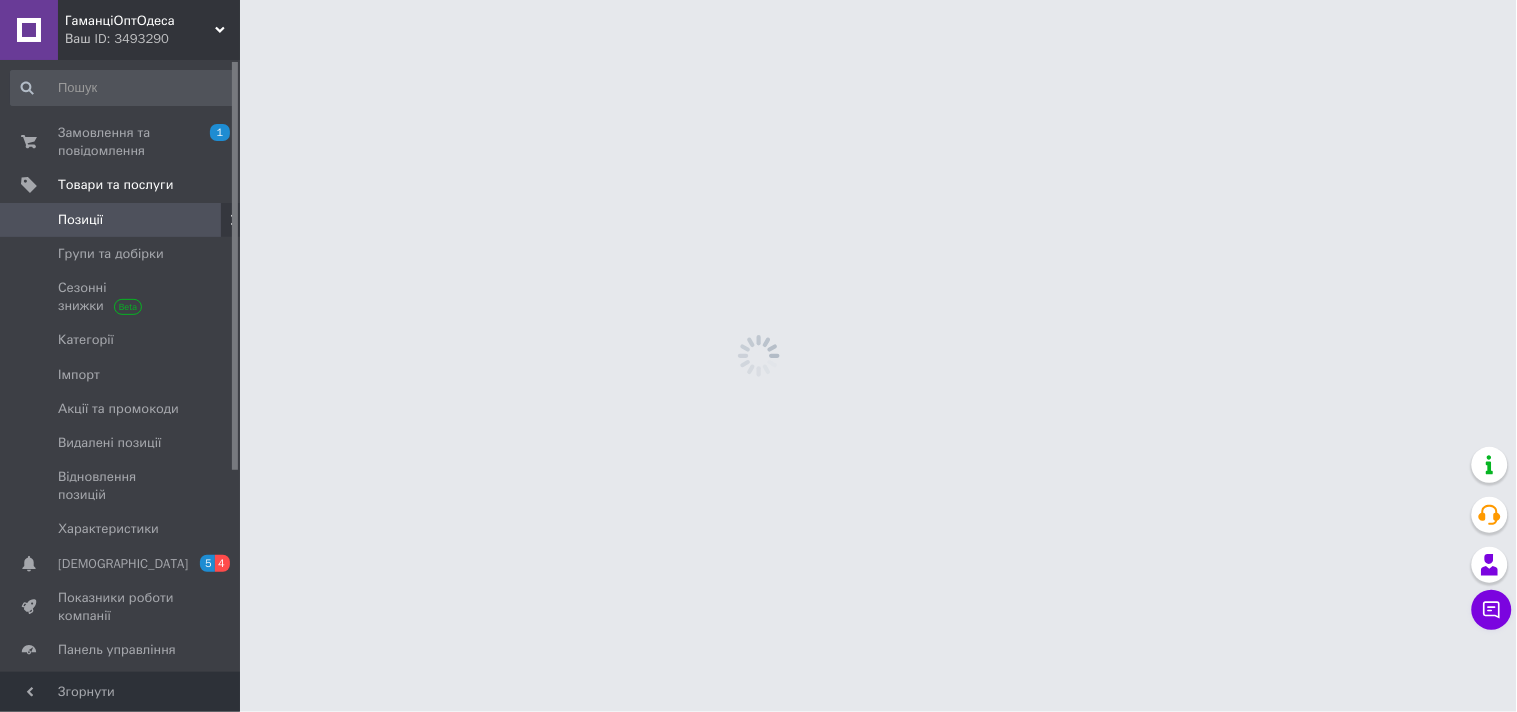 click on "Позиції" at bounding box center [80, 220] 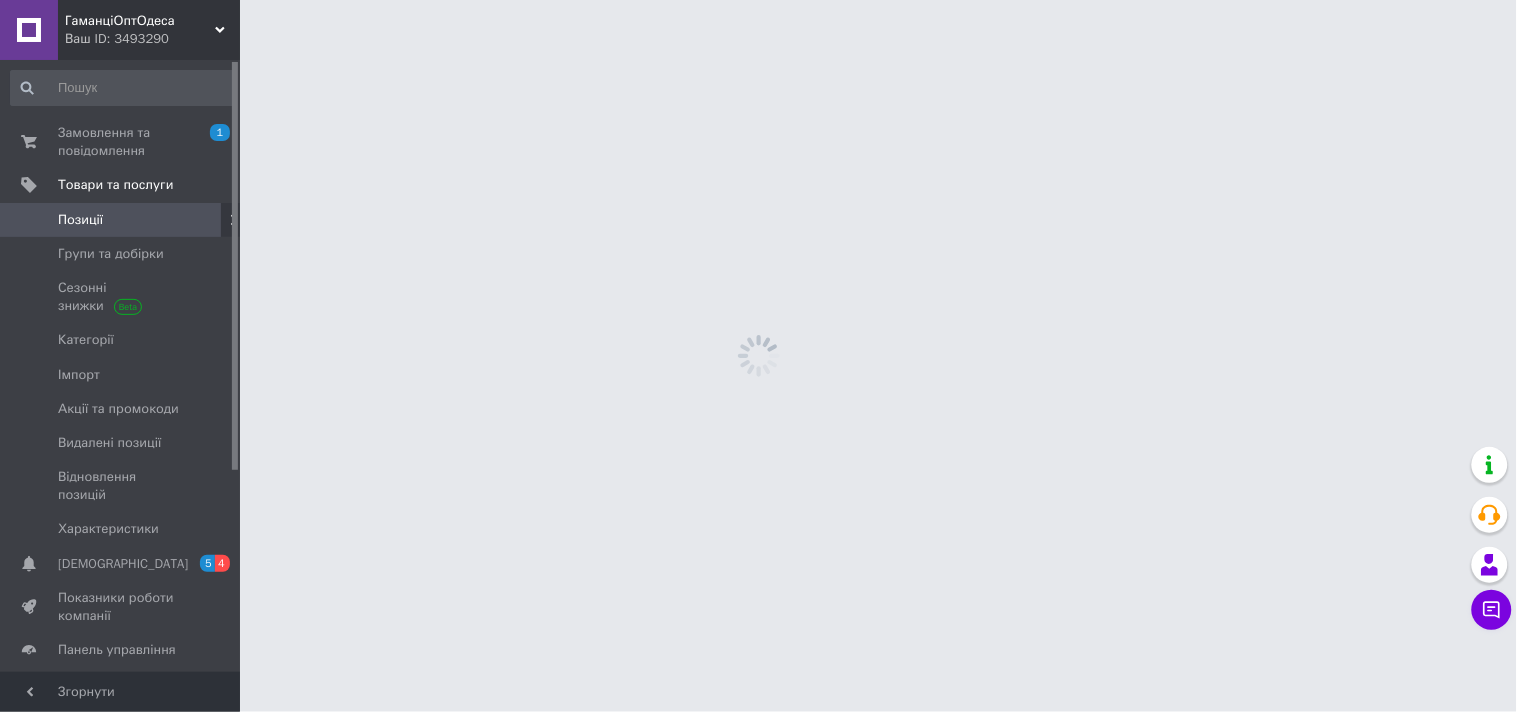 click on "Позиції" at bounding box center (80, 220) 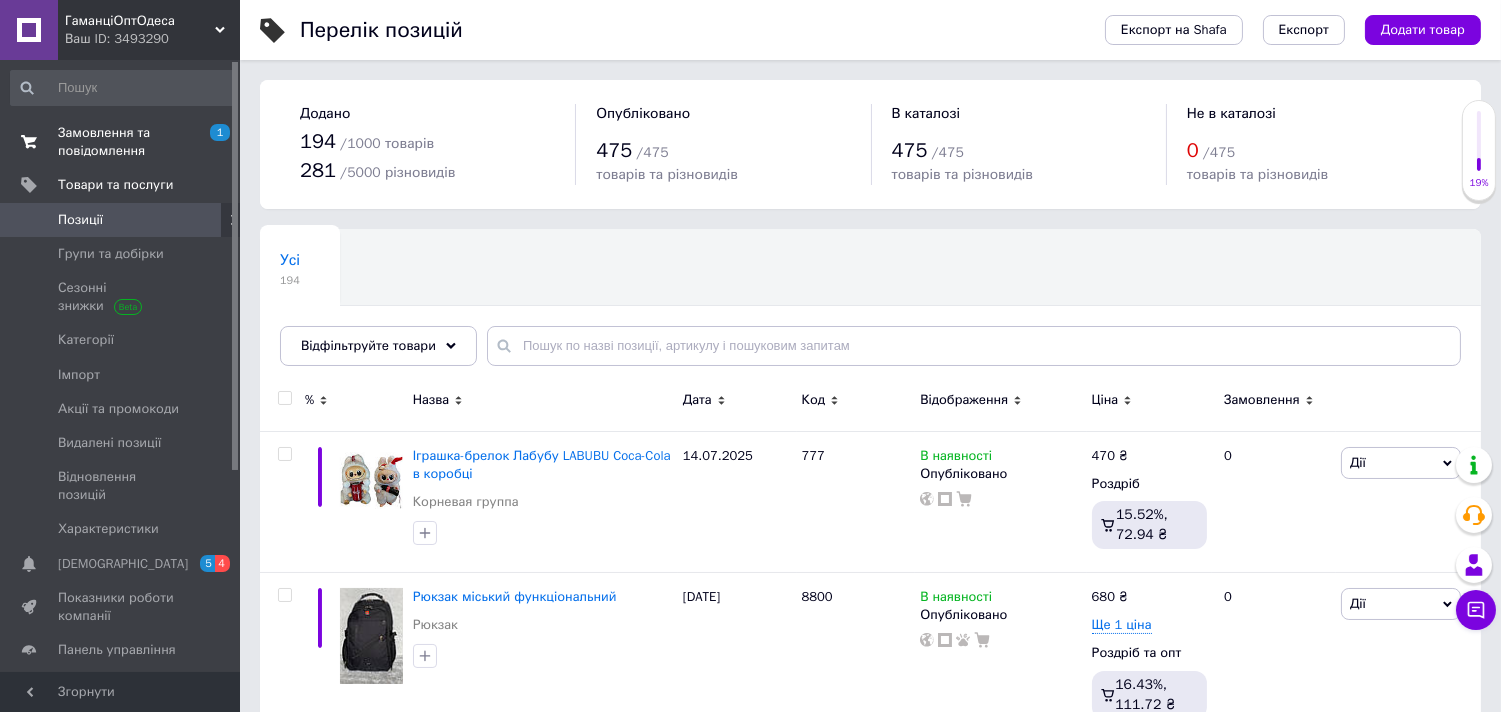 click on "Замовлення та повідомлення" at bounding box center (121, 142) 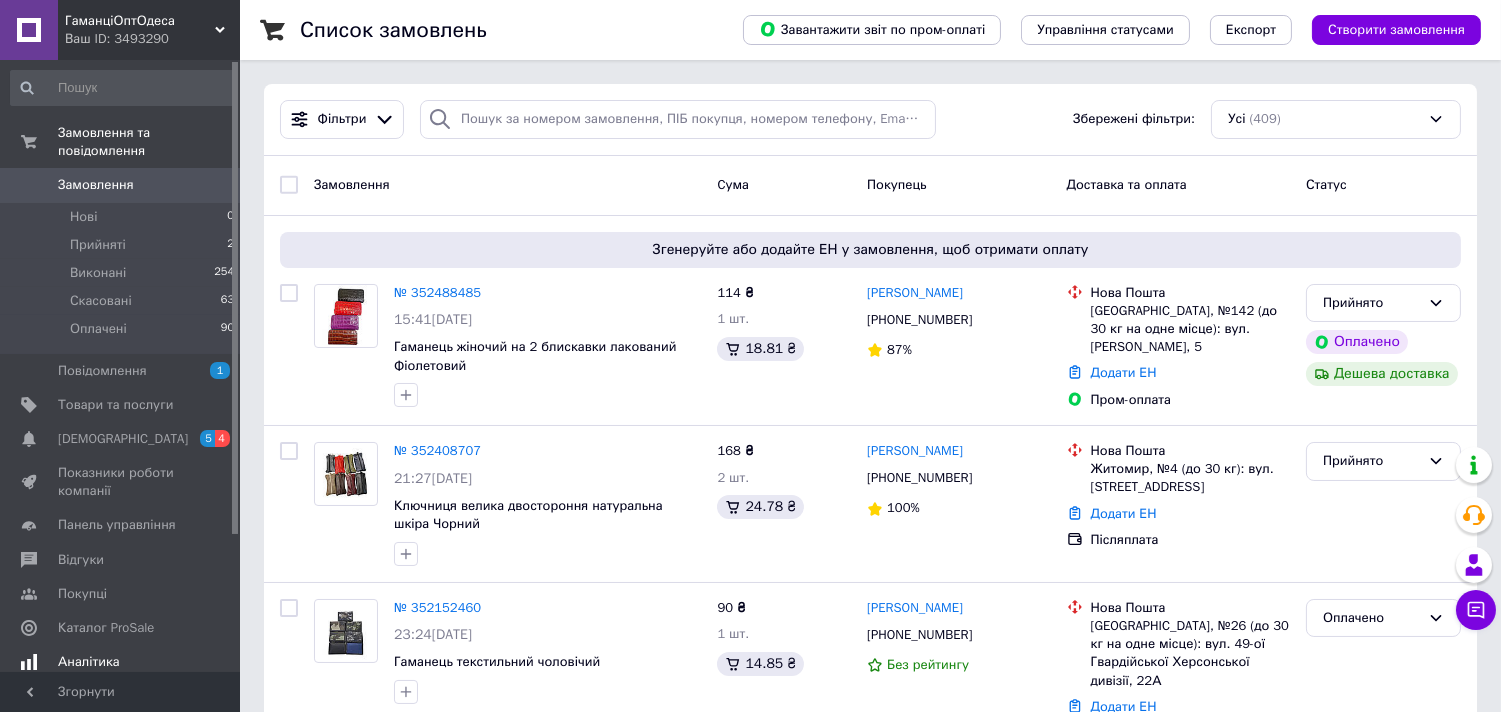 click on "Аналітика" at bounding box center (89, 662) 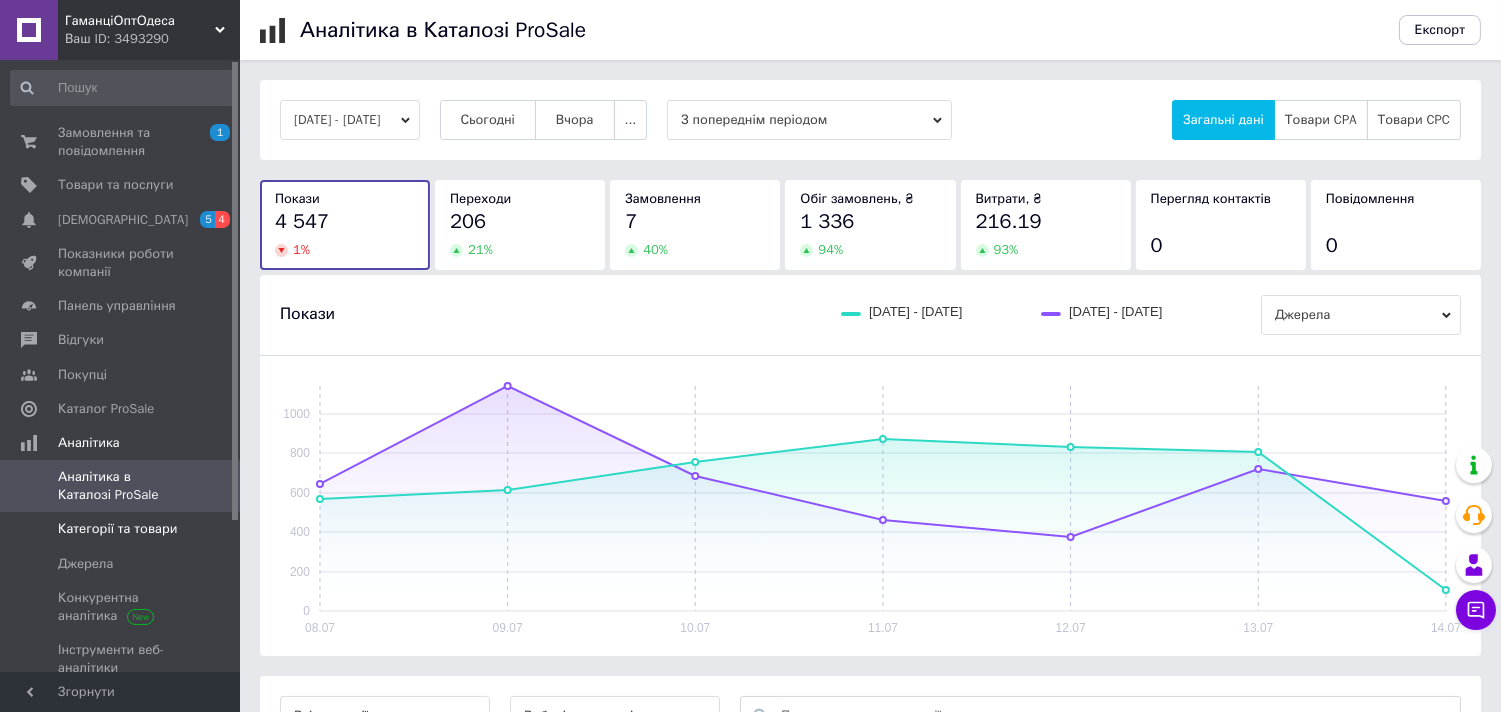 click on "Категорії та товари" at bounding box center [117, 529] 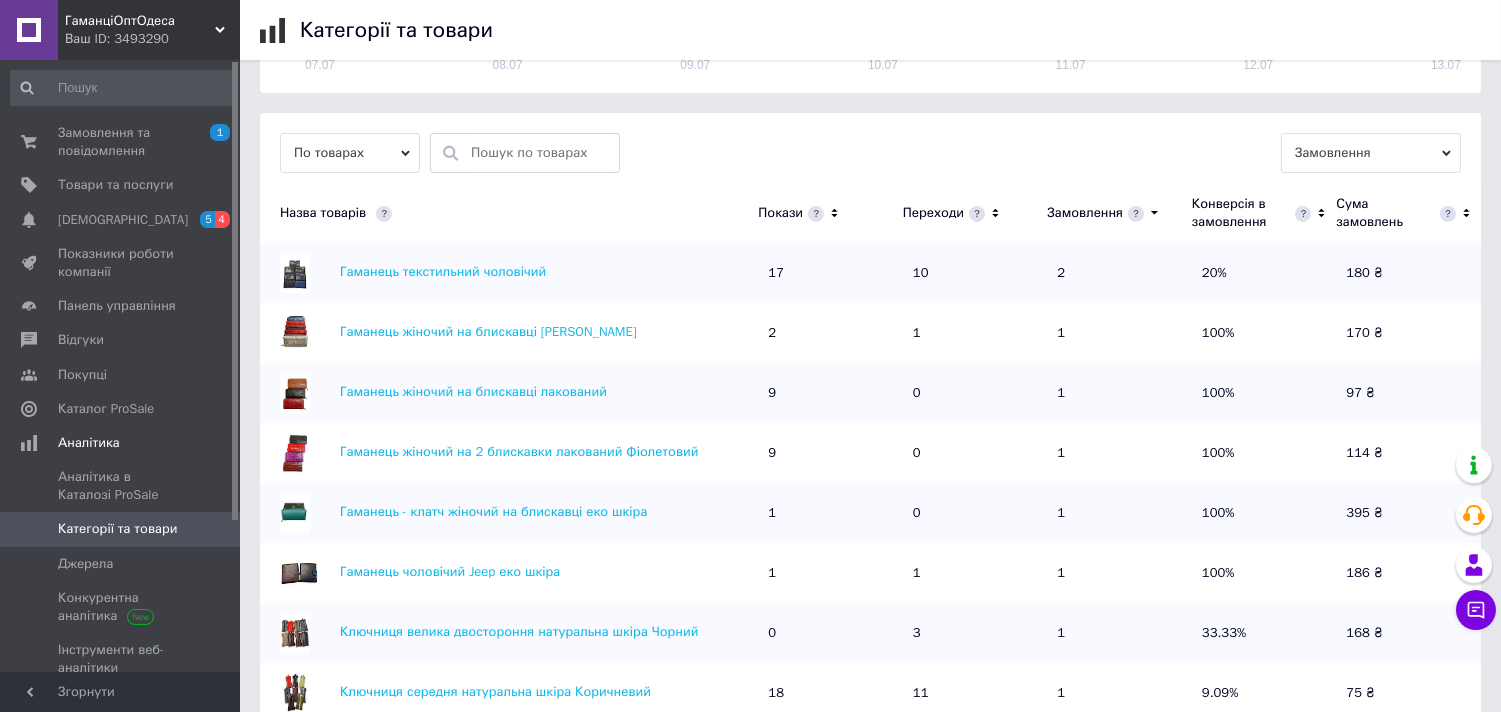 scroll, scrollTop: 533, scrollLeft: 0, axis: vertical 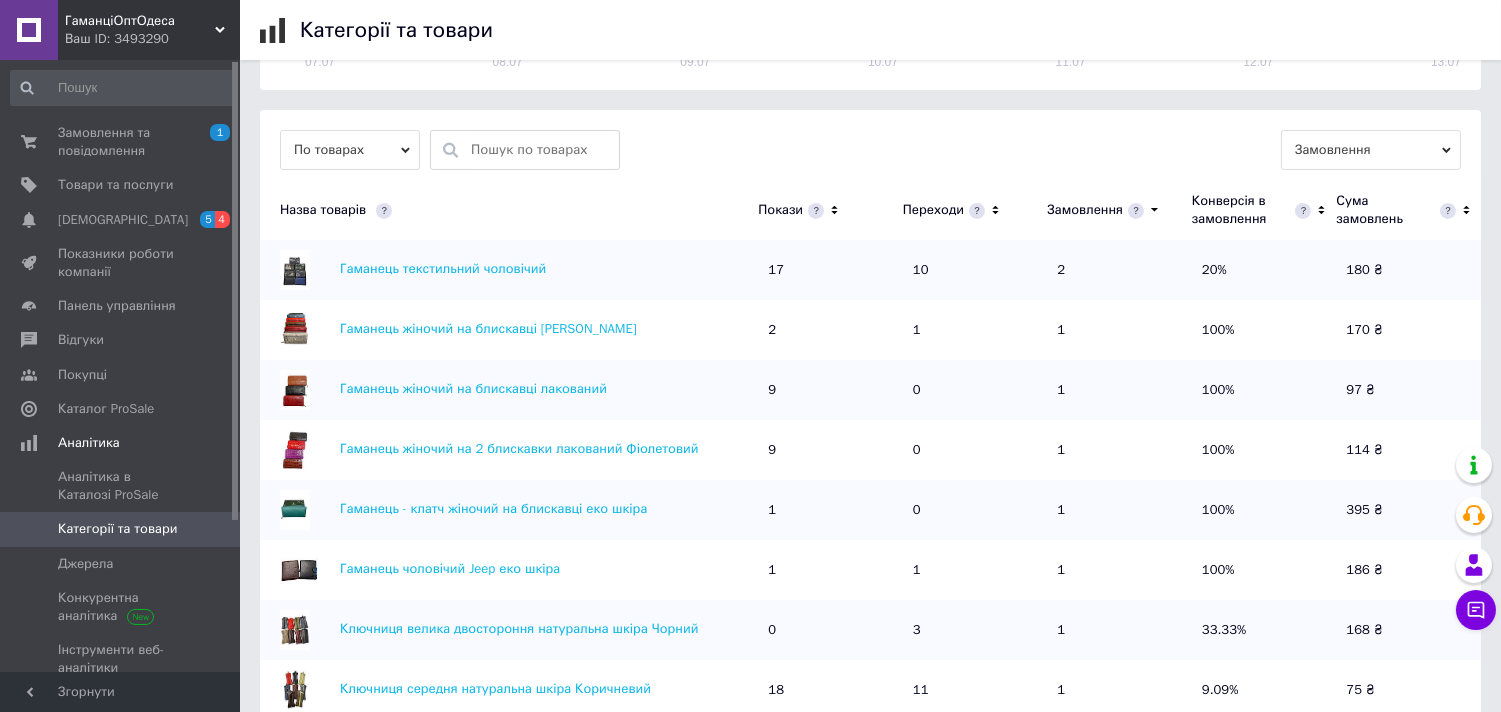 click 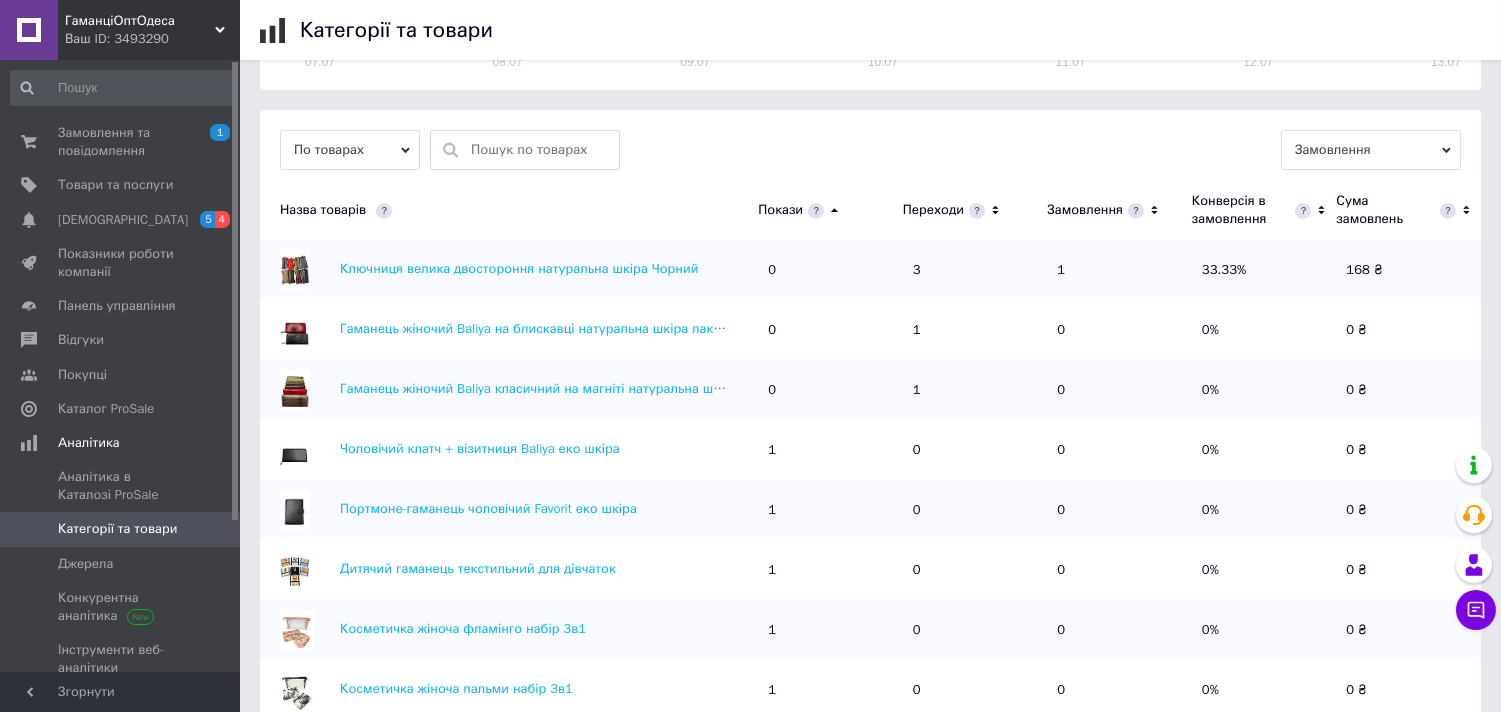 click 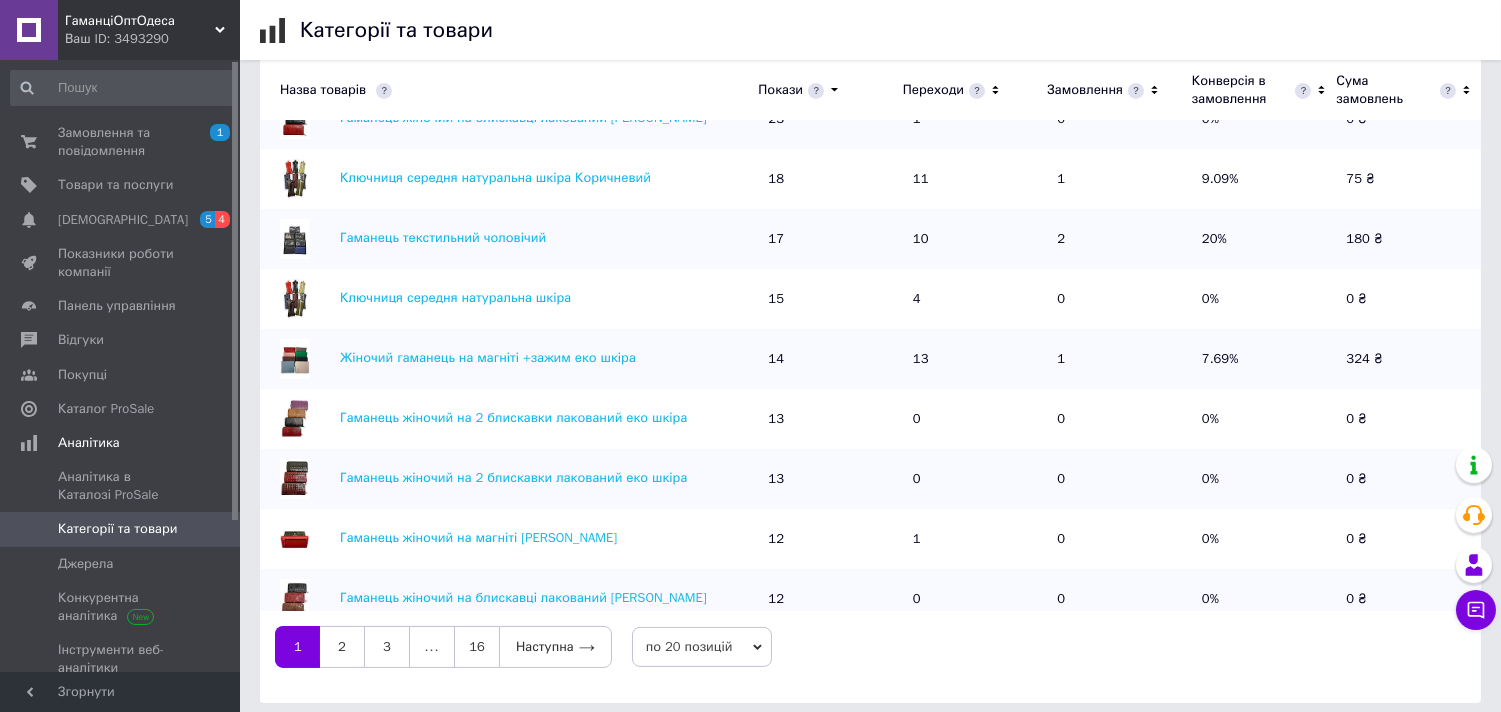 scroll, scrollTop: 696, scrollLeft: 0, axis: vertical 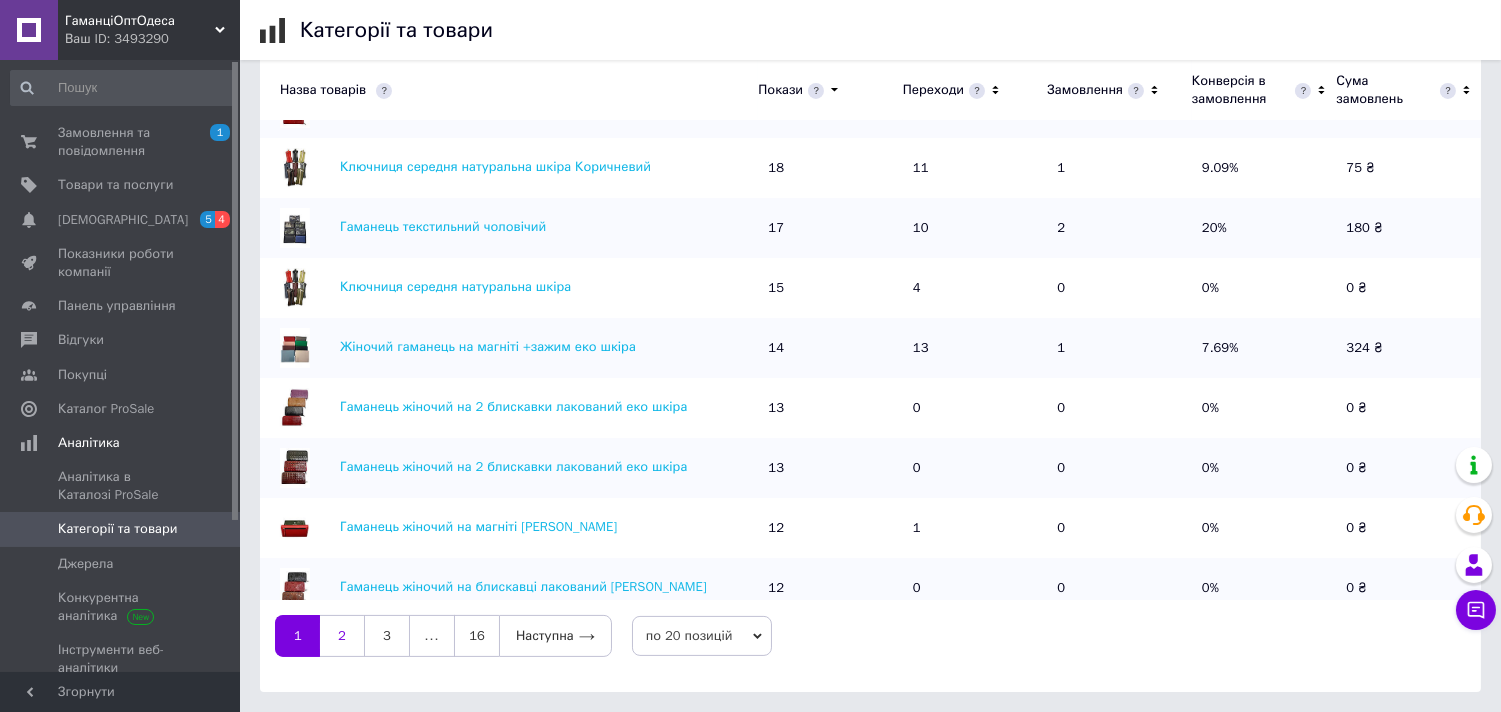 click on "2" at bounding box center (342, 636) 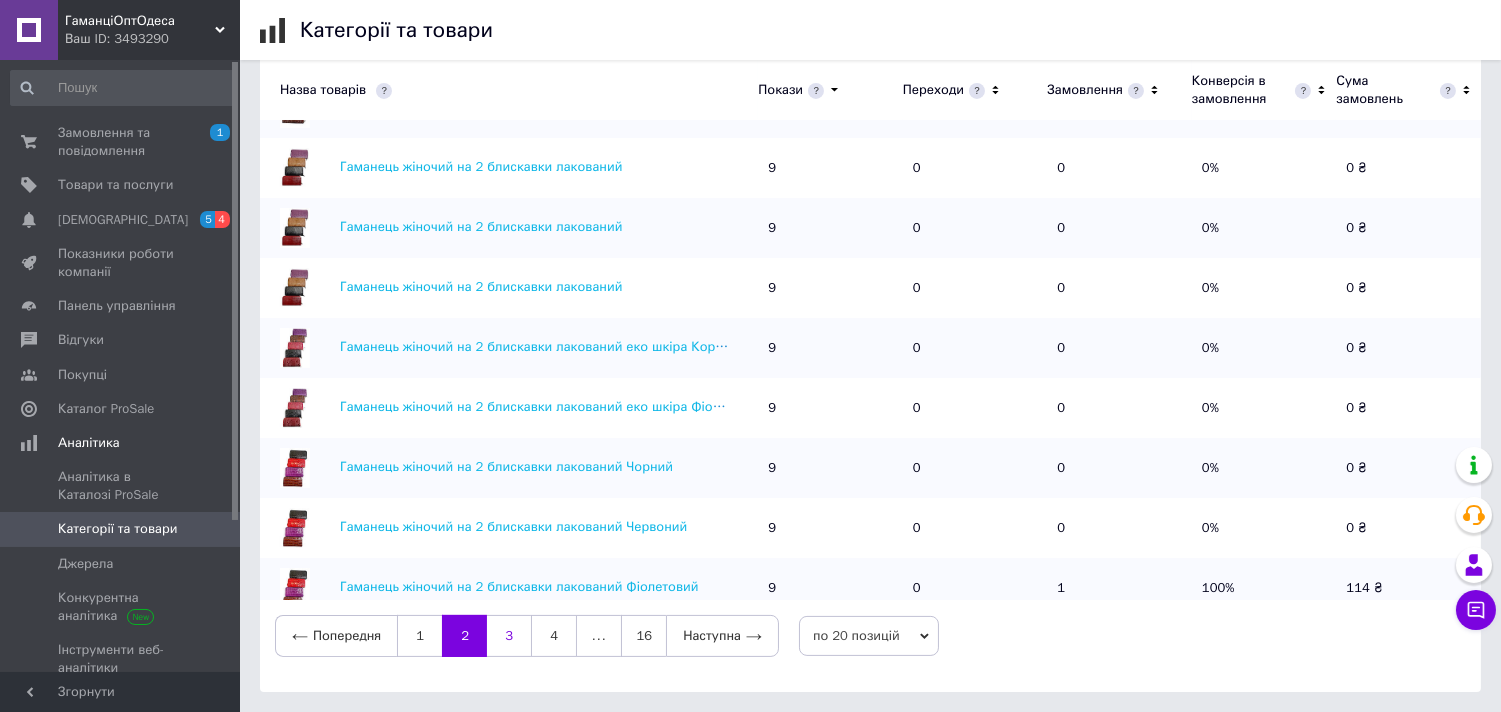 click on "3" at bounding box center [509, 636] 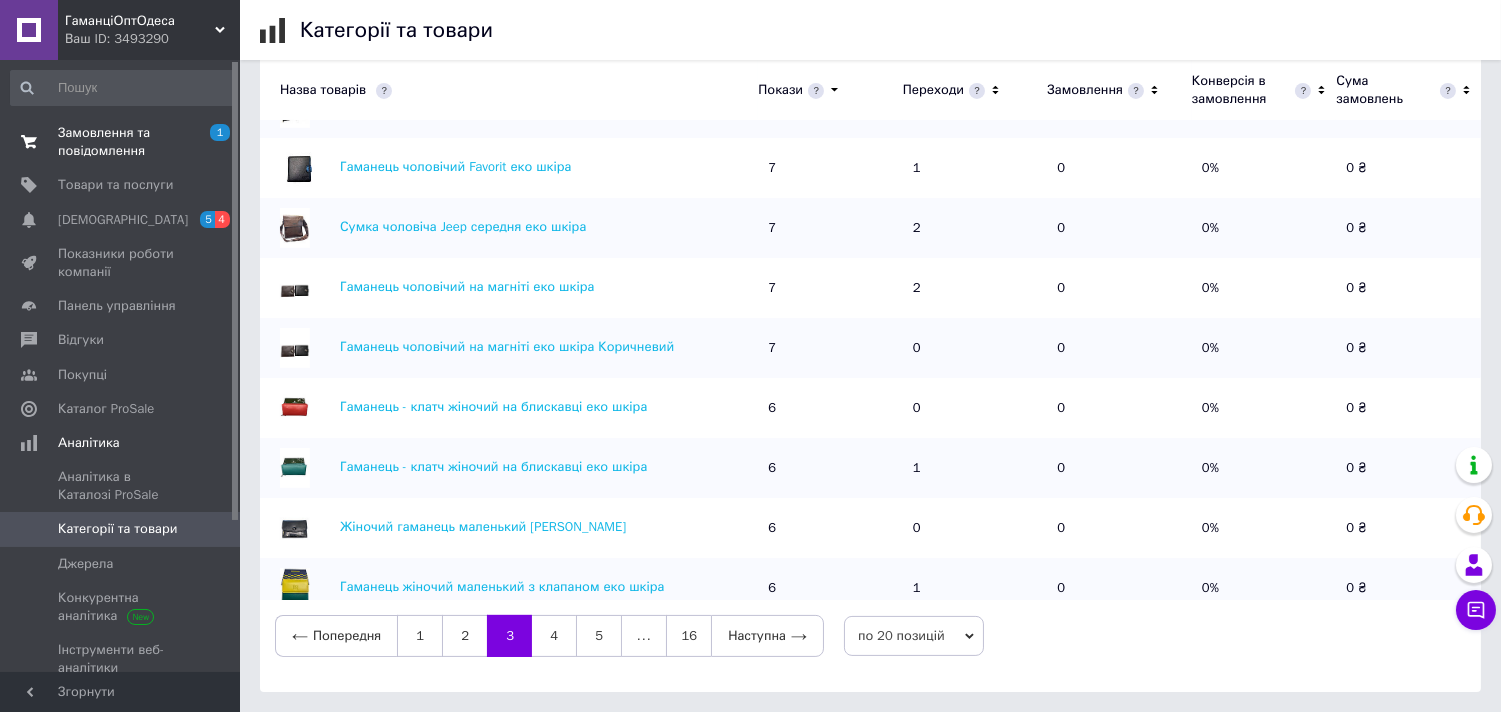 click on "Замовлення та повідомлення" at bounding box center [121, 142] 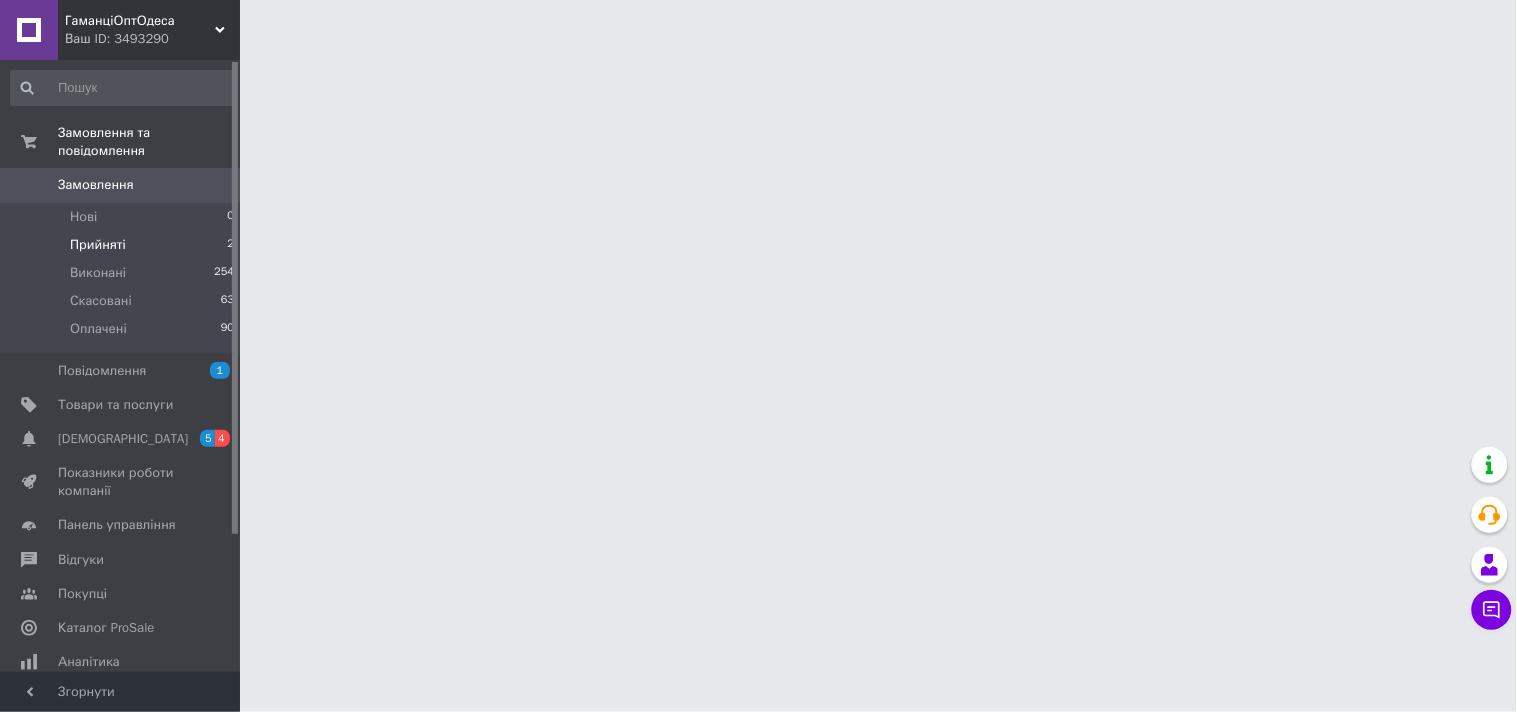 click on "Прийняті" at bounding box center [98, 245] 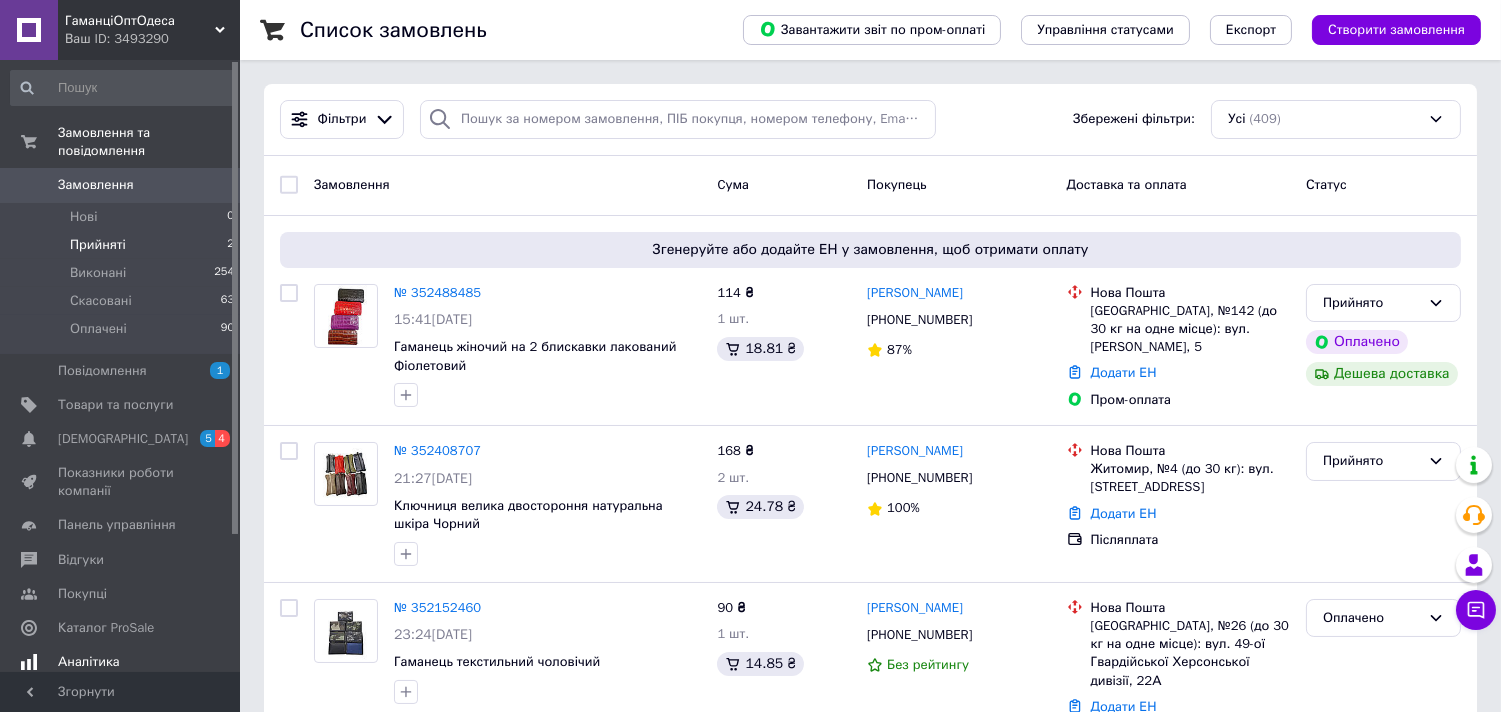 click on "Аналітика" at bounding box center [89, 662] 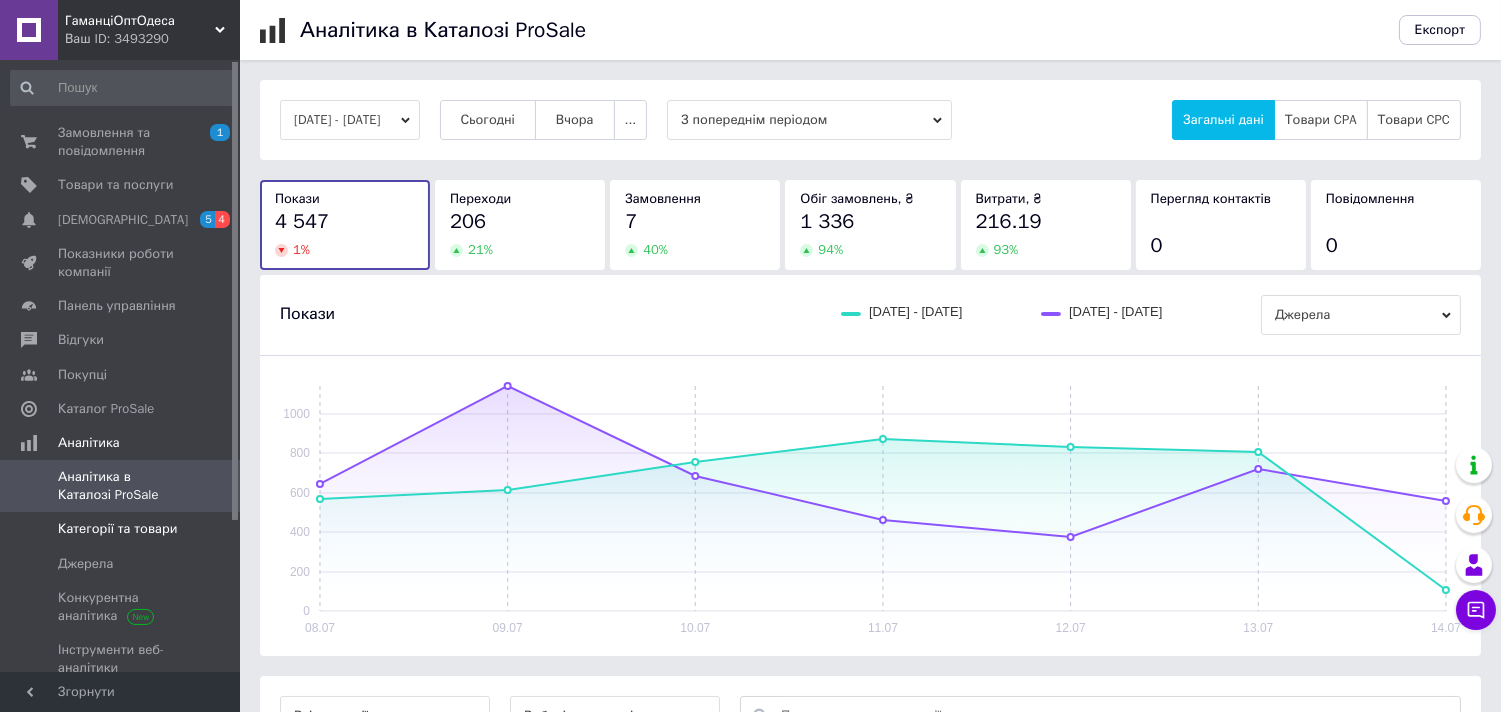 click on "Категорії та товари" at bounding box center (117, 529) 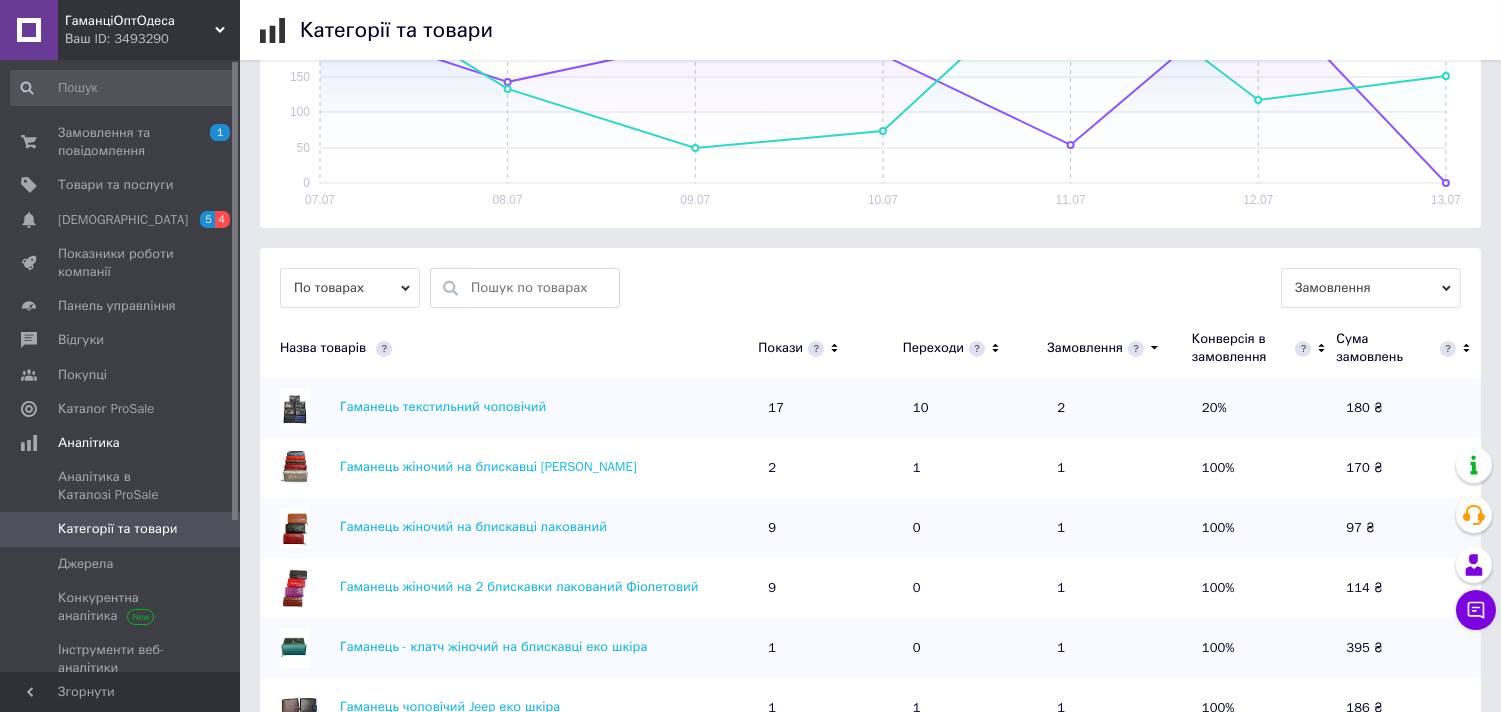 scroll, scrollTop: 400, scrollLeft: 0, axis: vertical 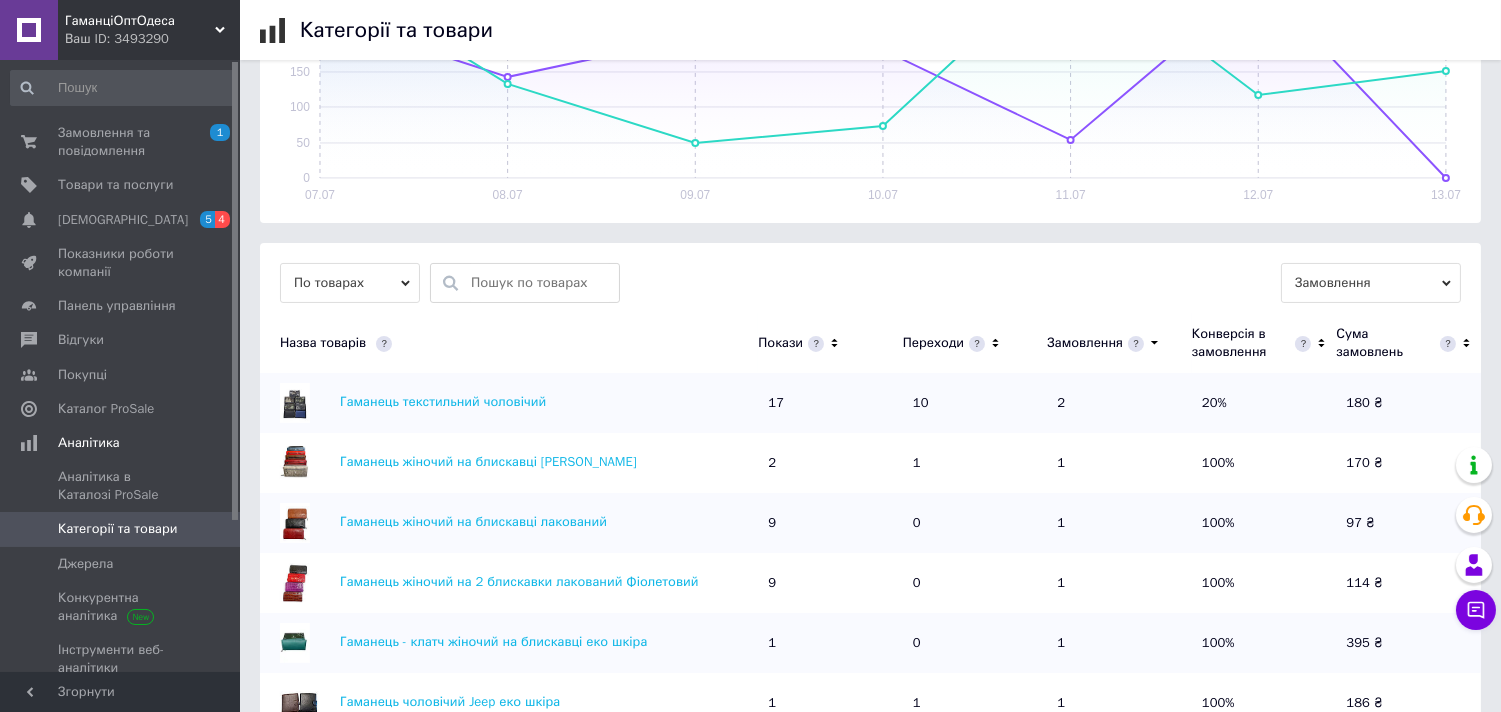 click 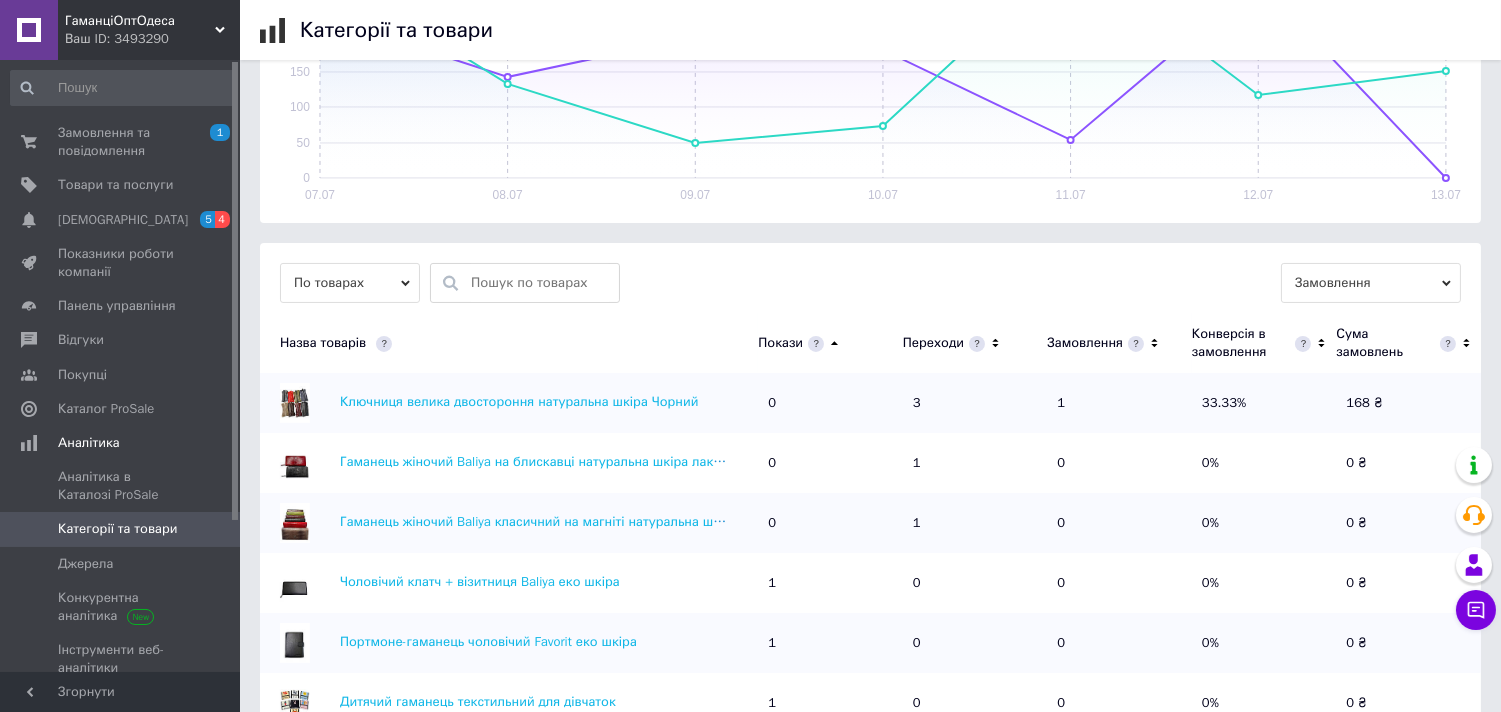 click 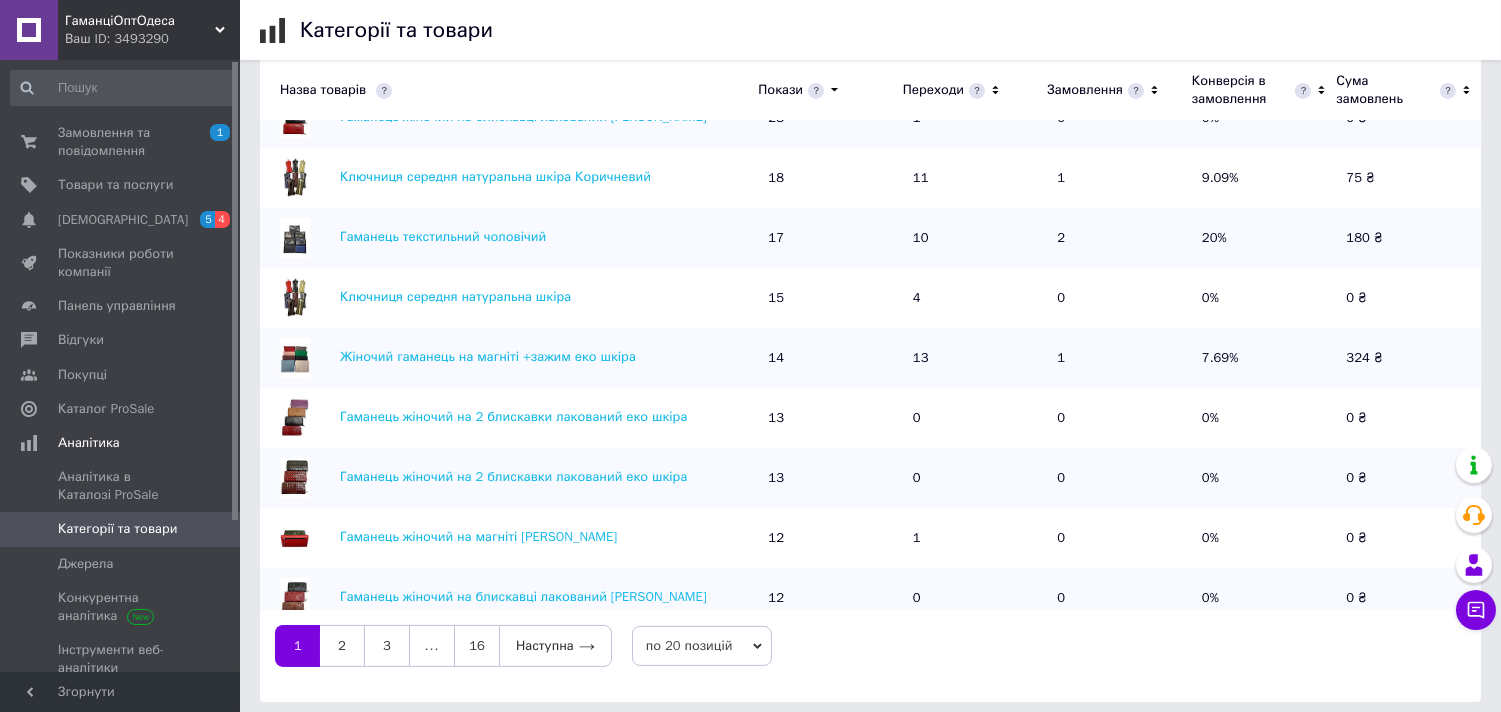 scroll, scrollTop: 696, scrollLeft: 0, axis: vertical 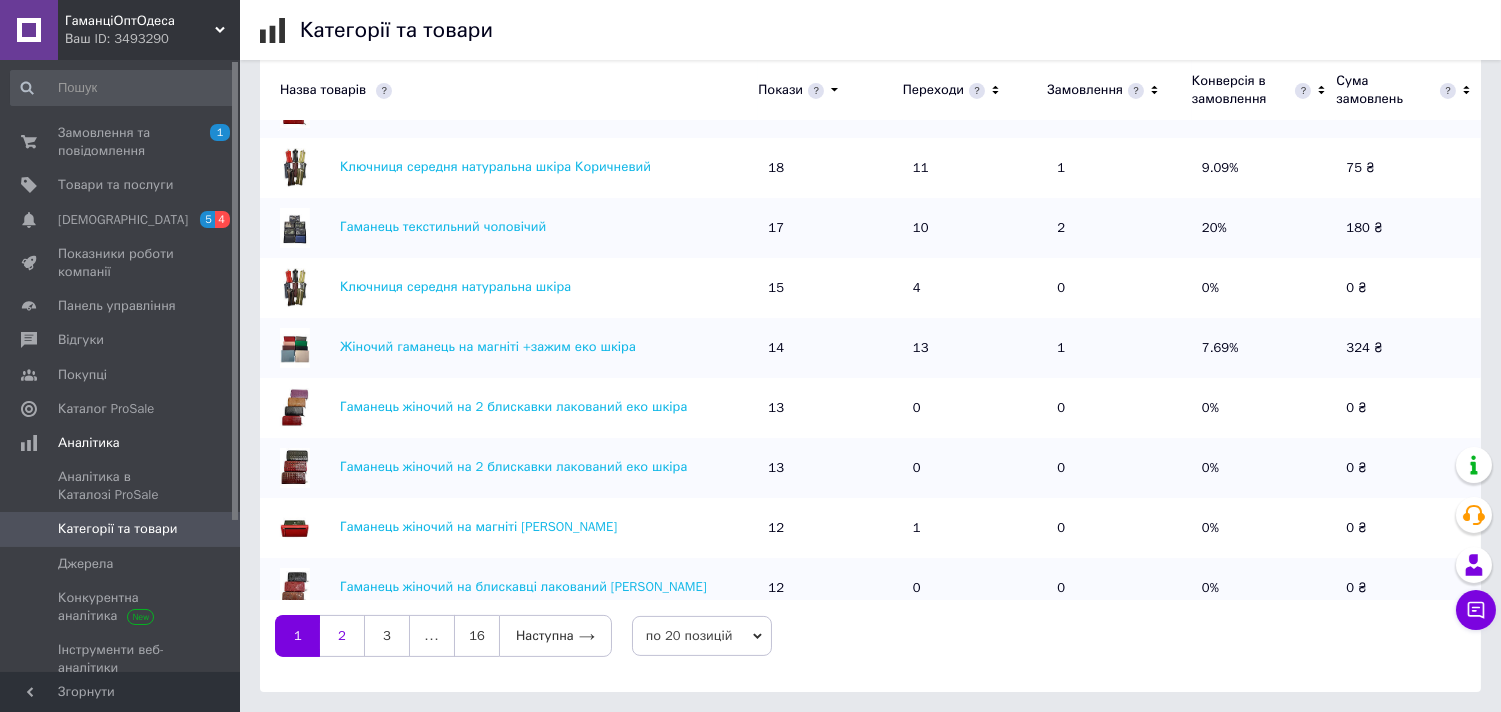 click on "2" at bounding box center (342, 636) 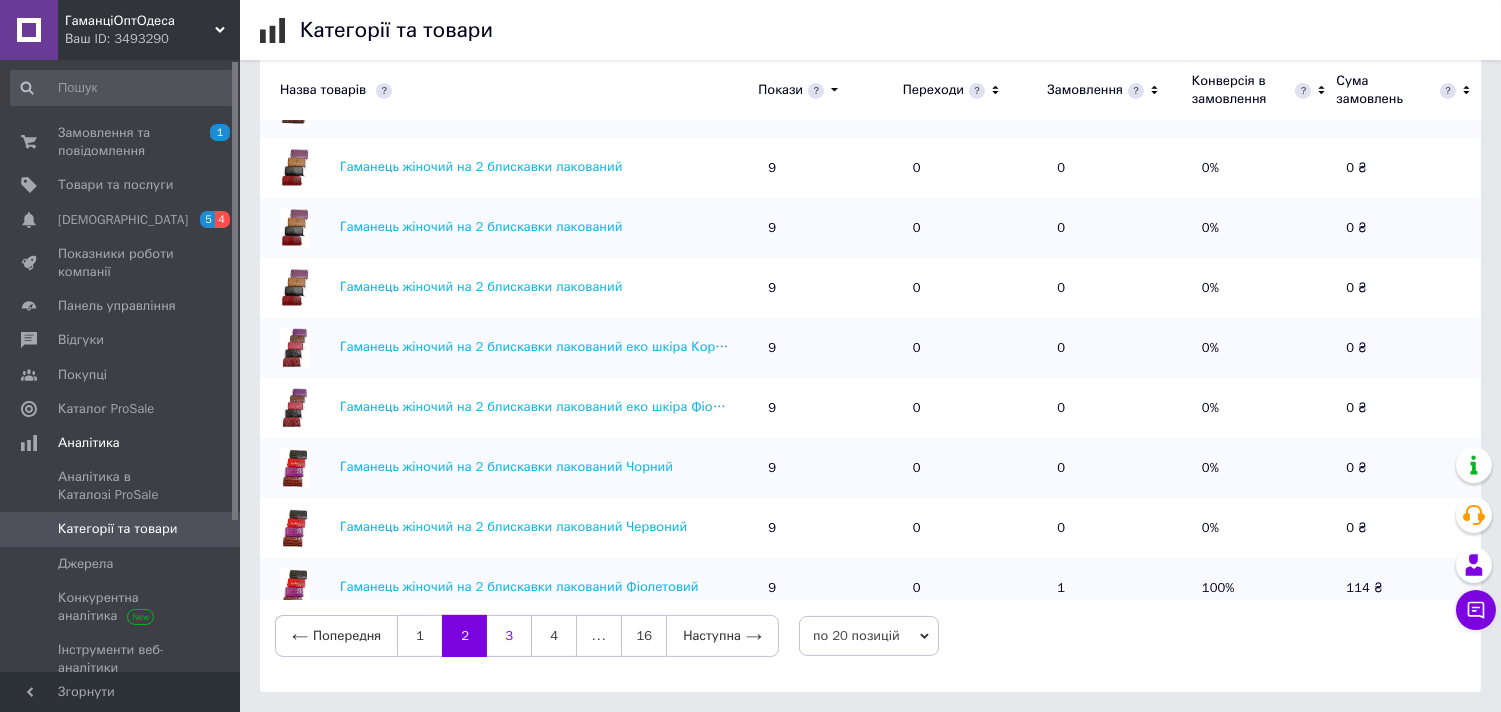click on "3" at bounding box center [509, 636] 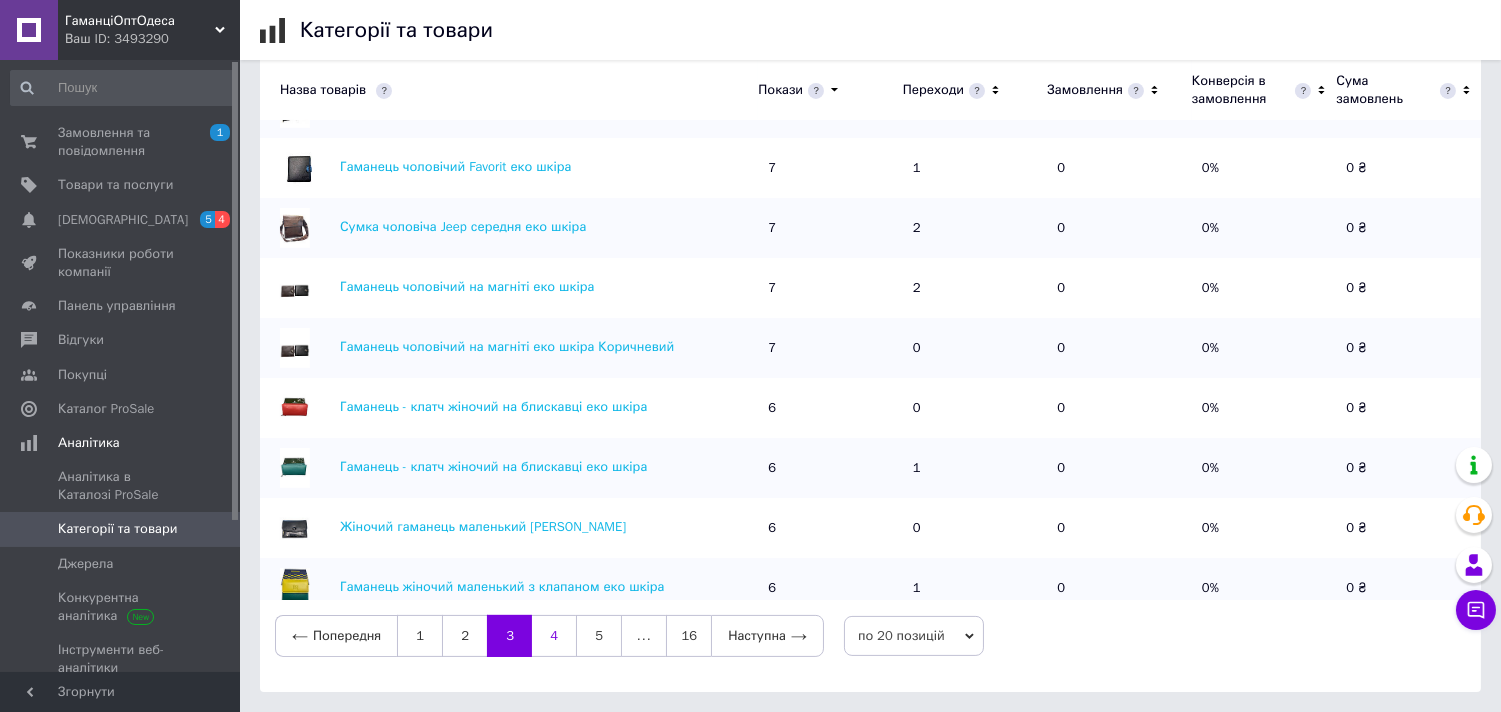 click on "4" at bounding box center (554, 636) 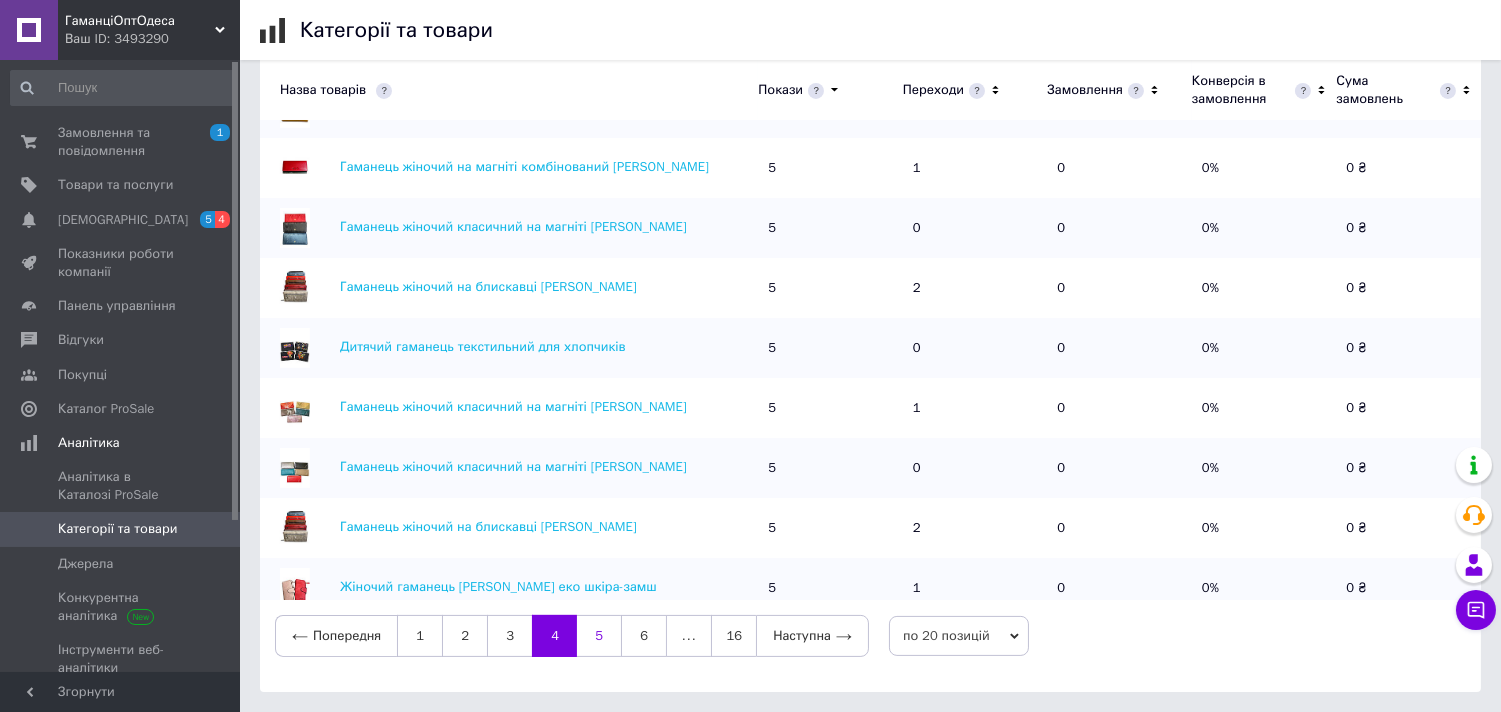 click on "5" at bounding box center (599, 636) 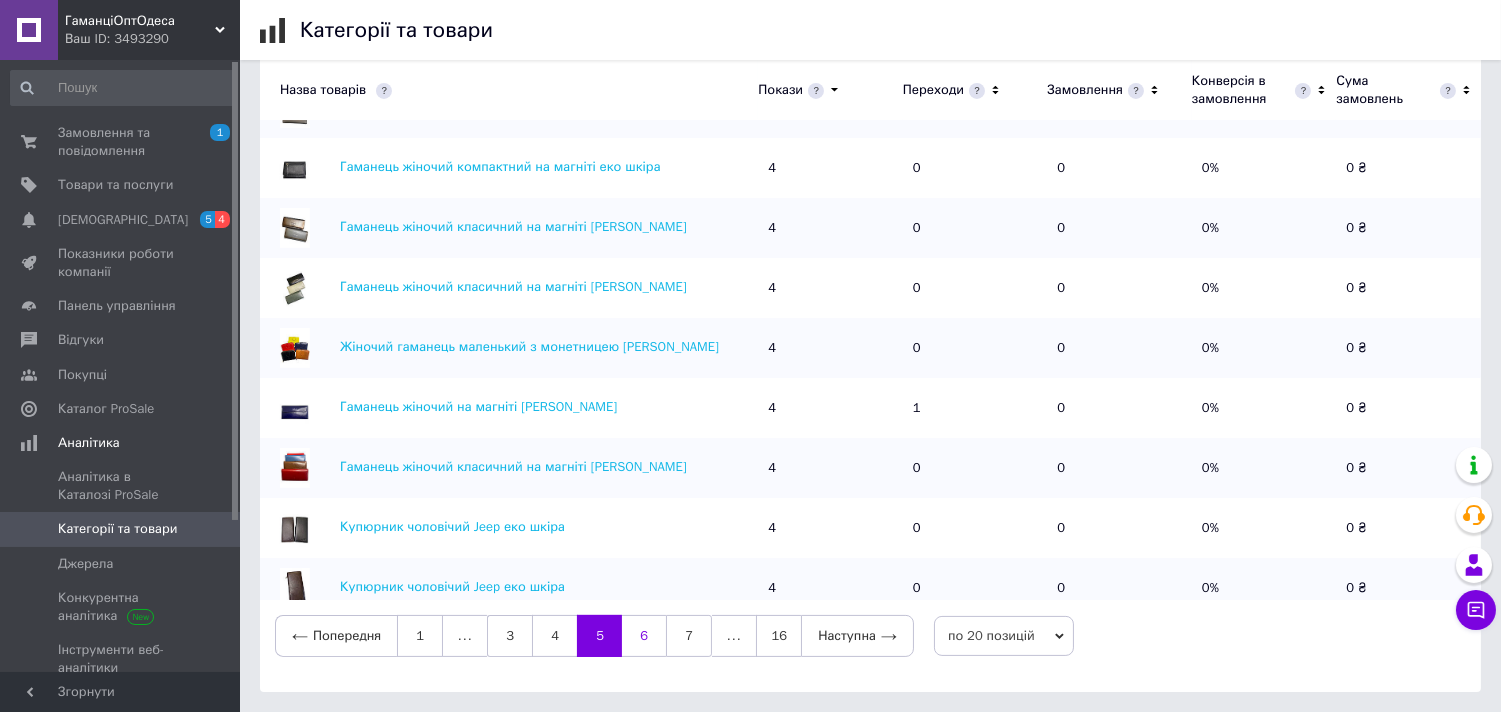 click on "6" at bounding box center (644, 636) 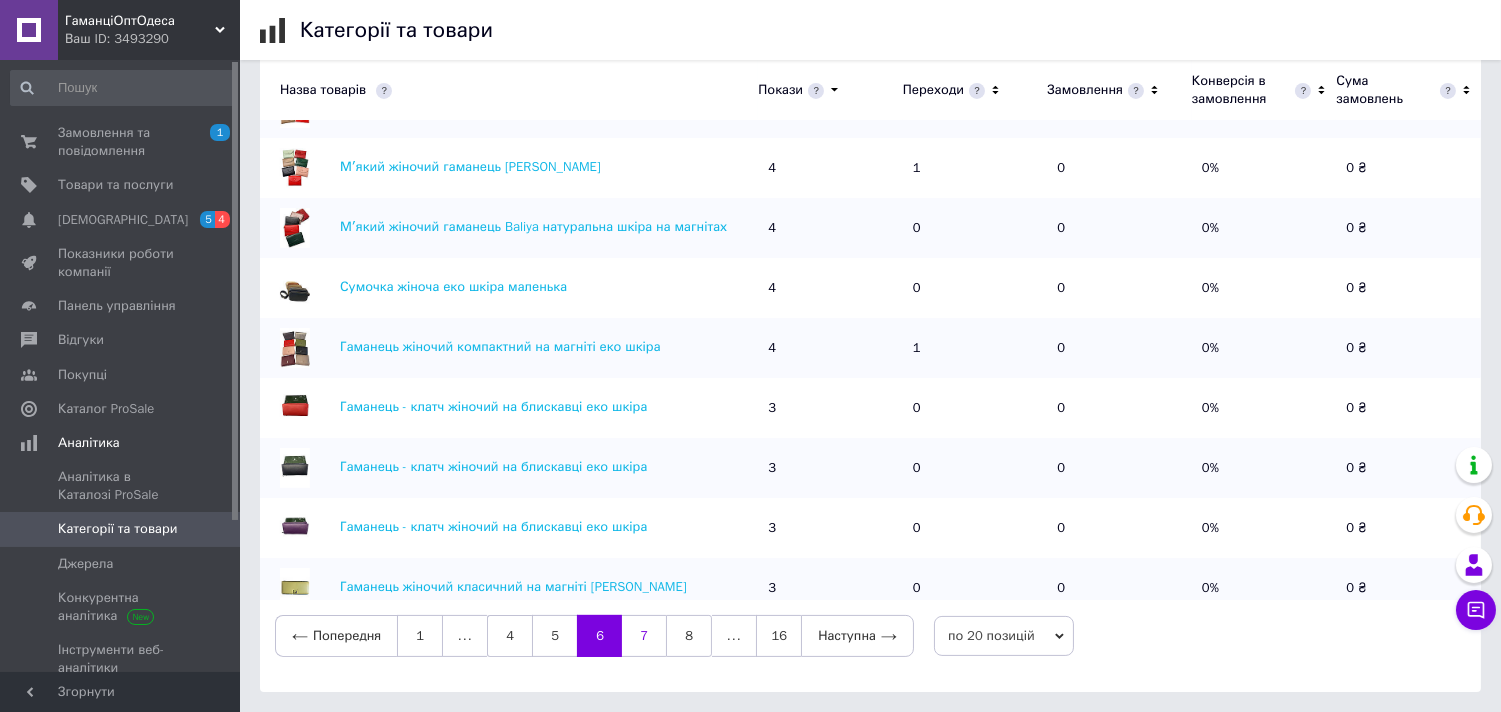 click on "7" at bounding box center [644, 636] 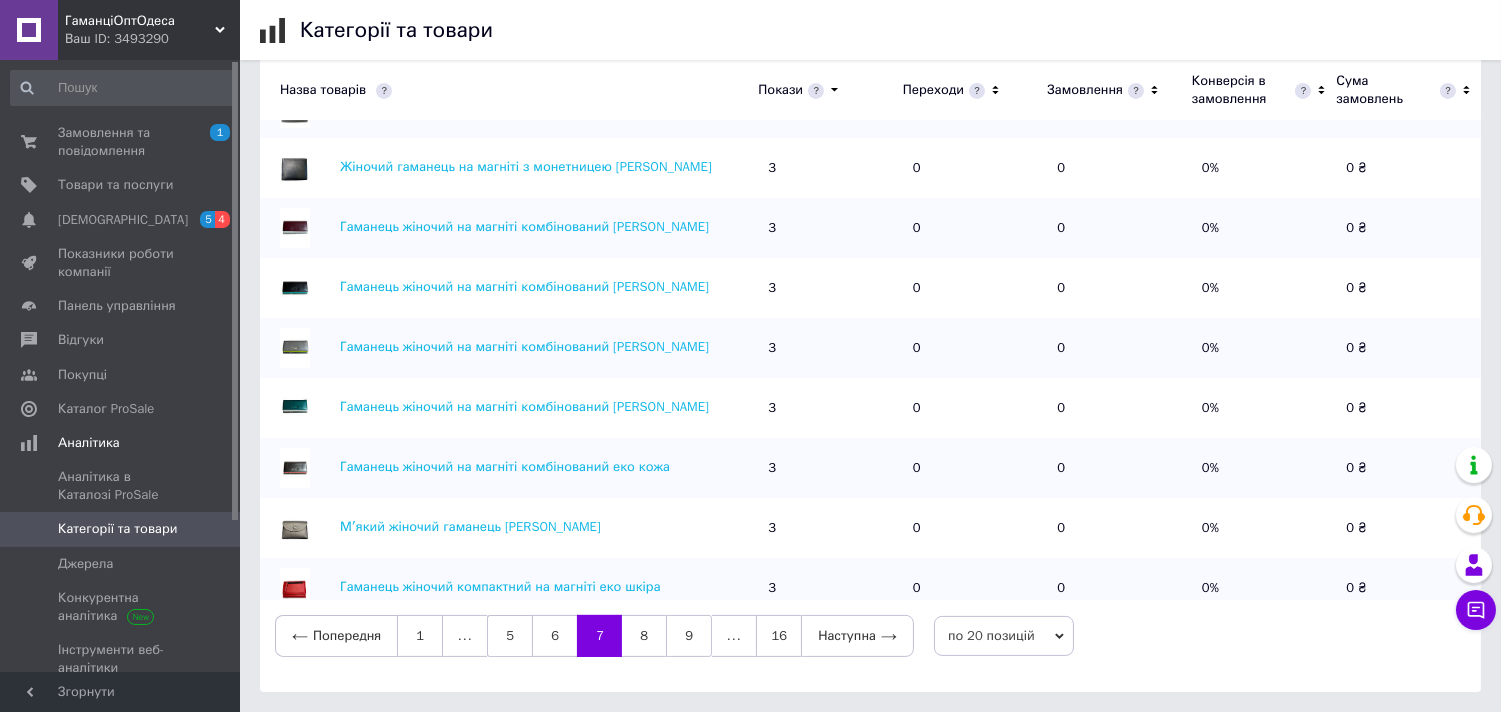 click on "8" at bounding box center (644, 636) 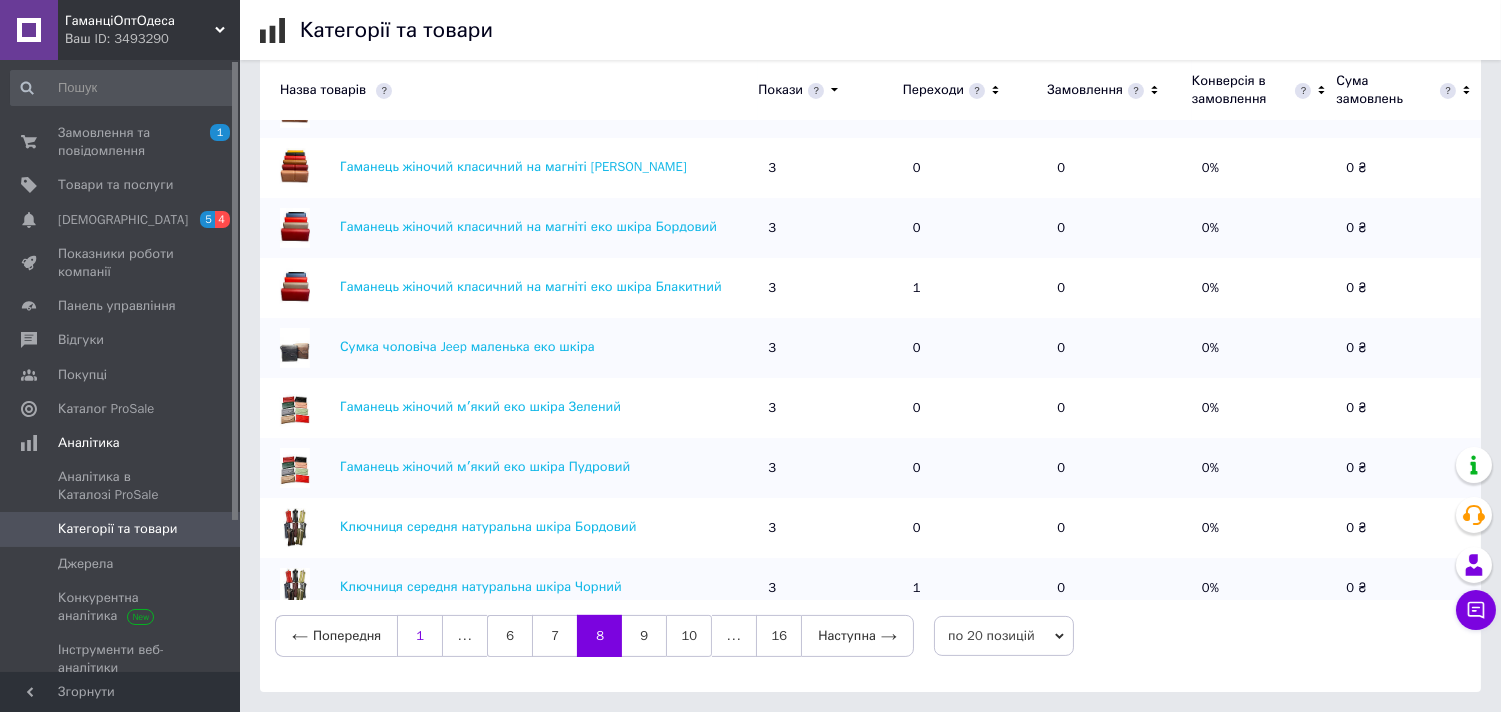 click on "1" at bounding box center (420, 636) 